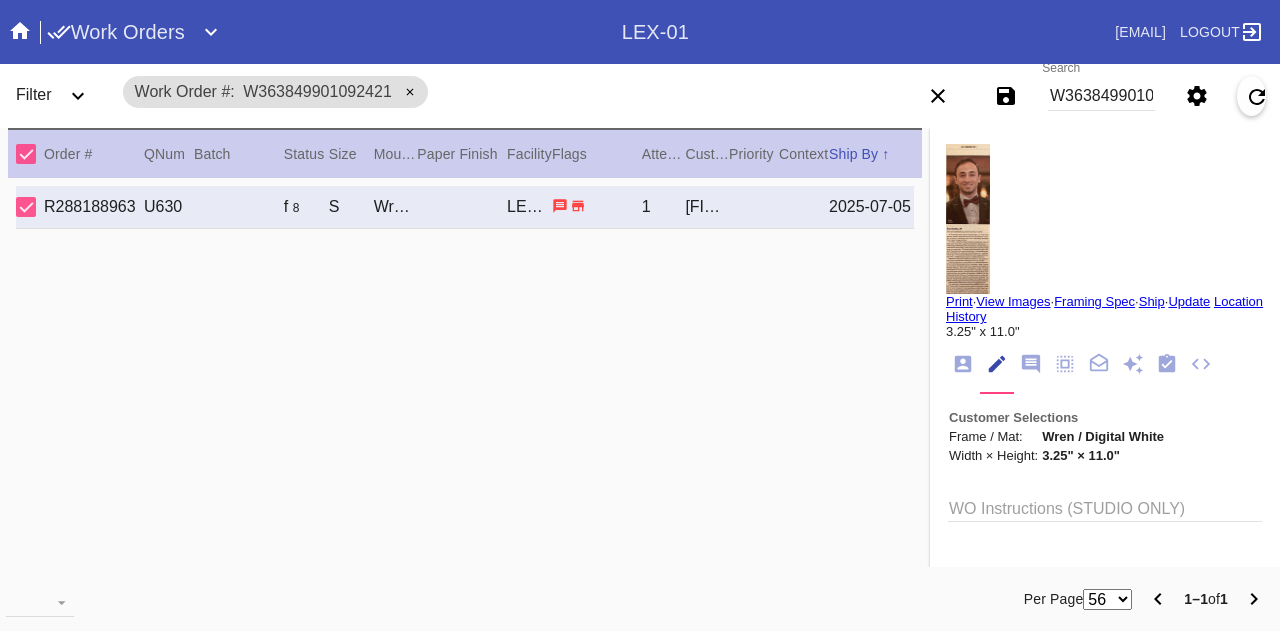 scroll, scrollTop: 0, scrollLeft: 0, axis: both 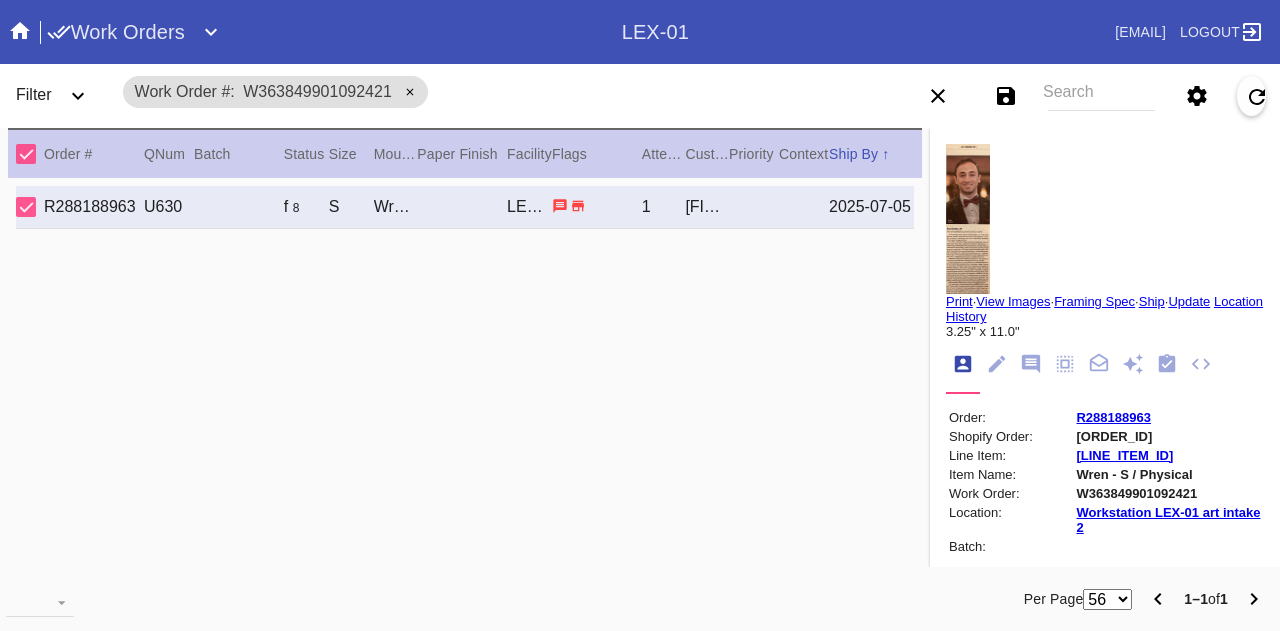 click on "View Images" at bounding box center (1013, 301) 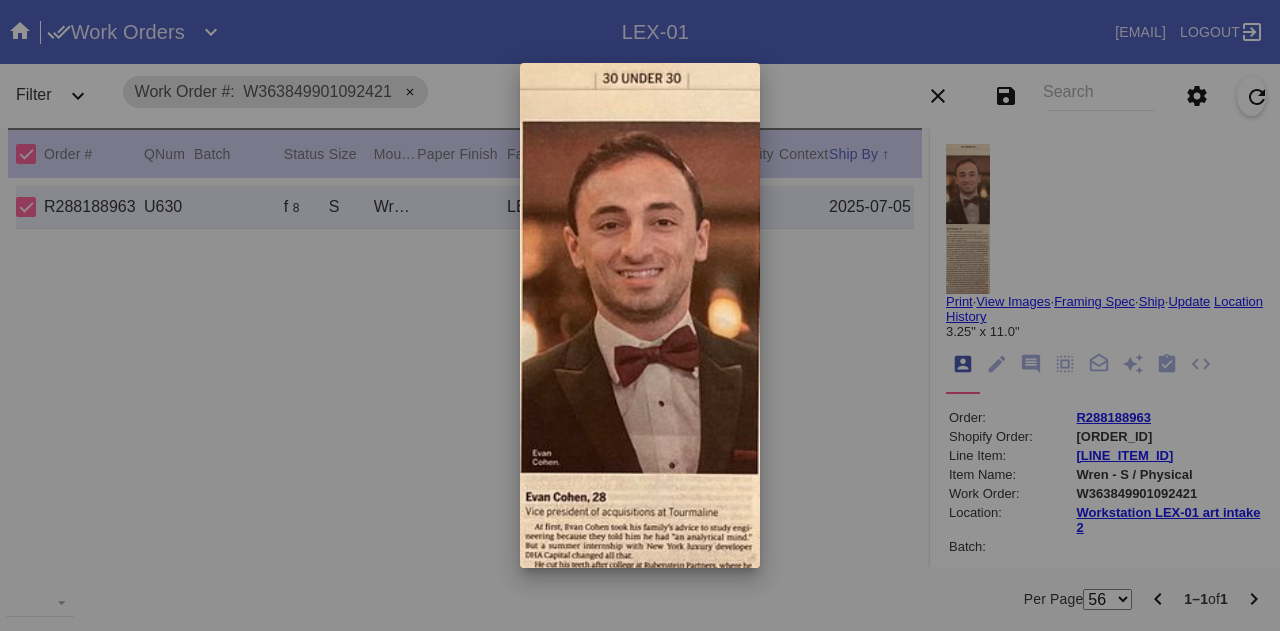 click at bounding box center [640, 315] 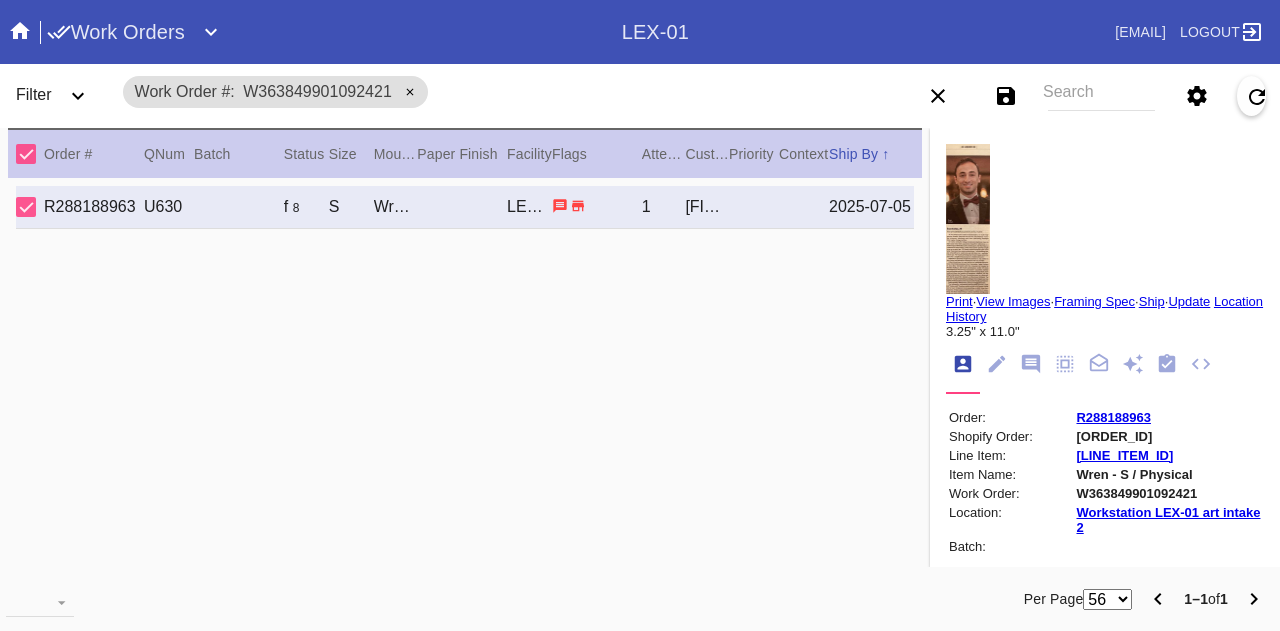 click on "View Images" at bounding box center [1013, 301] 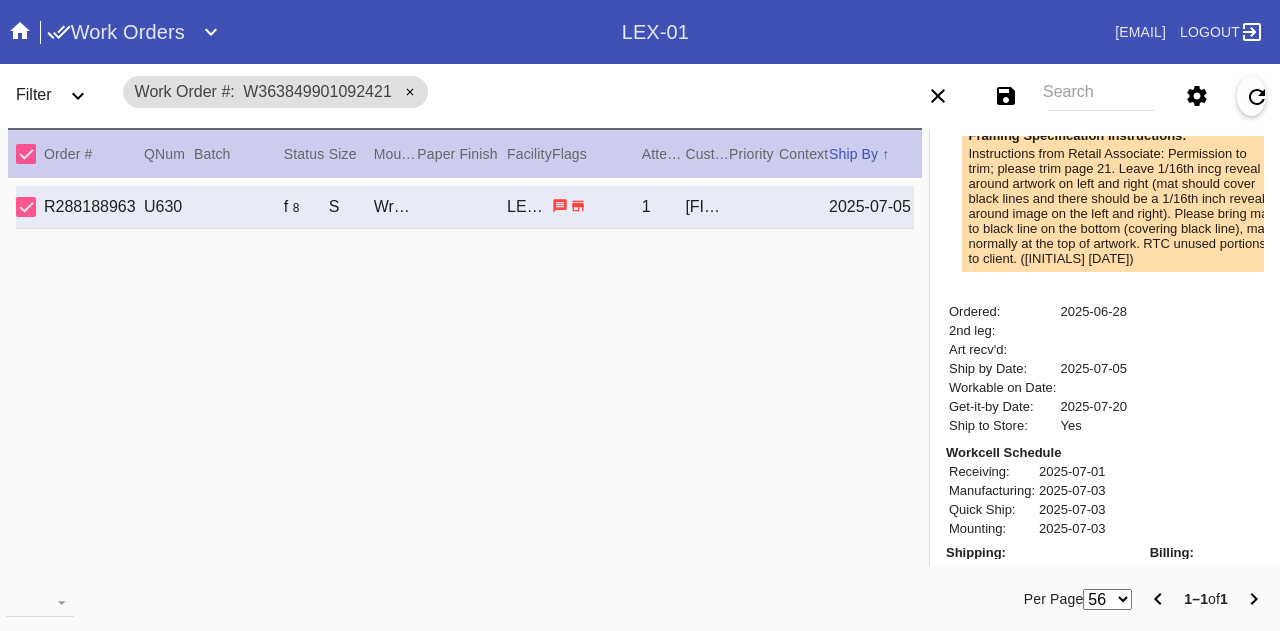 scroll, scrollTop: 881, scrollLeft: 0, axis: vertical 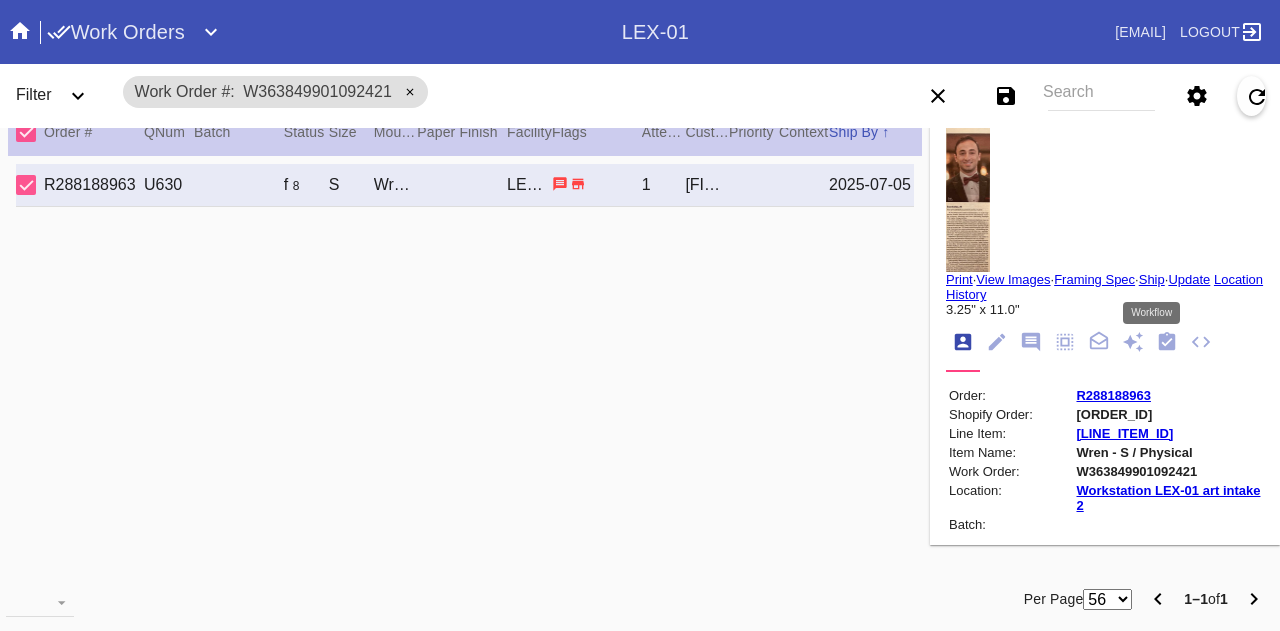 click at bounding box center (1167, 342) 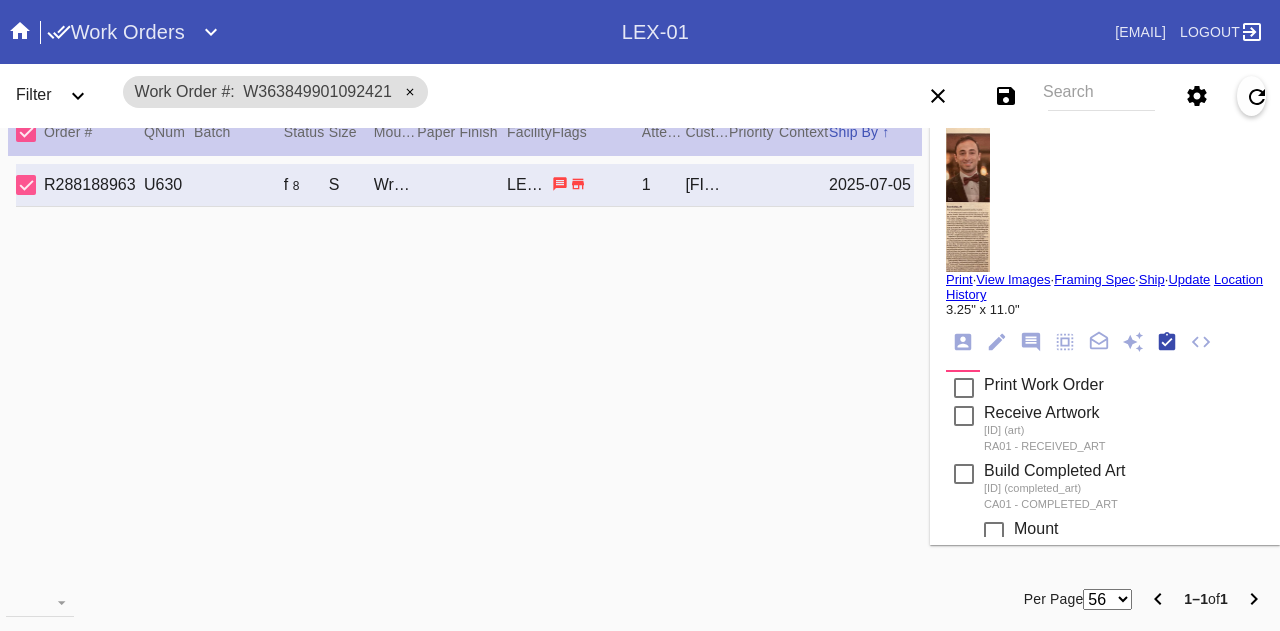 scroll, scrollTop: 318, scrollLeft: 0, axis: vertical 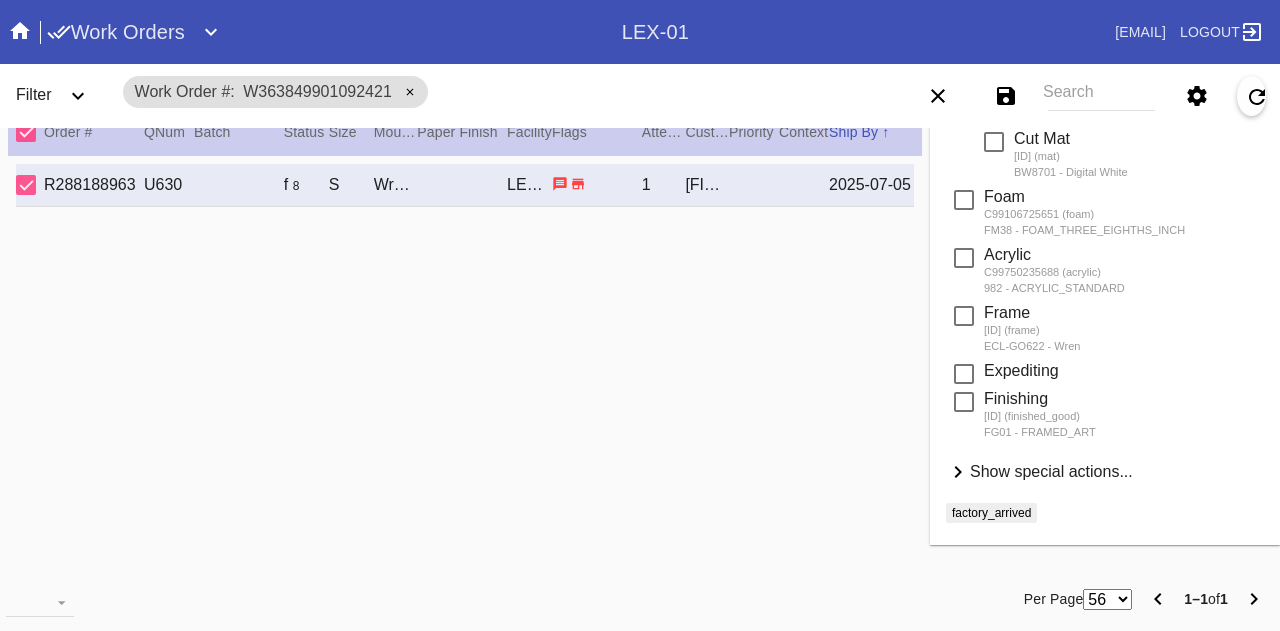 click on "Show special actions..." at bounding box center [1051, 471] 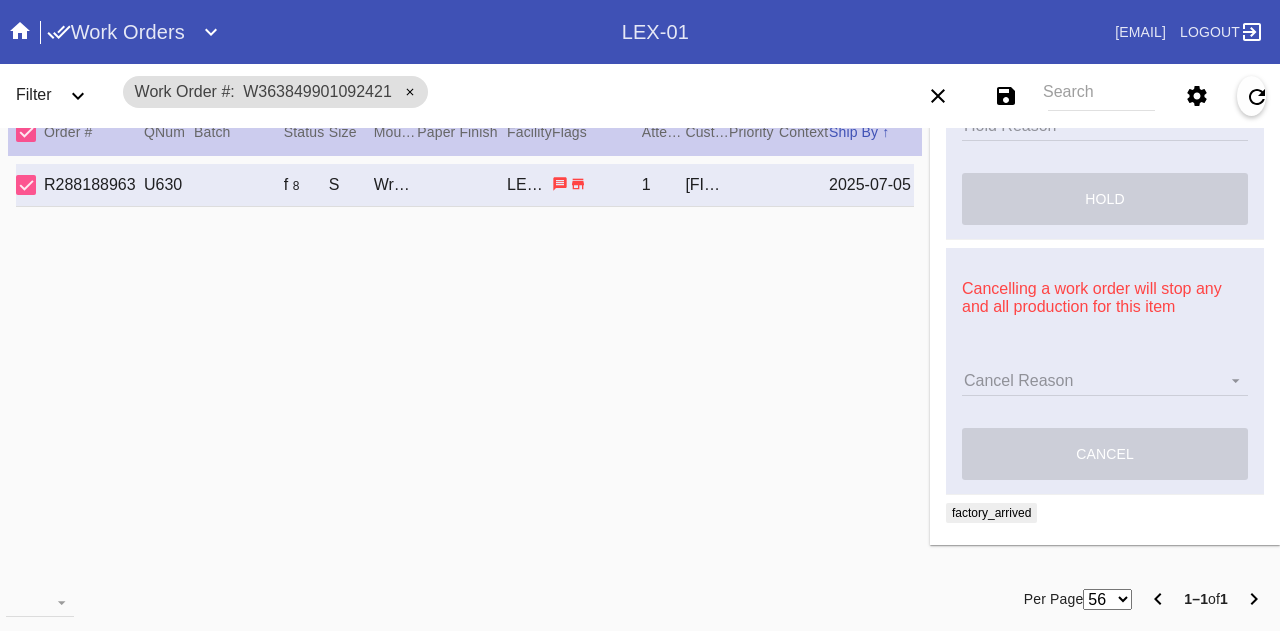 scroll, scrollTop: 796, scrollLeft: 0, axis: vertical 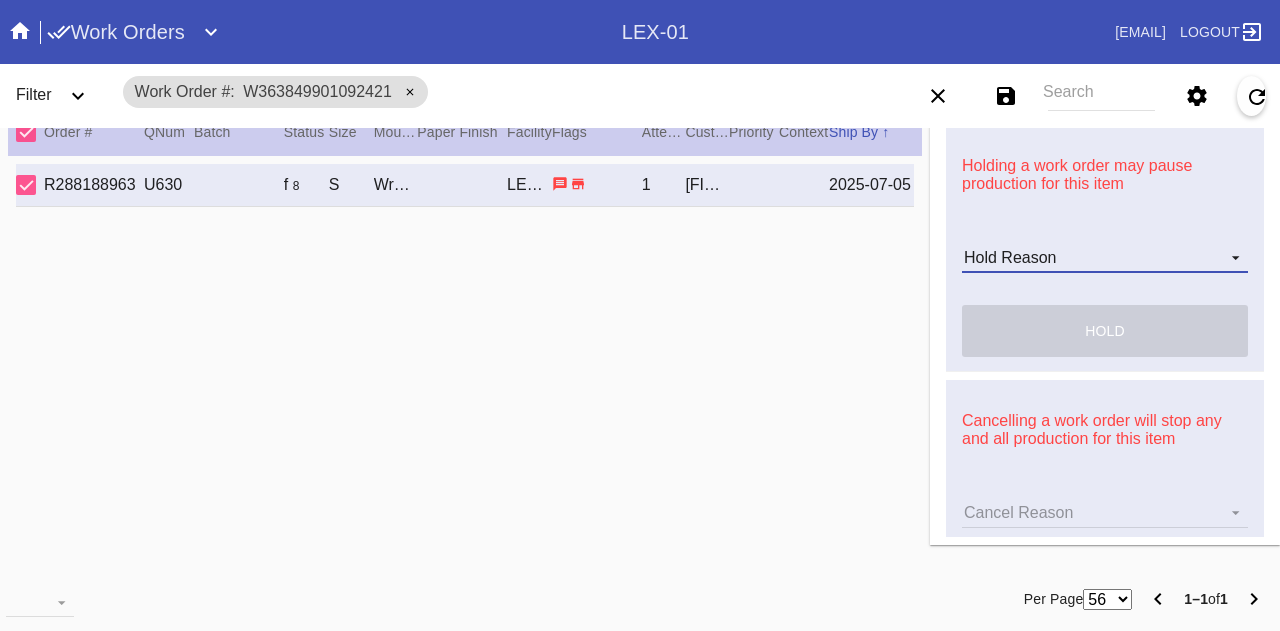 click on "Hold Reason Art Care Review Artwork Damaged F4B/Partnership Facility Out of Stock HPO Hold to Ship Investigation Lost in Studio Multi-Mat Details Not Received Order Change Request Out of Stock Proactive Outreach Pull for Production QA/Customer Approval Question Submitted Ready for Action Ready for Production Repair Replacement Ordered Retail GW Rework Sample Search and Rescue Transit to LEX01 Transit to PHL01 Update Work Order" at bounding box center (1105, 258) 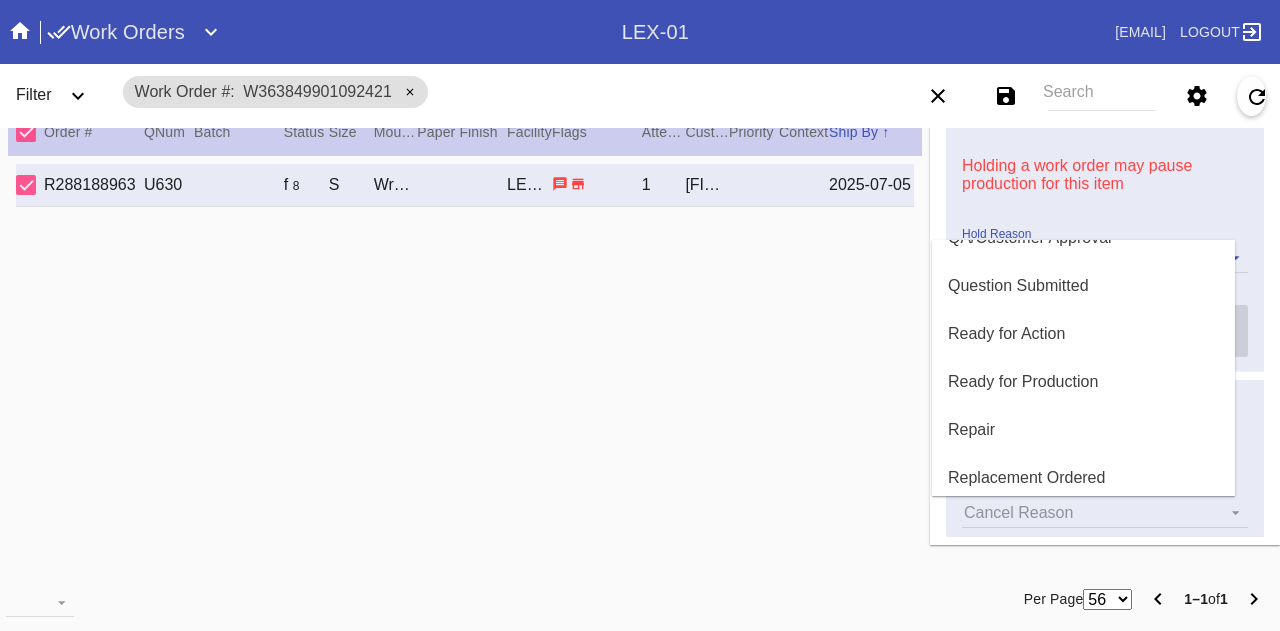 scroll, scrollTop: 702, scrollLeft: 0, axis: vertical 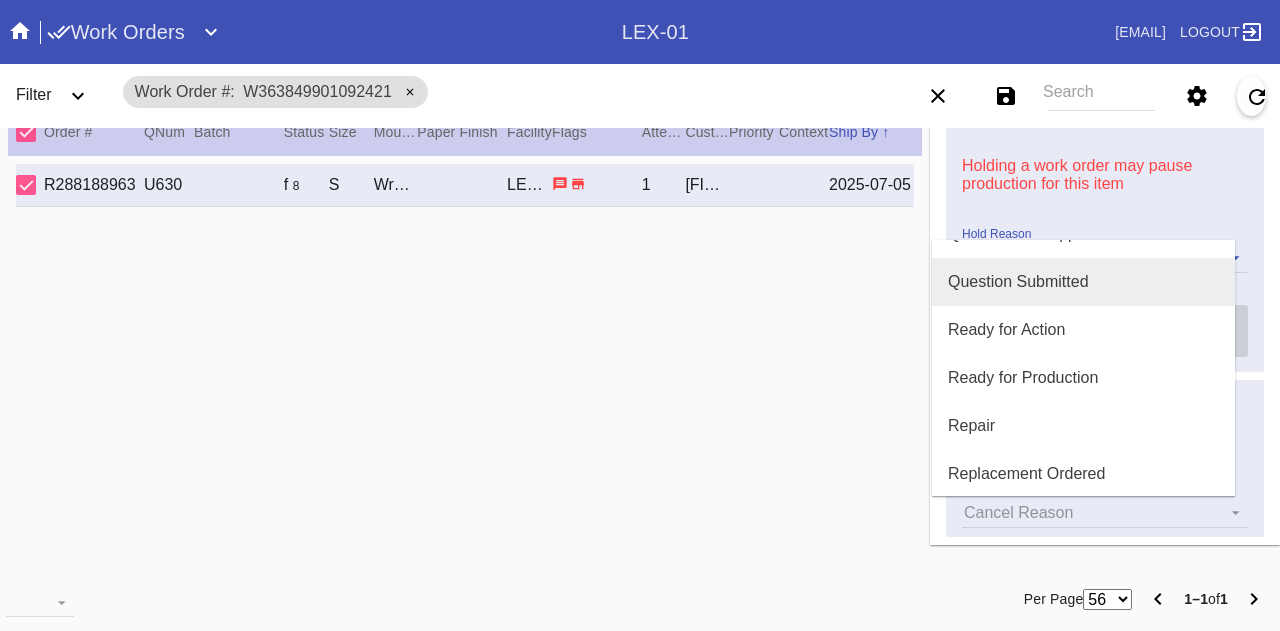 click on "Question Submitted" at bounding box center [1018, 282] 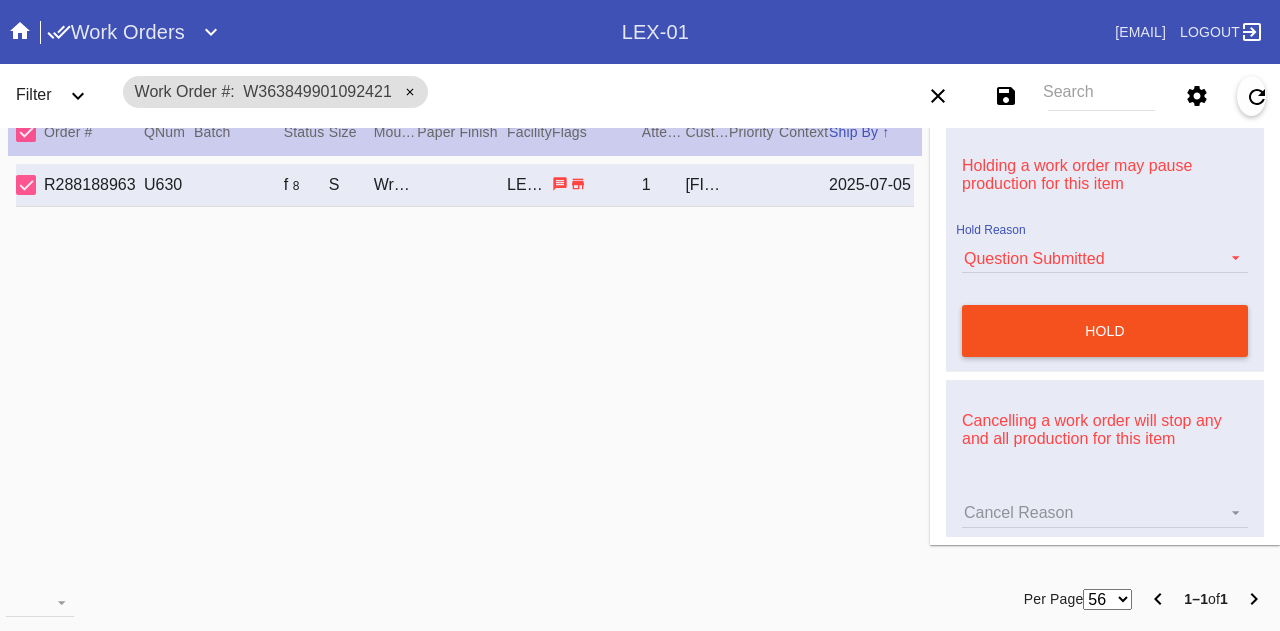 click on "hold" at bounding box center (1105, 331) 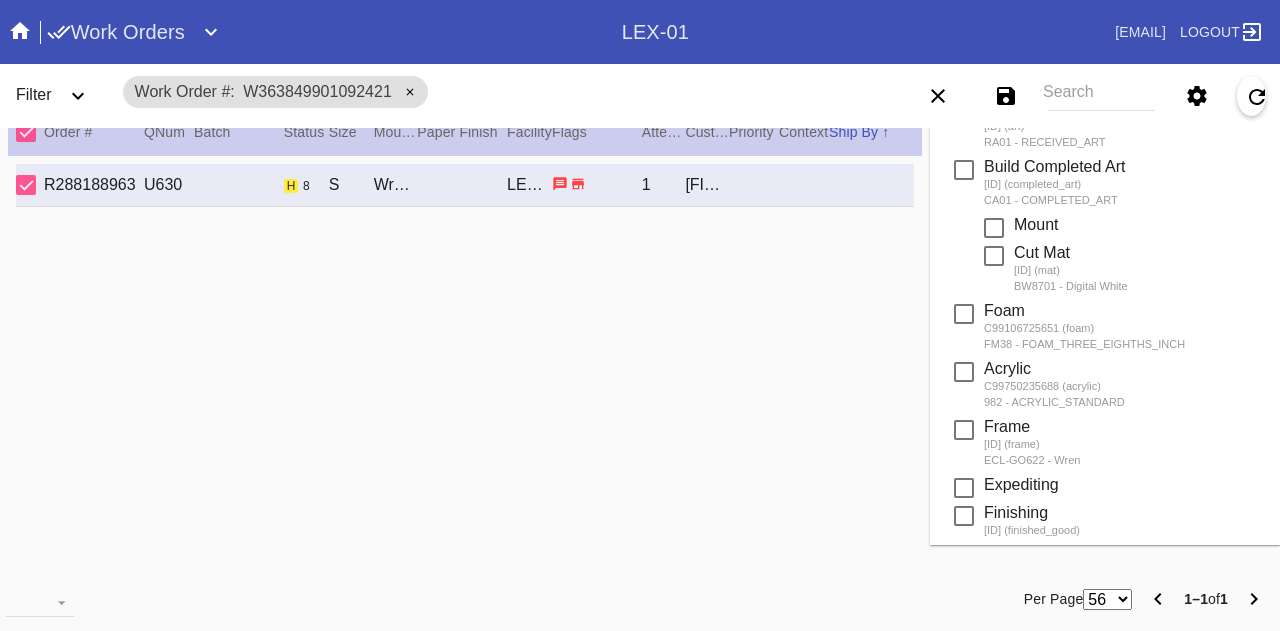 scroll, scrollTop: 0, scrollLeft: 0, axis: both 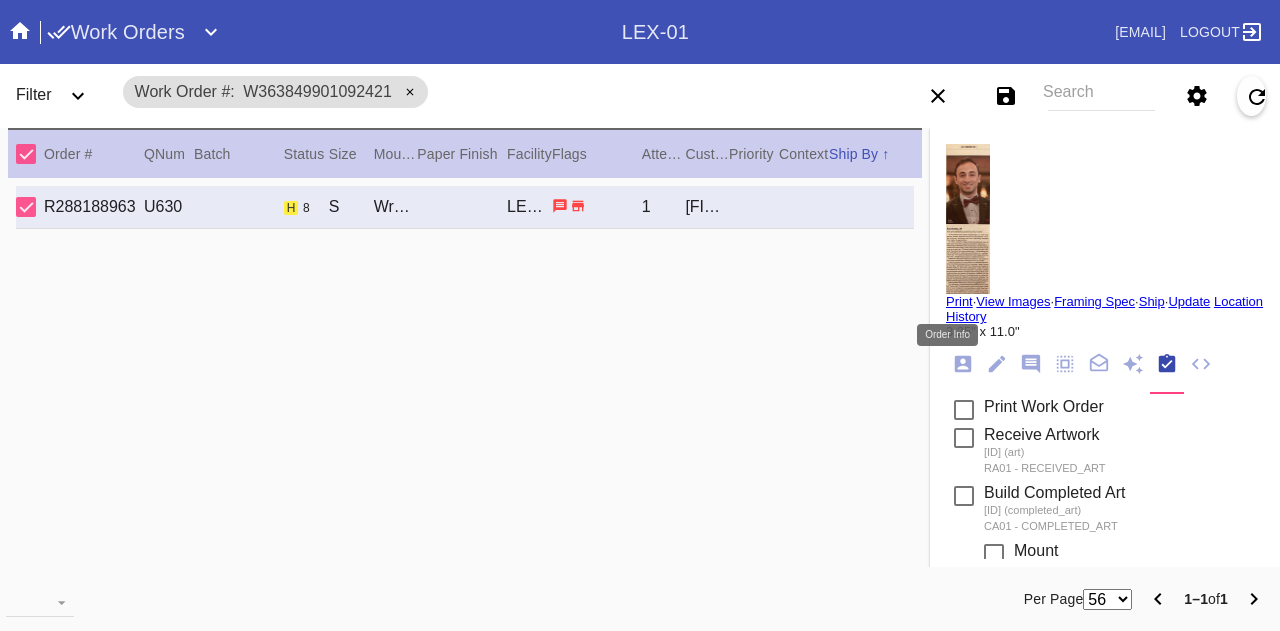 click at bounding box center (963, 364) 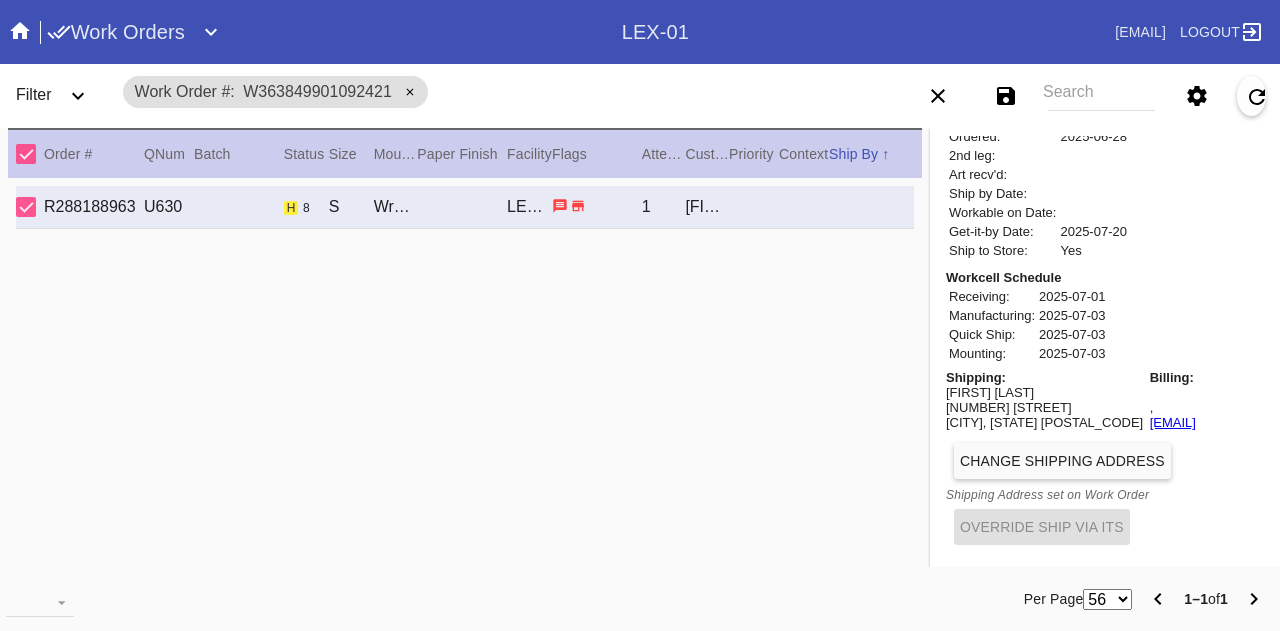 scroll, scrollTop: 881, scrollLeft: 0, axis: vertical 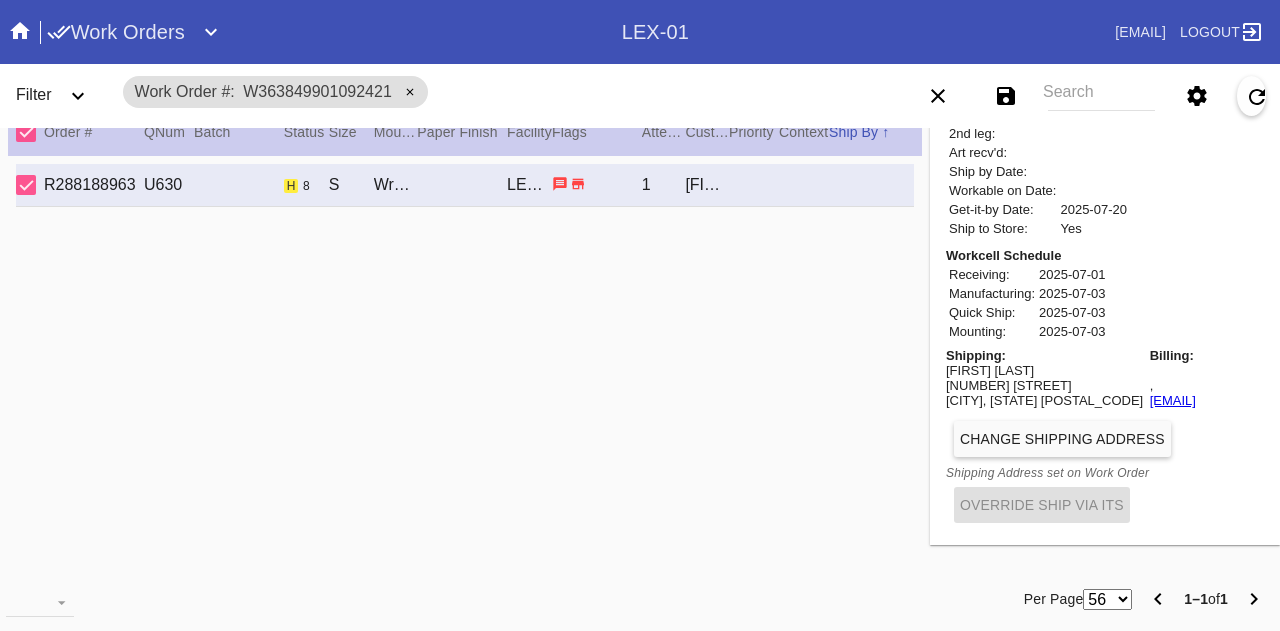click on "[FIRST] [LAST]" at bounding box center (1044, 370) 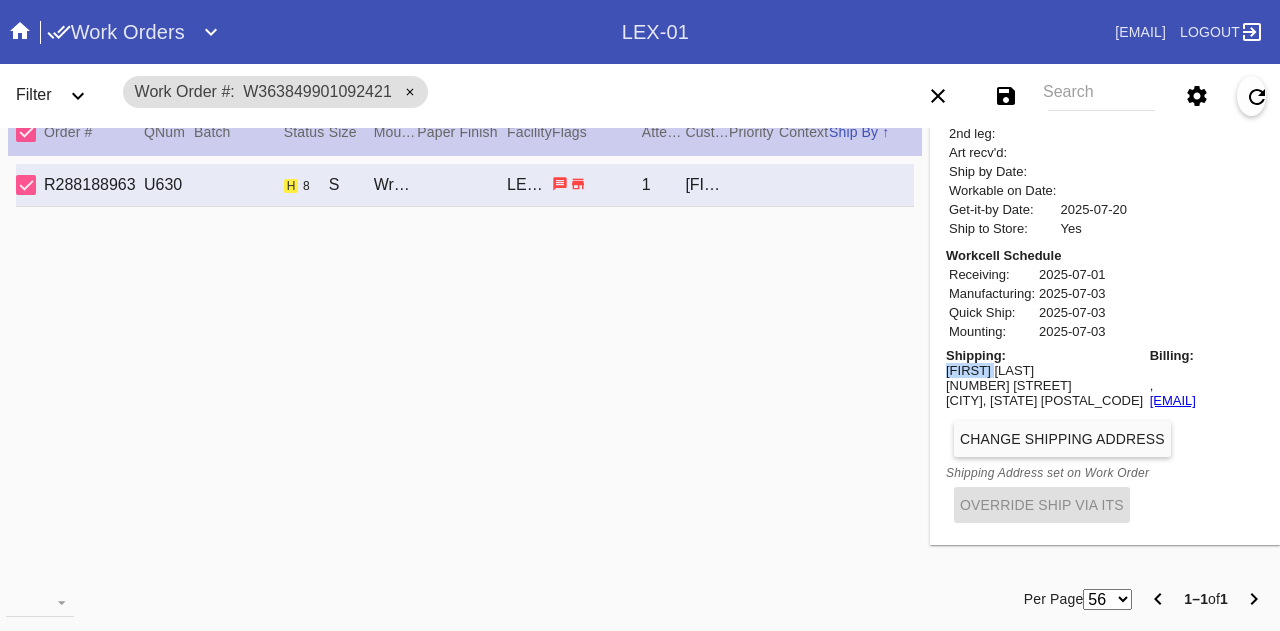 click on "[FIRST] [LAST]" at bounding box center (1044, 370) 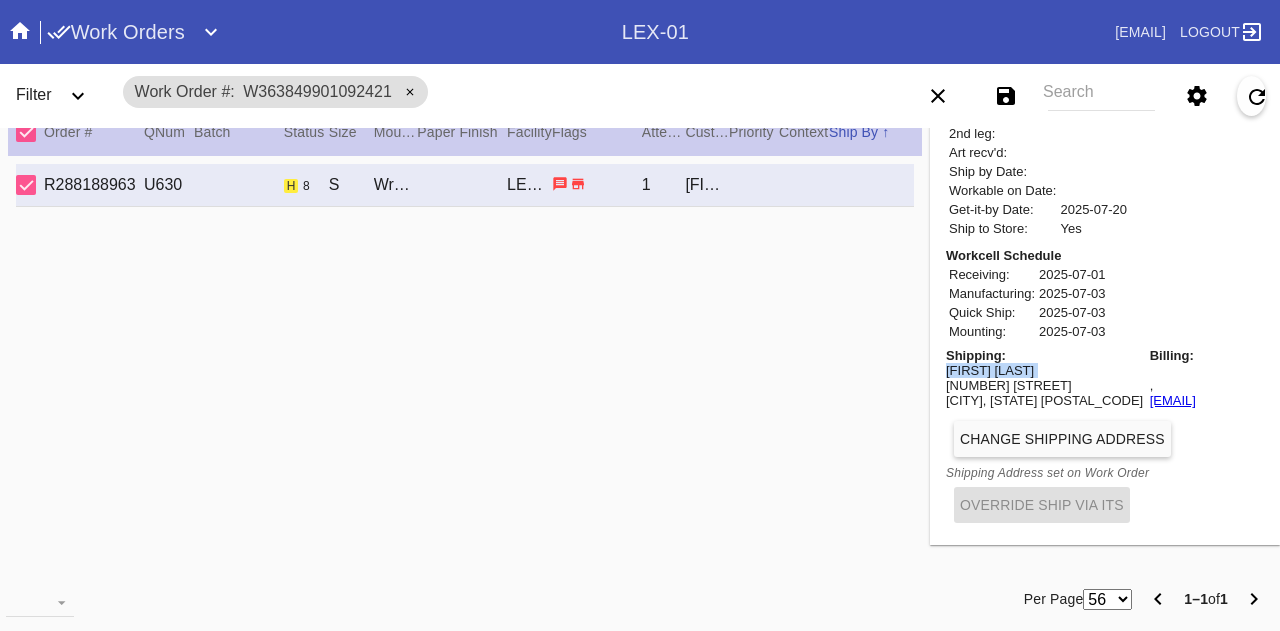 click on "Marissa Sashihara" at bounding box center (1044, 370) 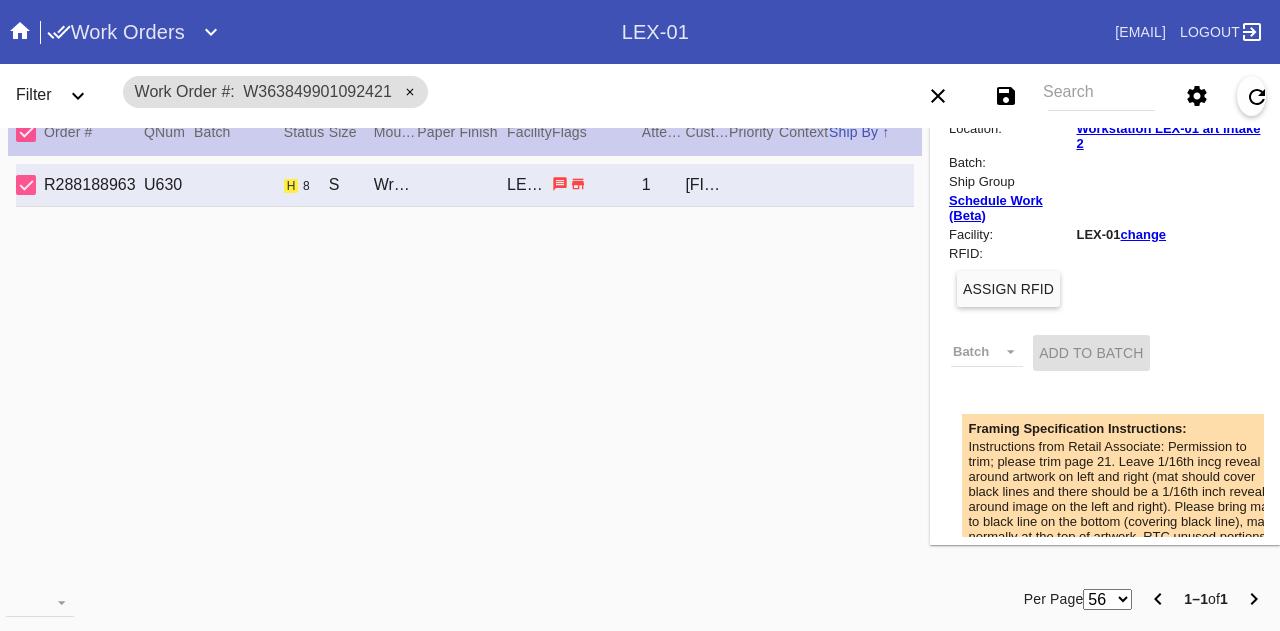 scroll, scrollTop: 0, scrollLeft: 0, axis: both 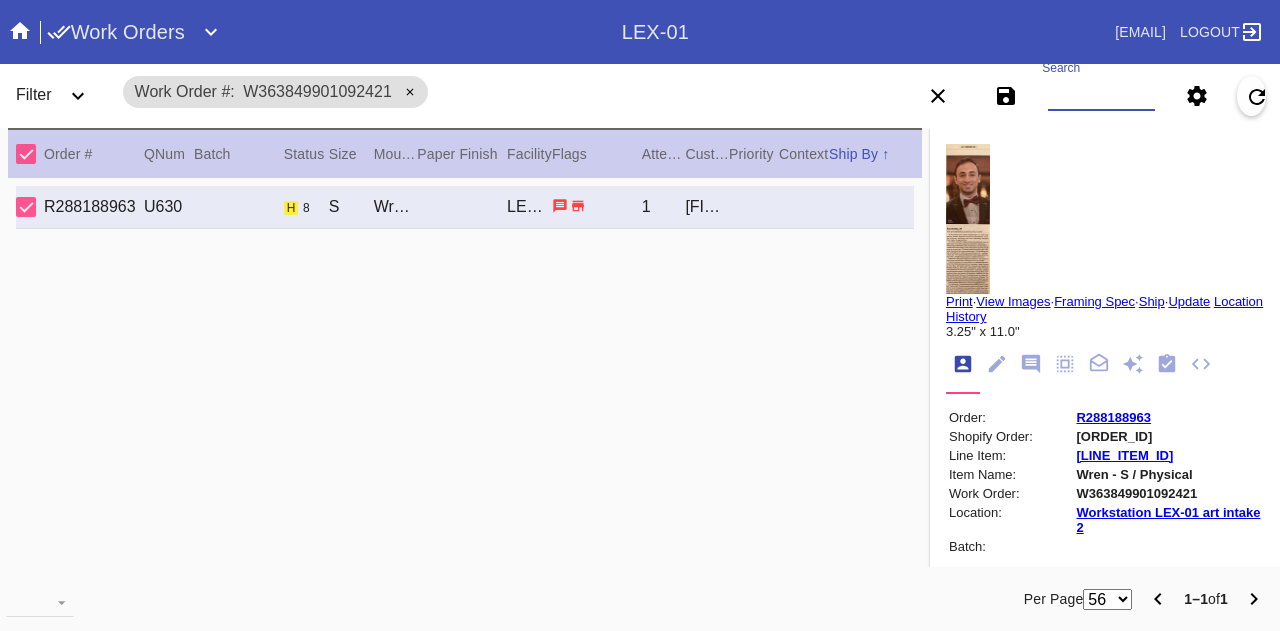 click on "Search" at bounding box center (1101, 96) 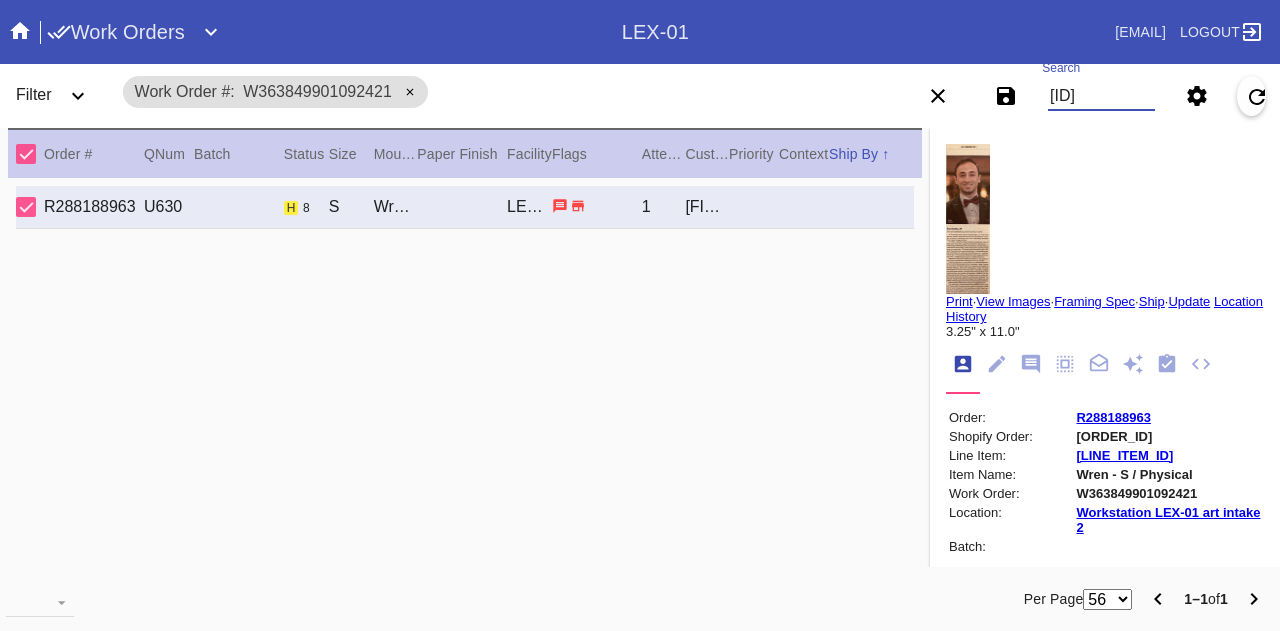 type on "W479620037373945" 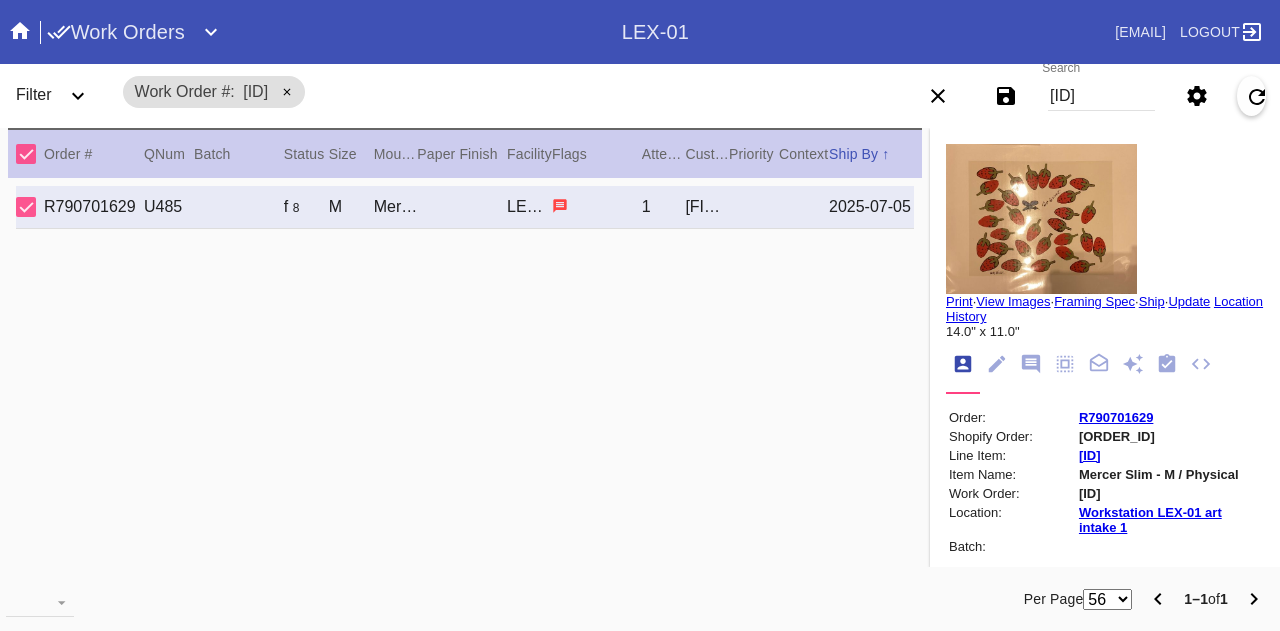scroll, scrollTop: 0, scrollLeft: 0, axis: both 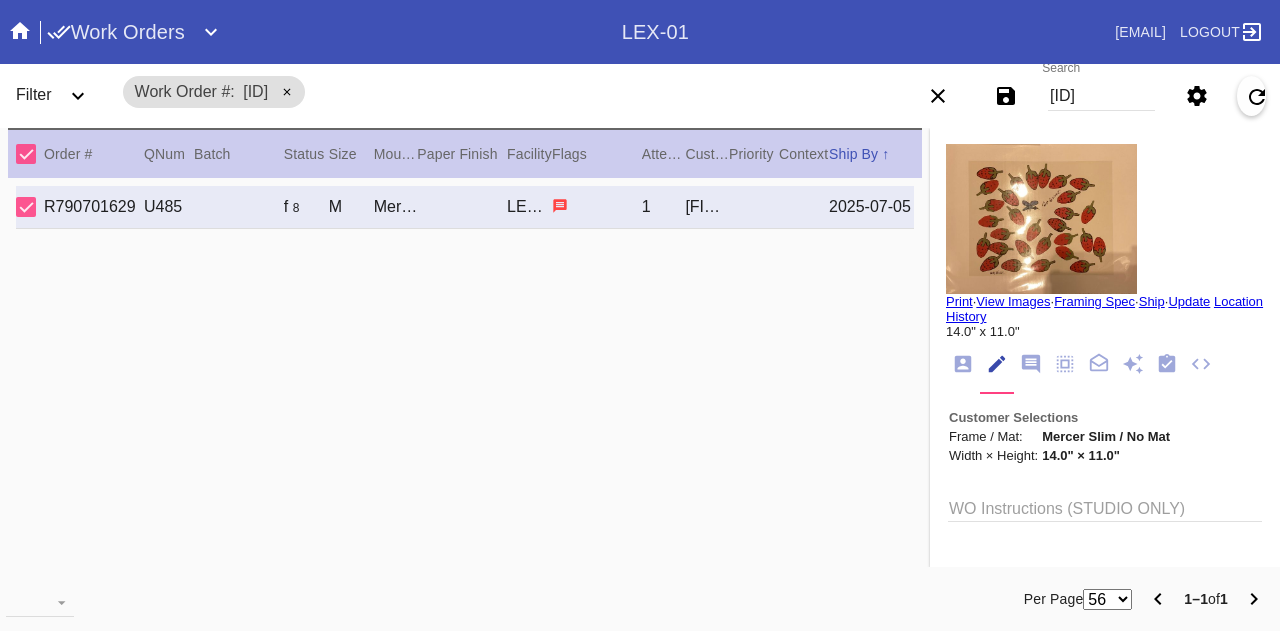 click at bounding box center (20, 31) 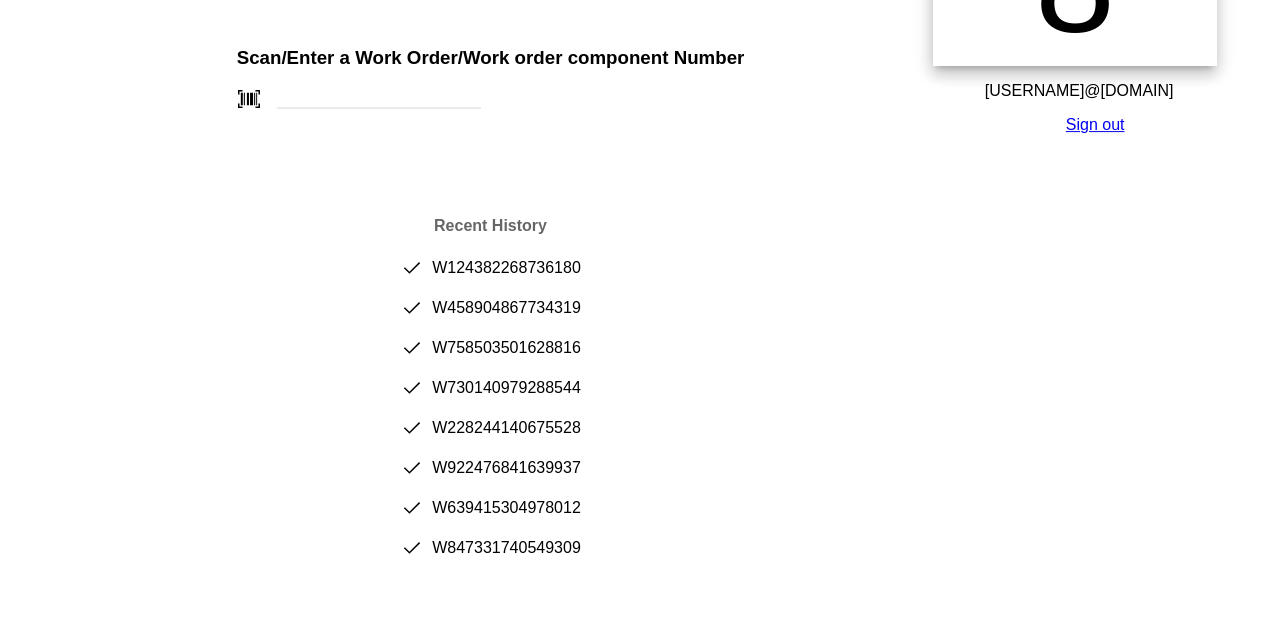 scroll, scrollTop: 0, scrollLeft: 0, axis: both 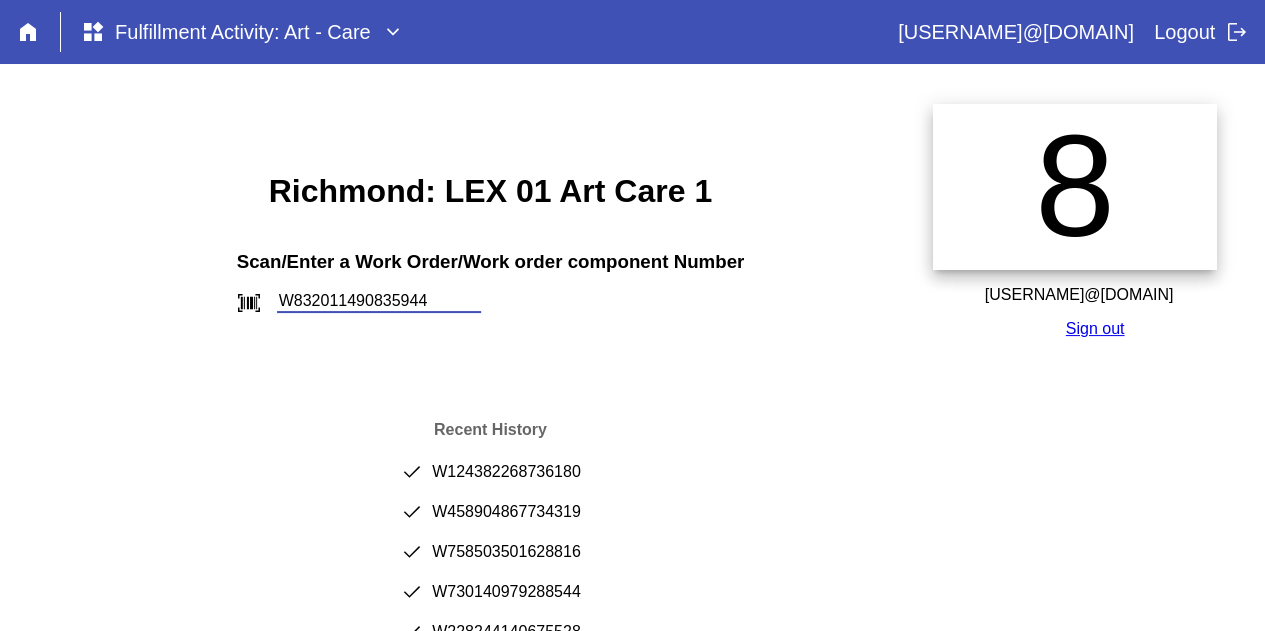 type on "W832011490835944" 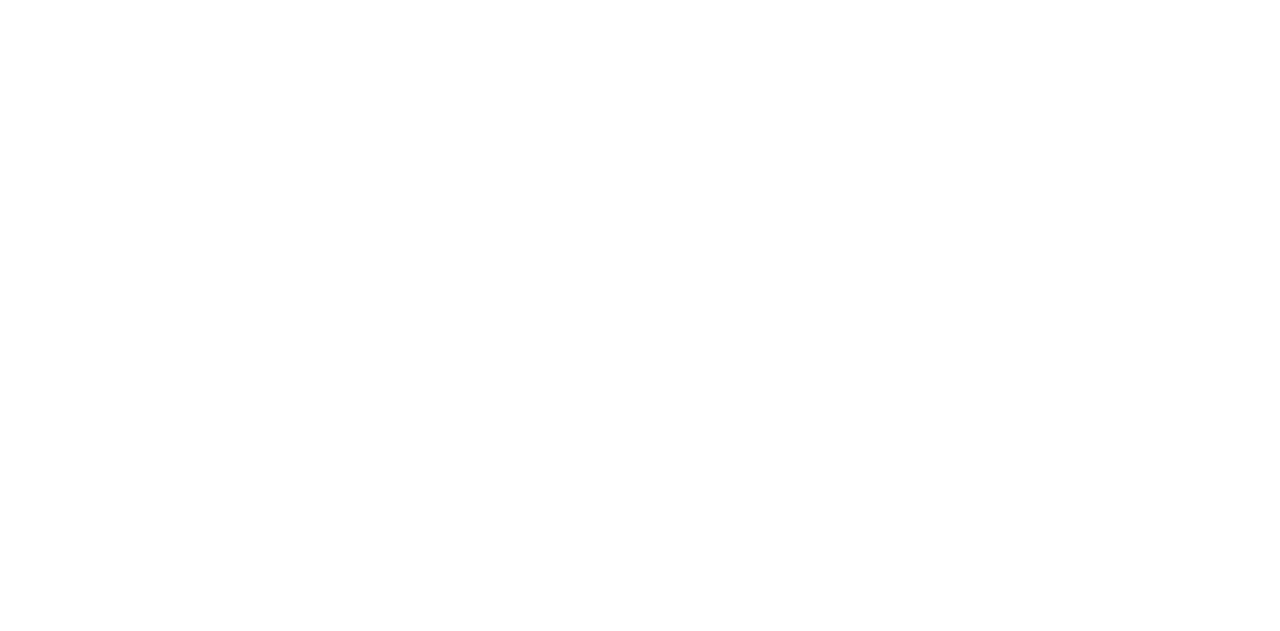 scroll, scrollTop: 0, scrollLeft: 0, axis: both 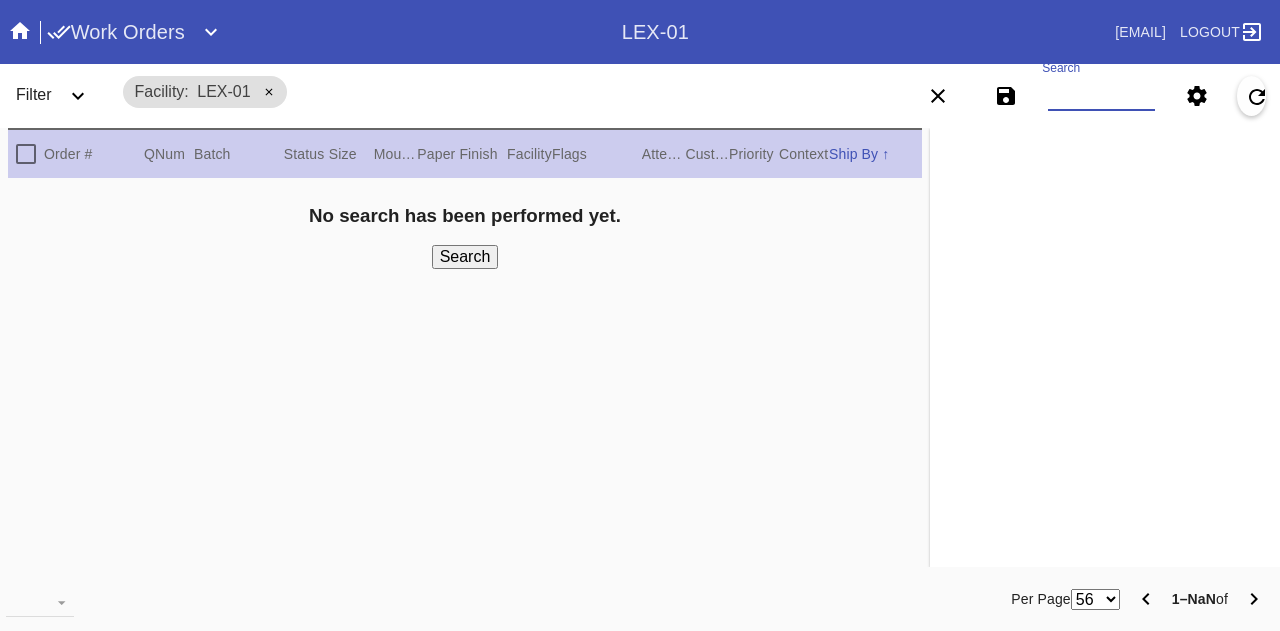 click on "Search" at bounding box center (1101, 96) 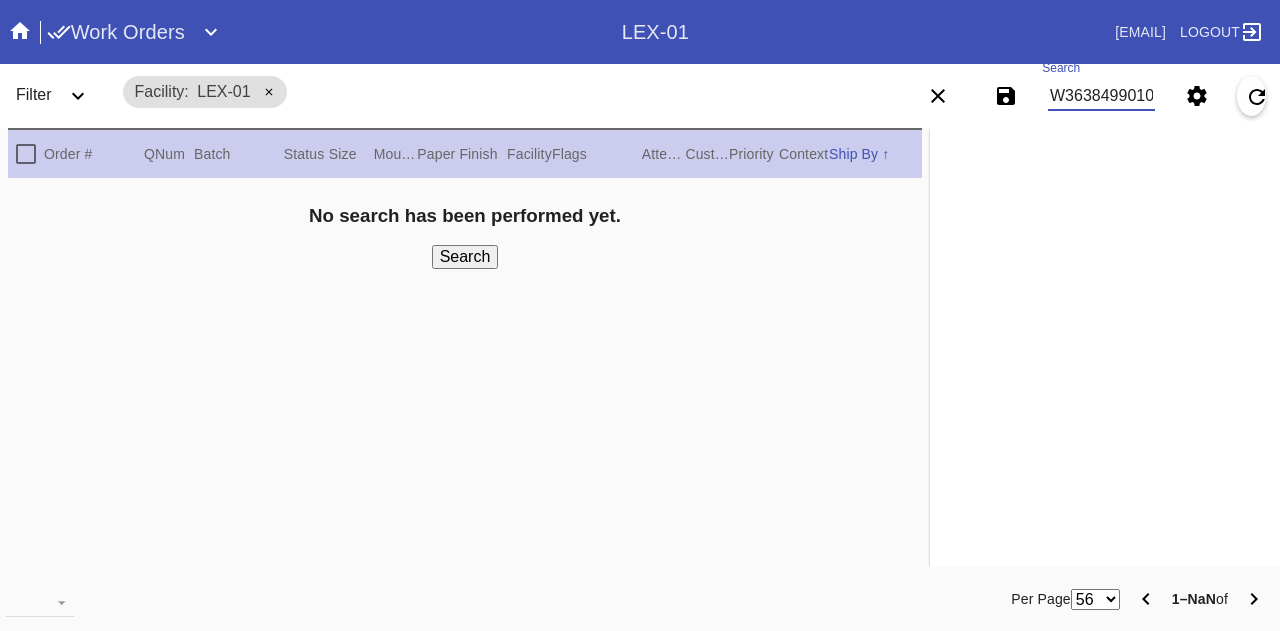 scroll, scrollTop: 0, scrollLeft: 45, axis: horizontal 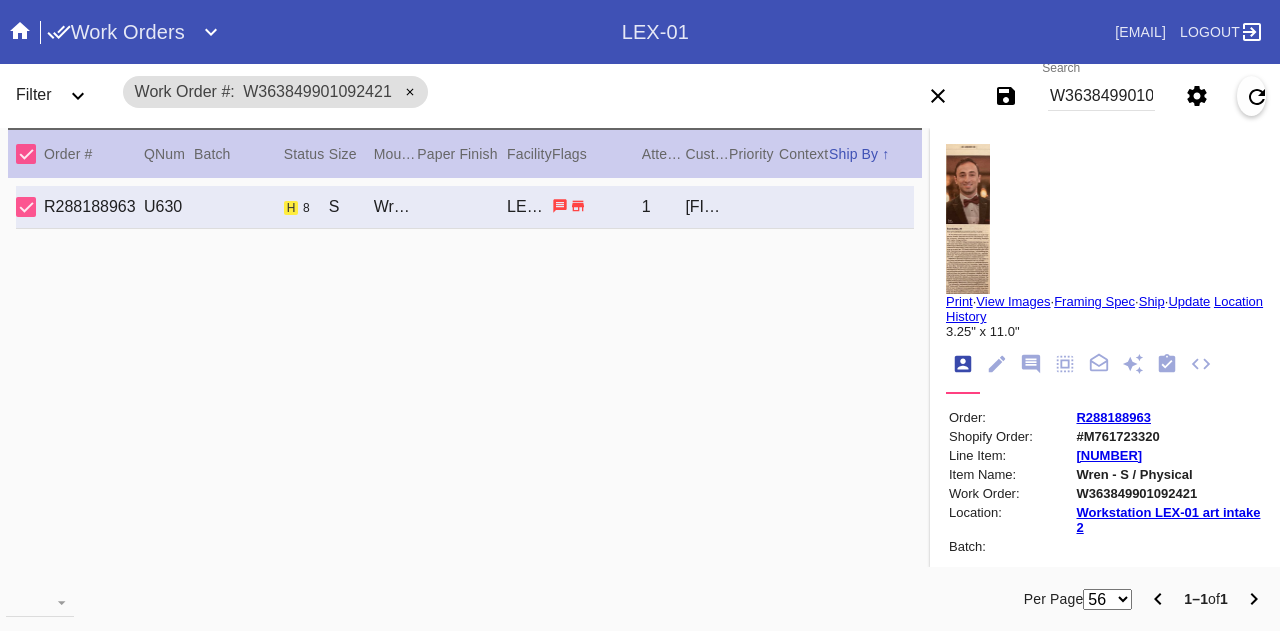 click at bounding box center [1031, 364] 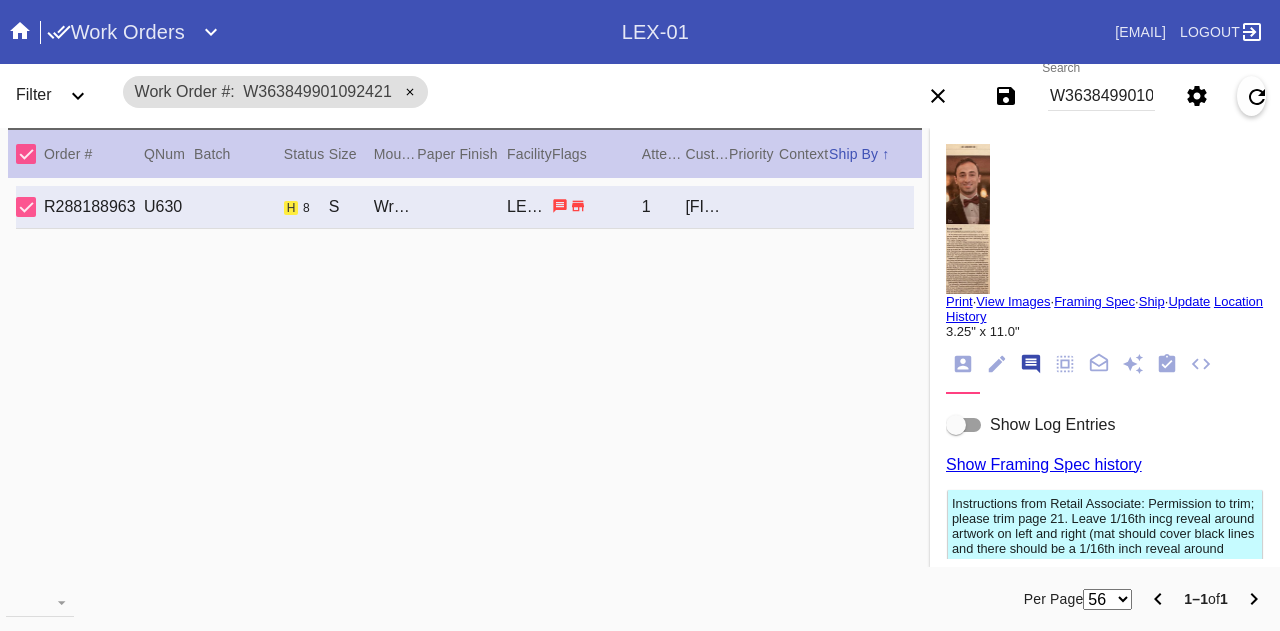 scroll, scrollTop: 122, scrollLeft: 0, axis: vertical 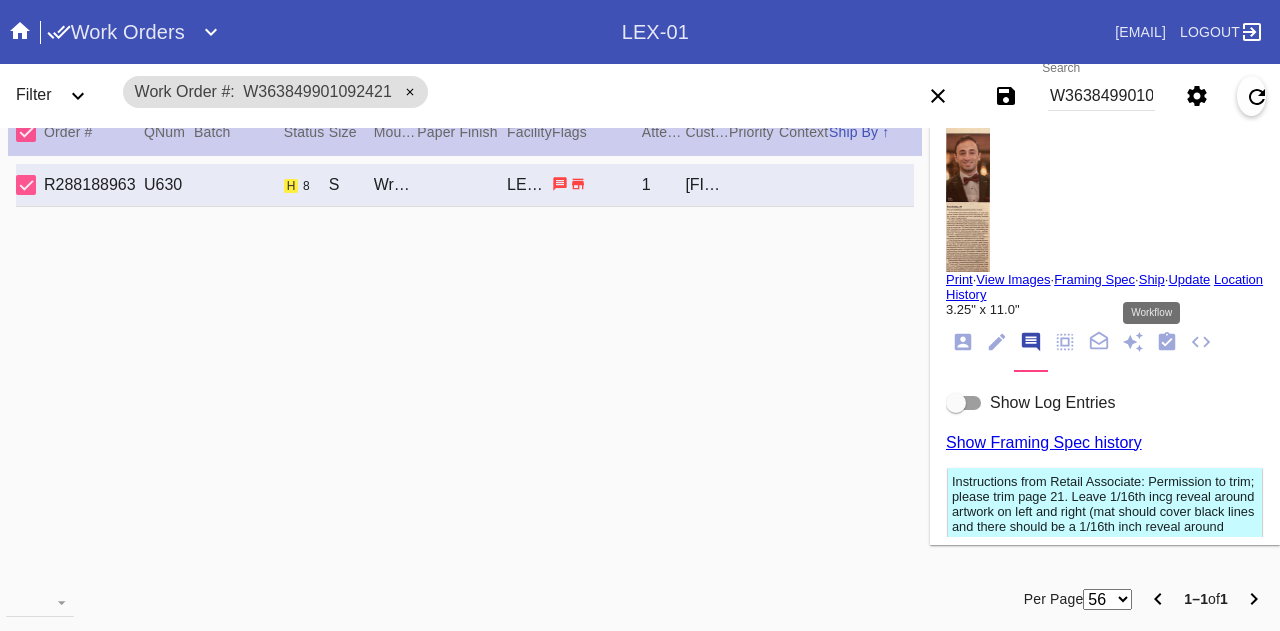 click at bounding box center [1167, 341] 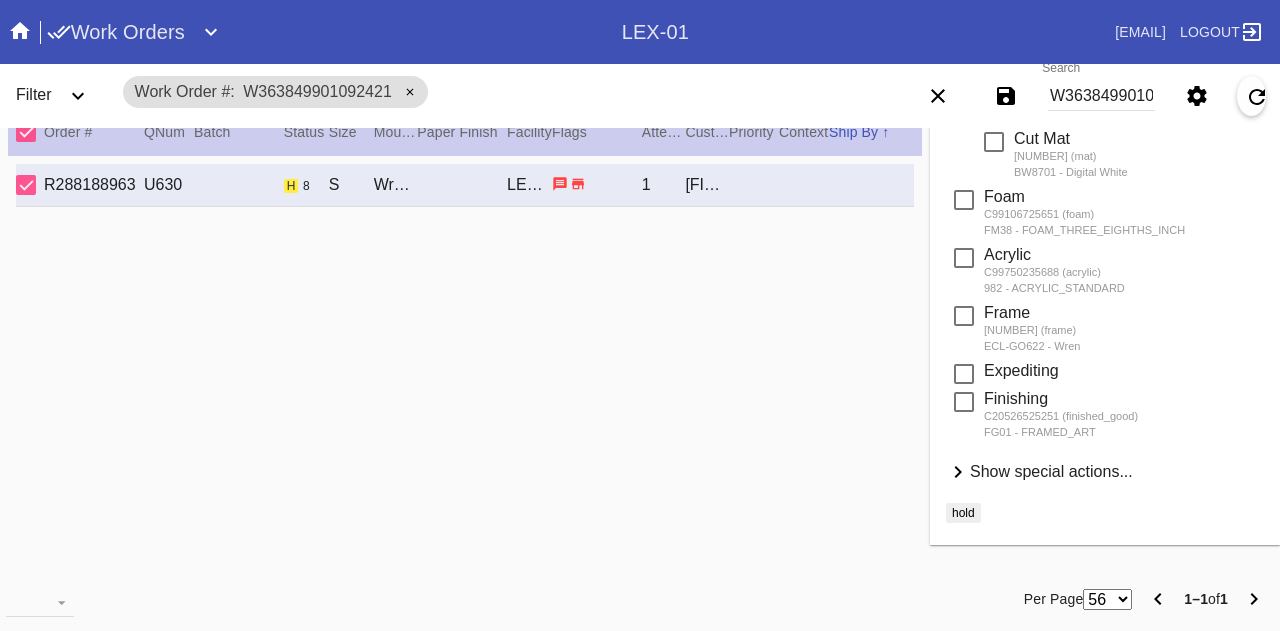 scroll, scrollTop: 0, scrollLeft: 0, axis: both 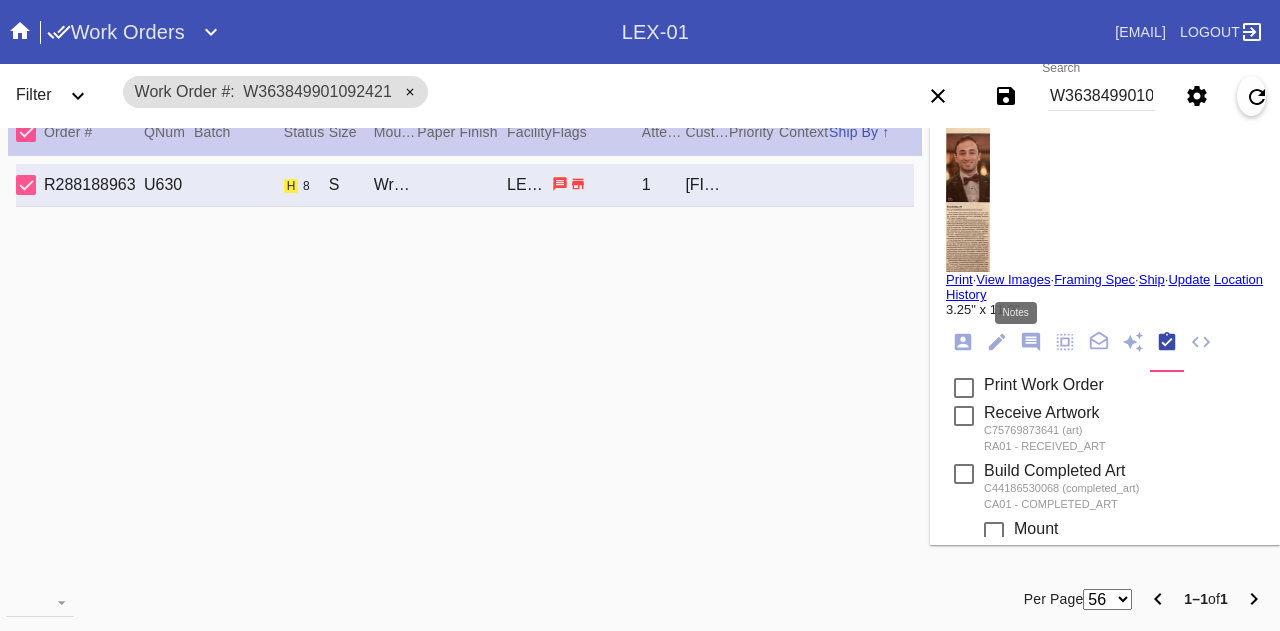 click at bounding box center (1031, 342) 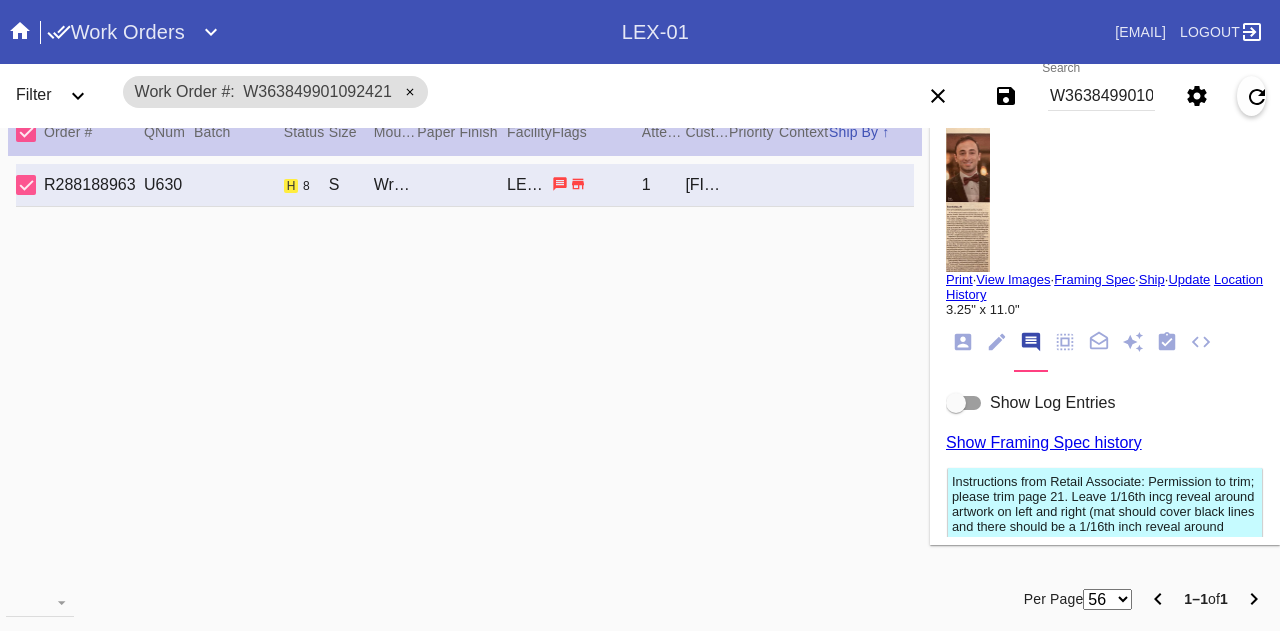 scroll, scrollTop: 207, scrollLeft: 0, axis: vertical 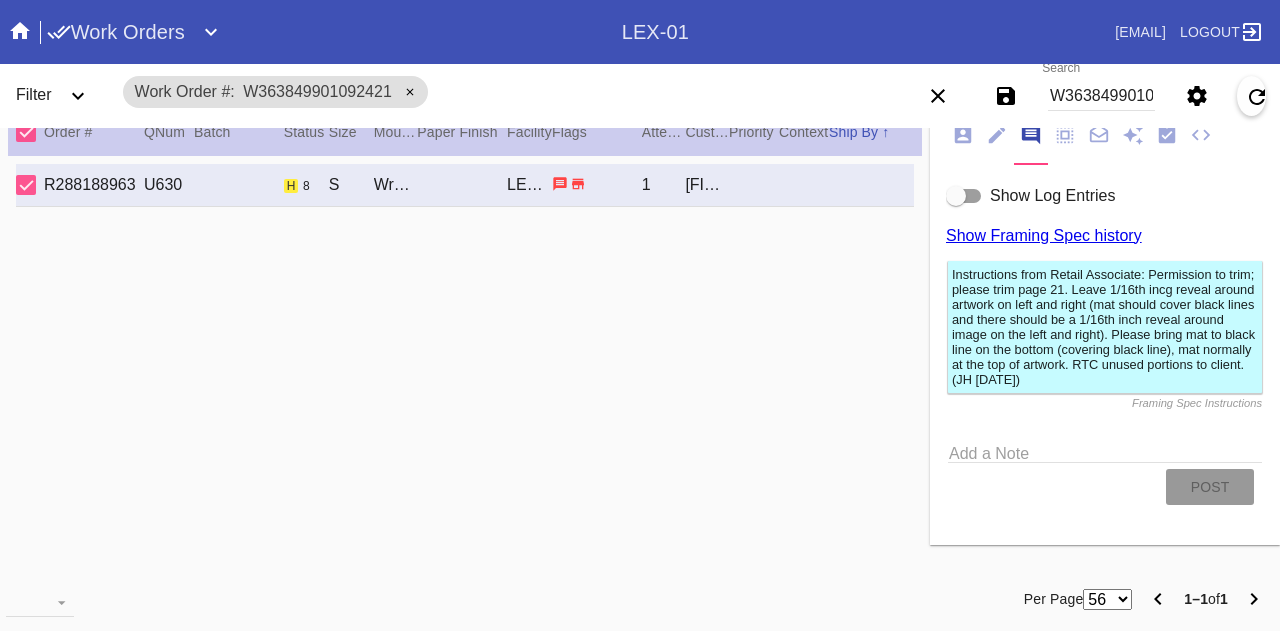 click at bounding box center (997, 135) 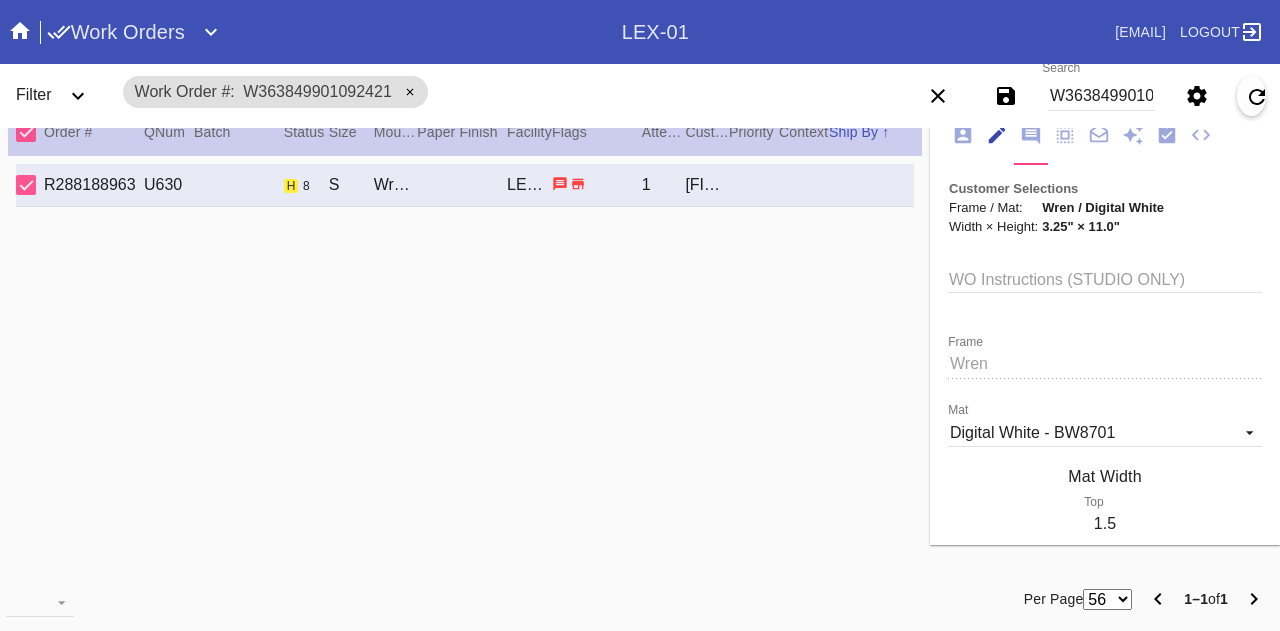scroll, scrollTop: 73, scrollLeft: 0, axis: vertical 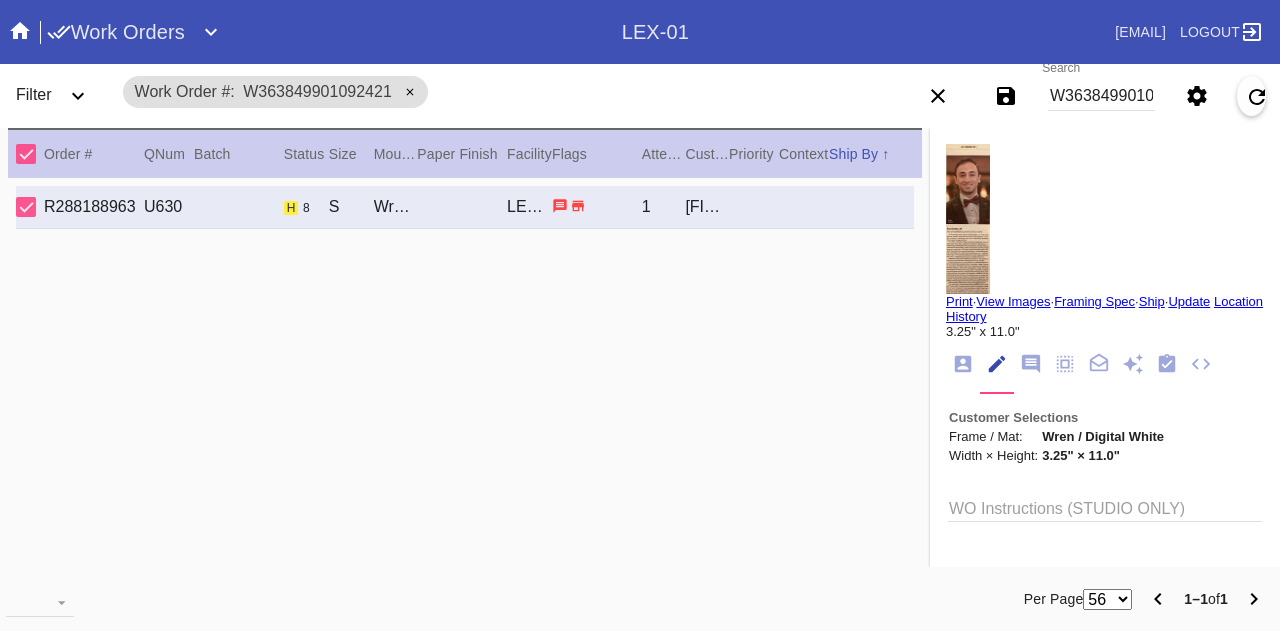 click at bounding box center [968, 219] 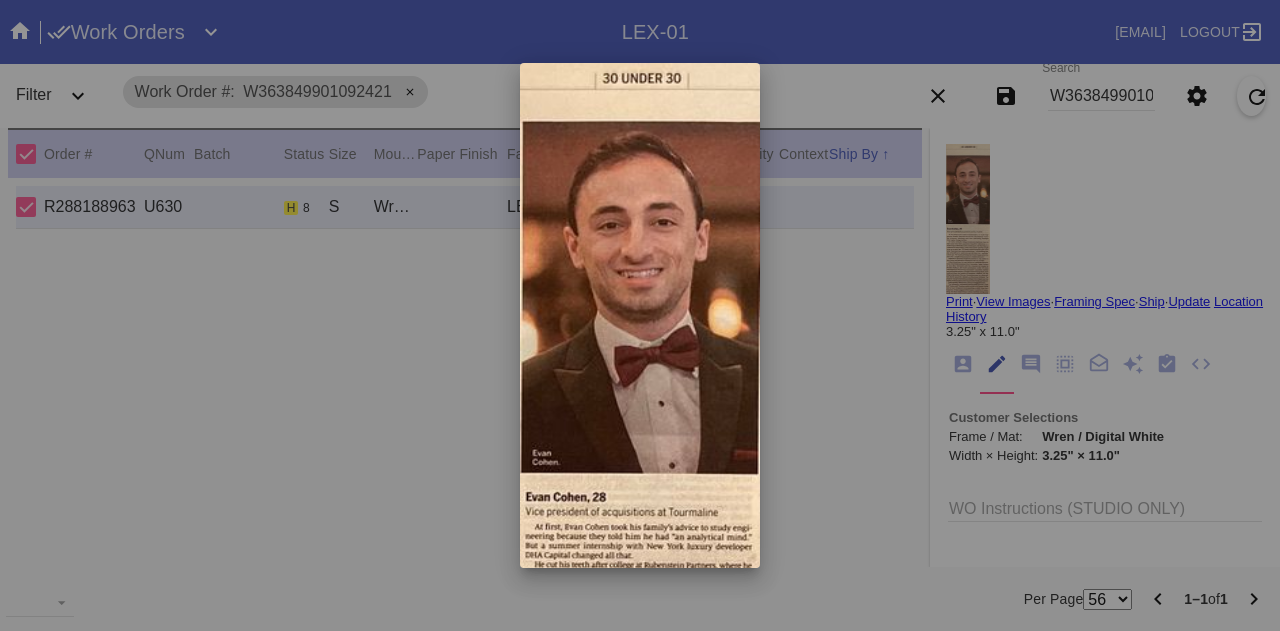 click at bounding box center (640, 315) 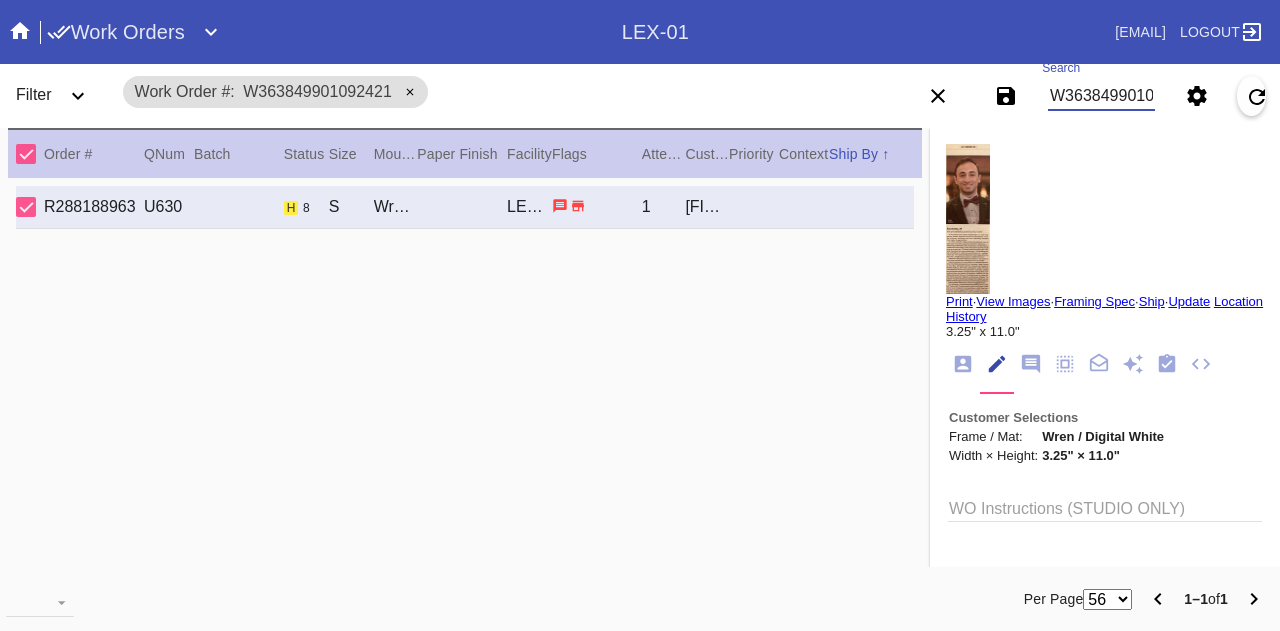 click on "W363849901092421" at bounding box center [1101, 96] 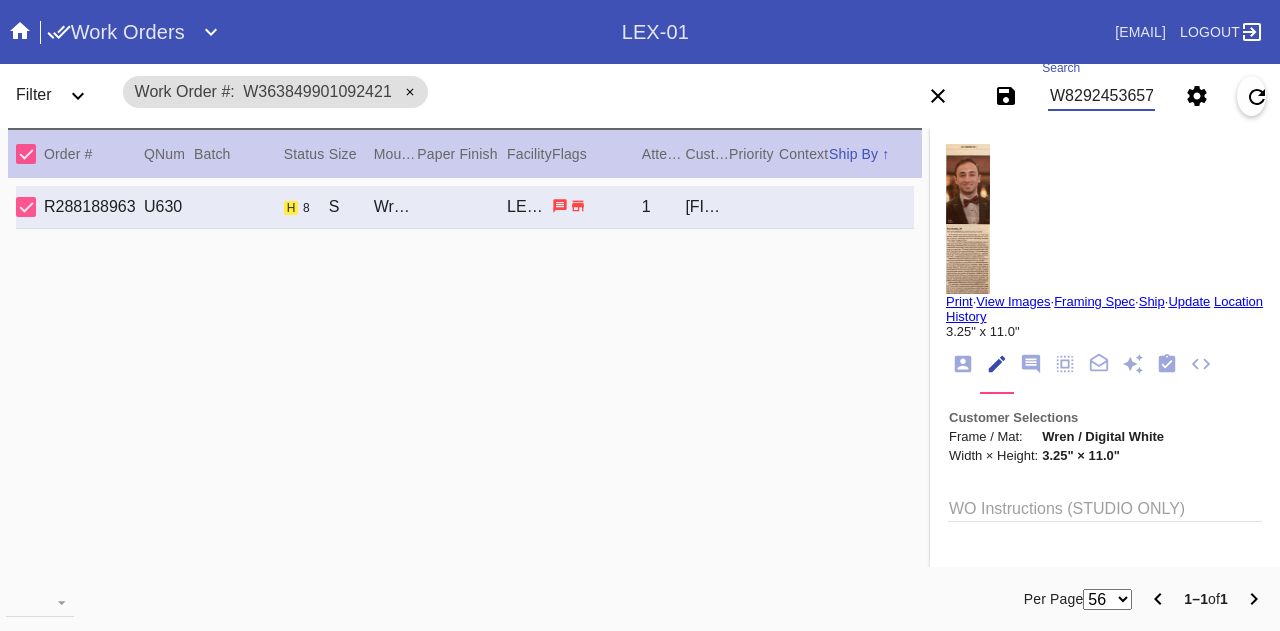 scroll, scrollTop: 0, scrollLeft: 45, axis: horizontal 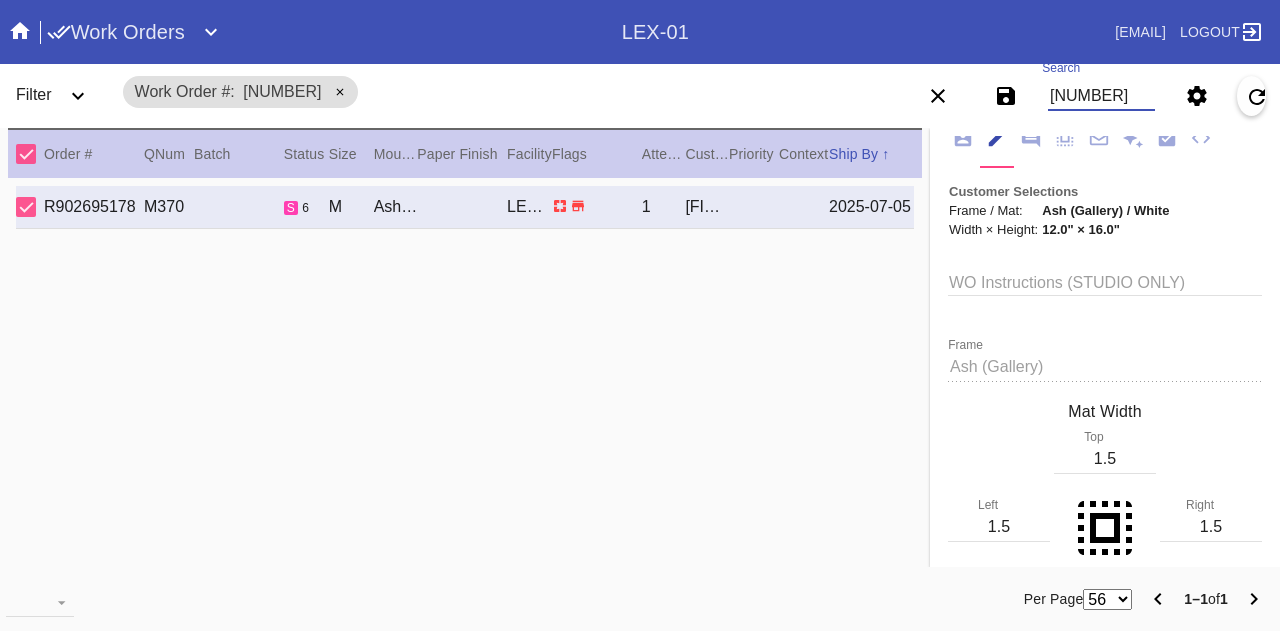 click on "W829245365719974" at bounding box center [1101, 96] 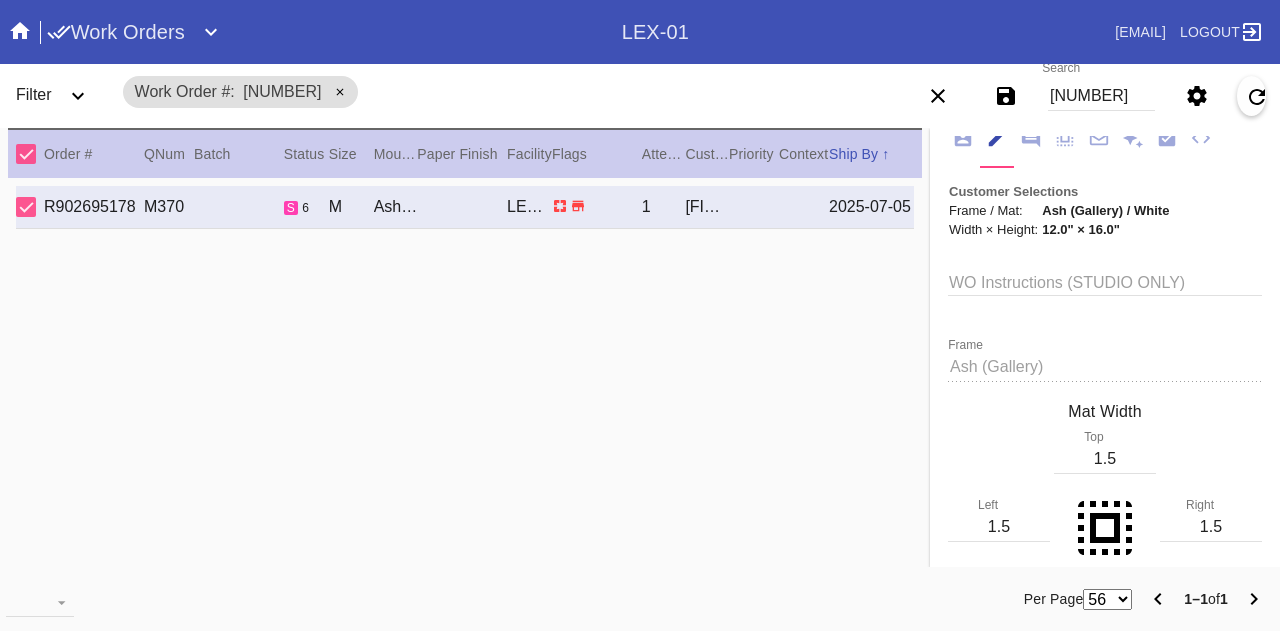 scroll, scrollTop: 0, scrollLeft: 0, axis: both 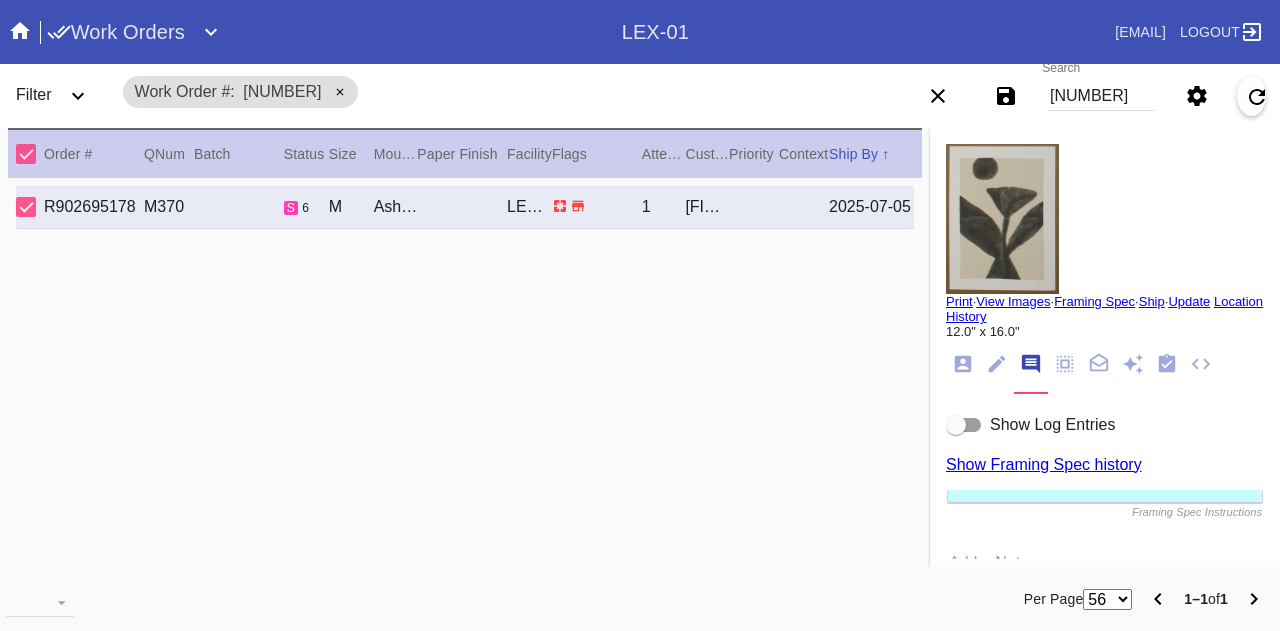 click on "Show Log Entries" at bounding box center [1052, 424] 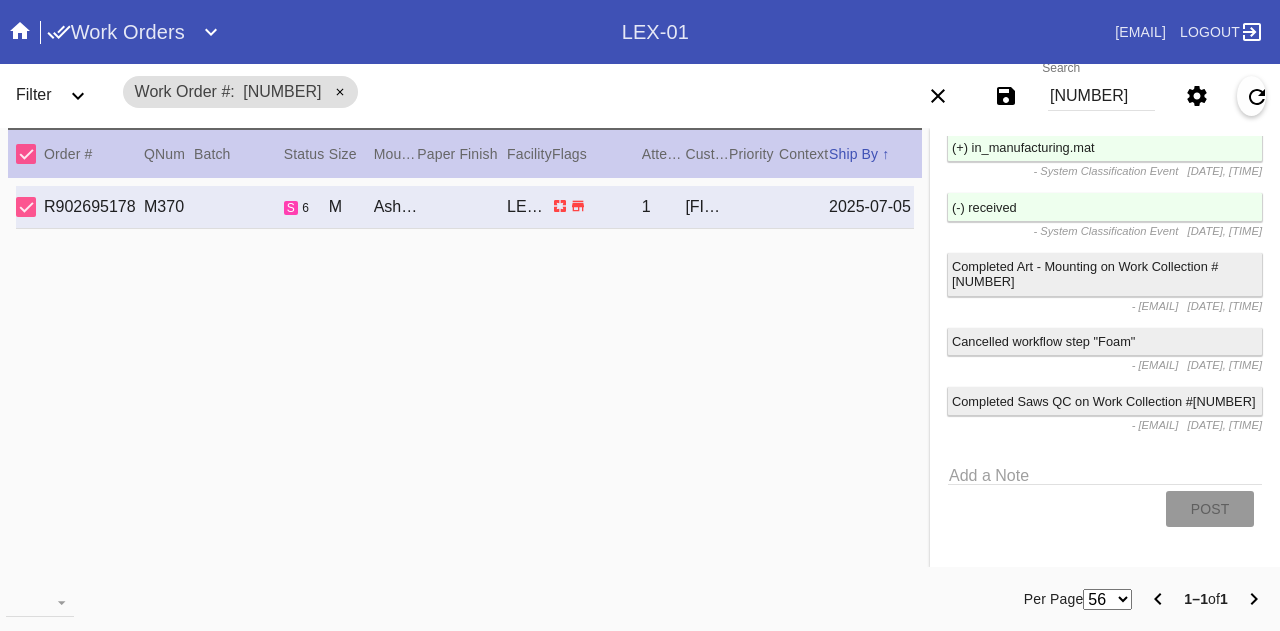 scroll, scrollTop: 3733, scrollLeft: 0, axis: vertical 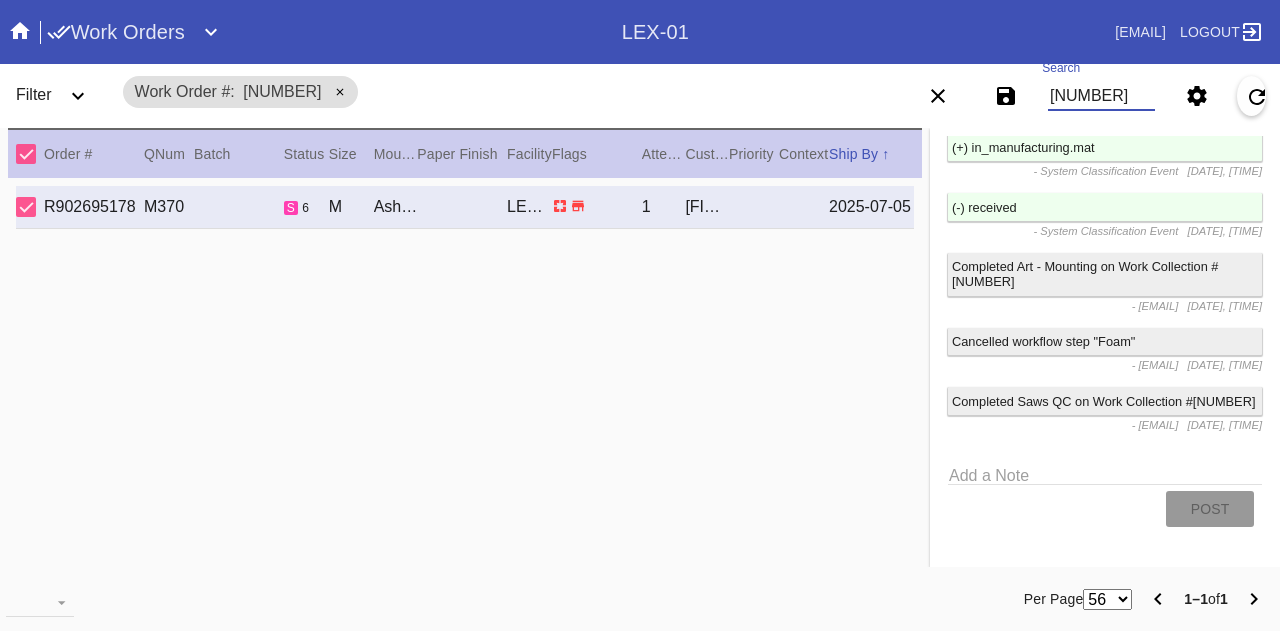 click on "W829245365719974" at bounding box center [1101, 96] 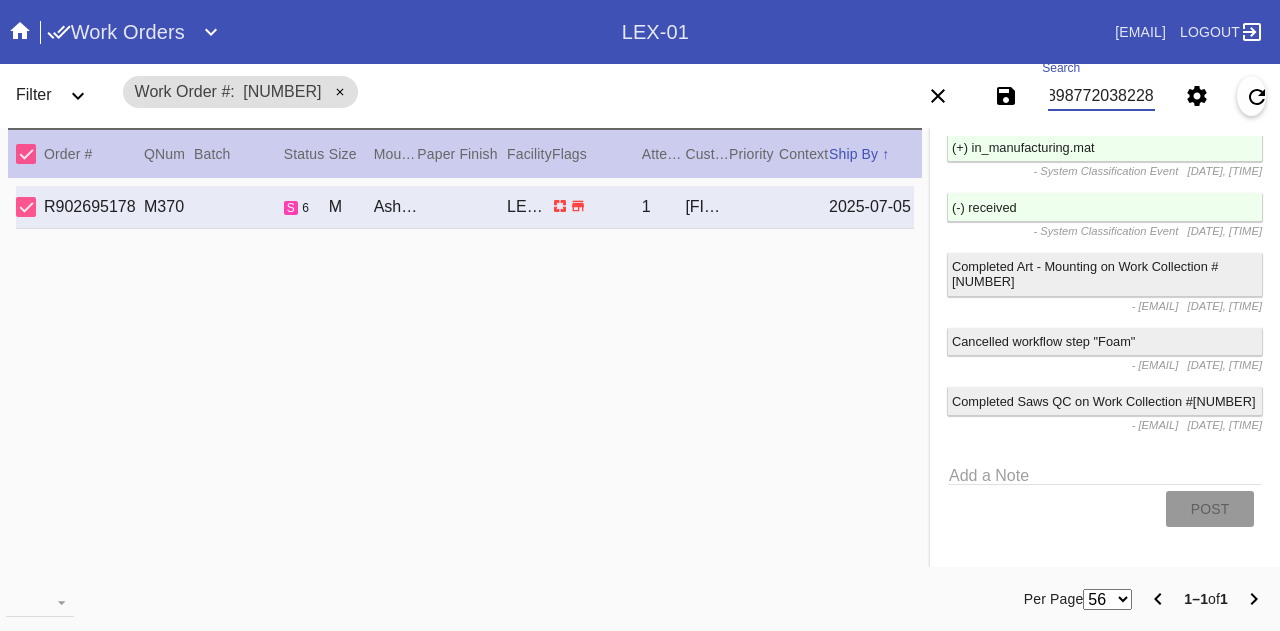 scroll, scrollTop: 0, scrollLeft: 45, axis: horizontal 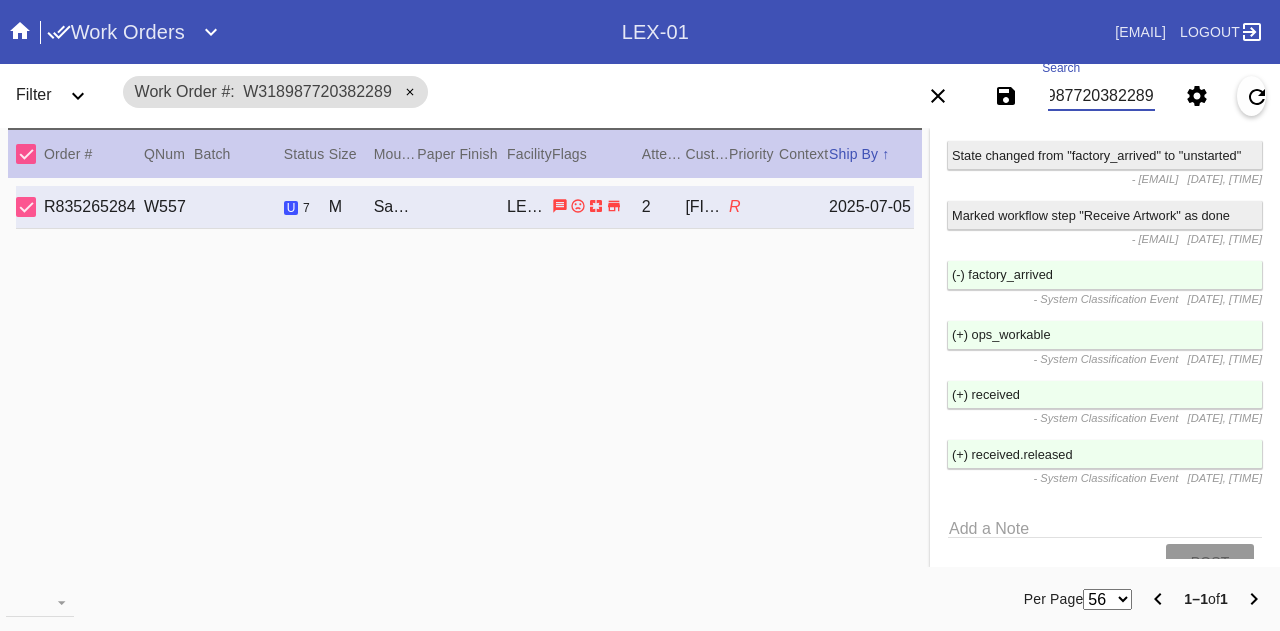 click on "W318987720382289" at bounding box center [1101, 96] 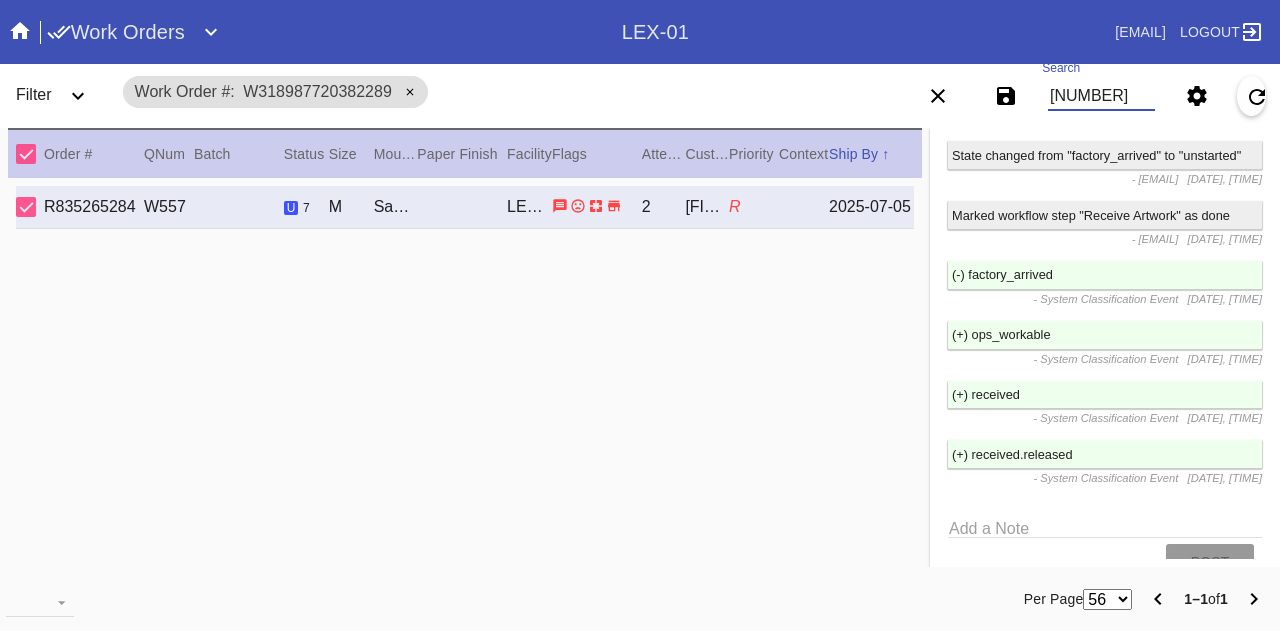 scroll, scrollTop: 0, scrollLeft: 0, axis: both 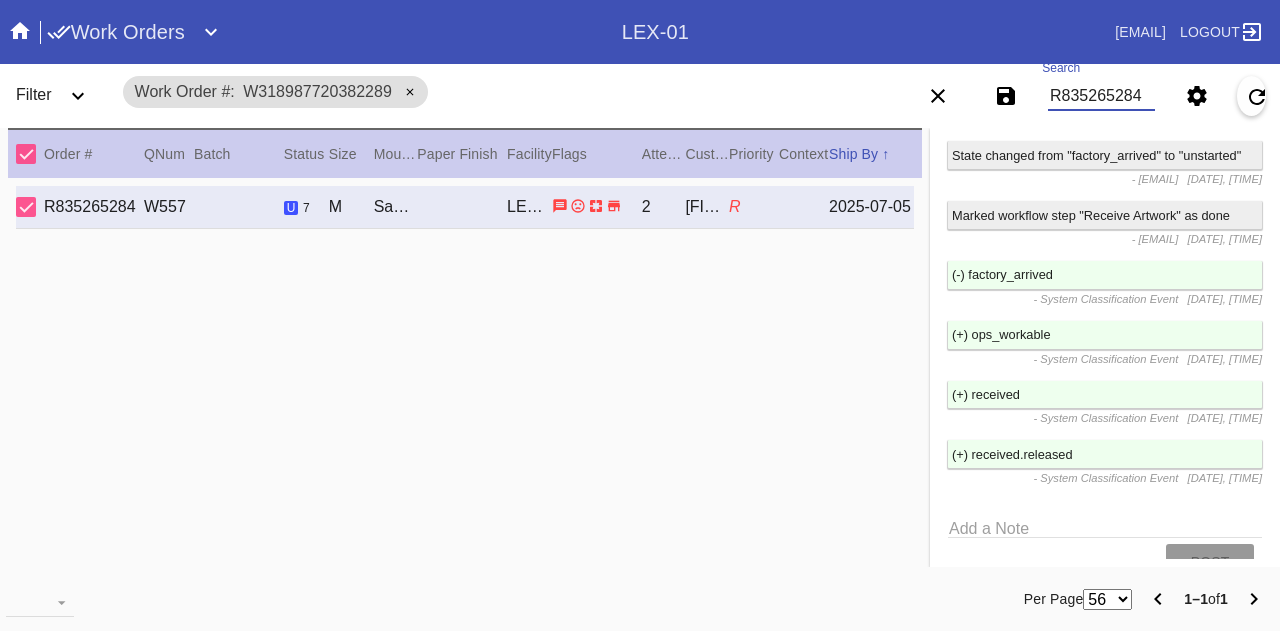 type on "R835265284" 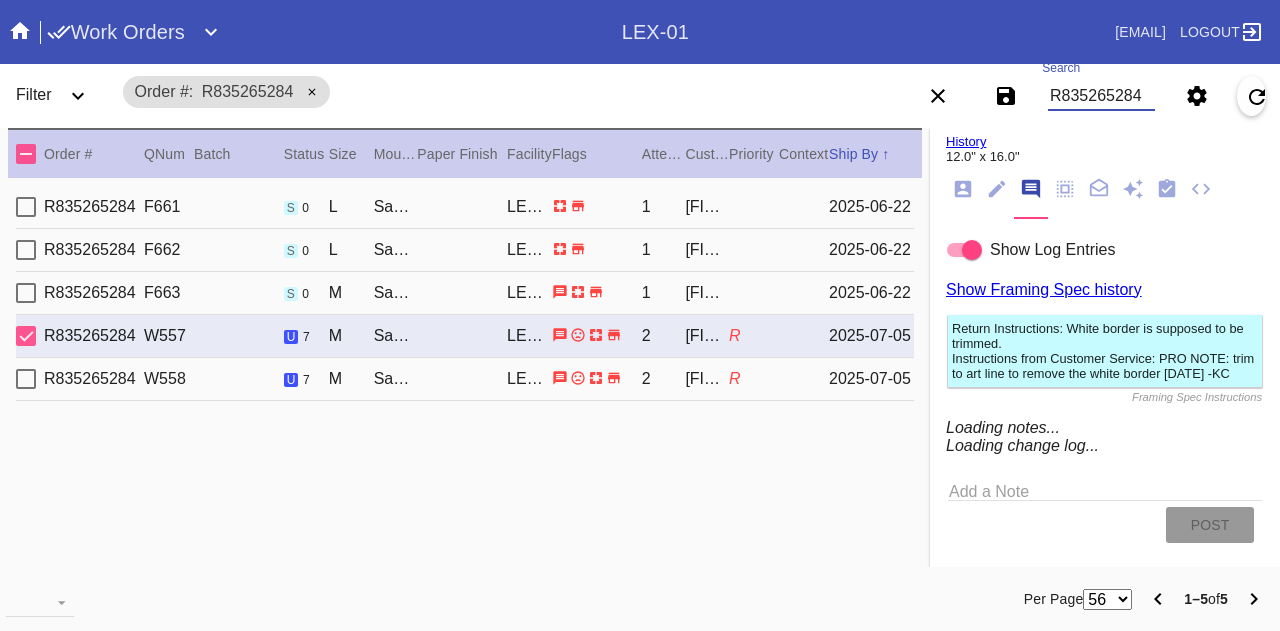 scroll, scrollTop: 3831, scrollLeft: 0, axis: vertical 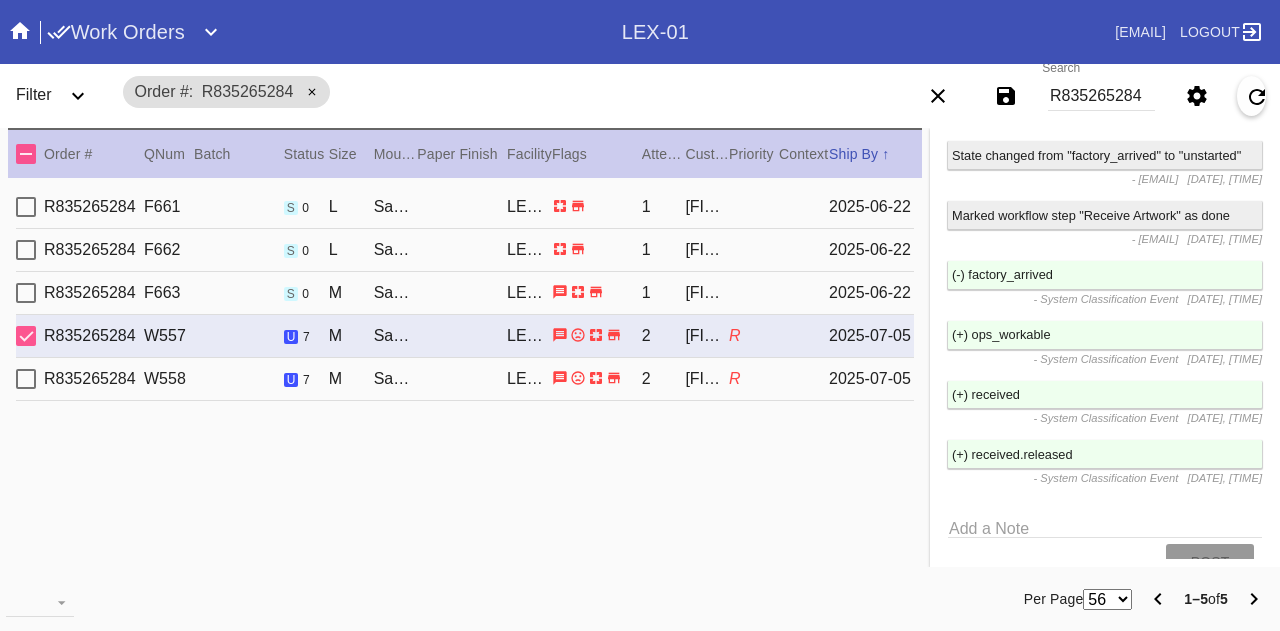 click on "R835265284 F663 s   0 M Santorini / White LEX-01 1 Nancy West
2025-06-22" at bounding box center [465, 293] 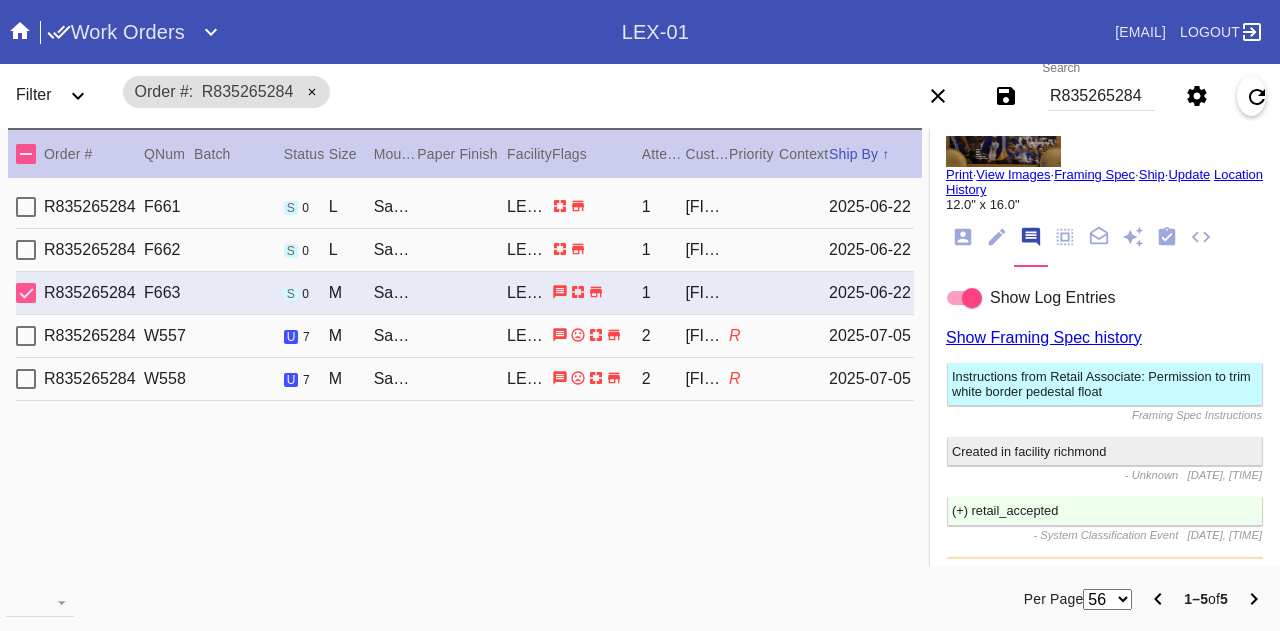 scroll, scrollTop: 0, scrollLeft: 0, axis: both 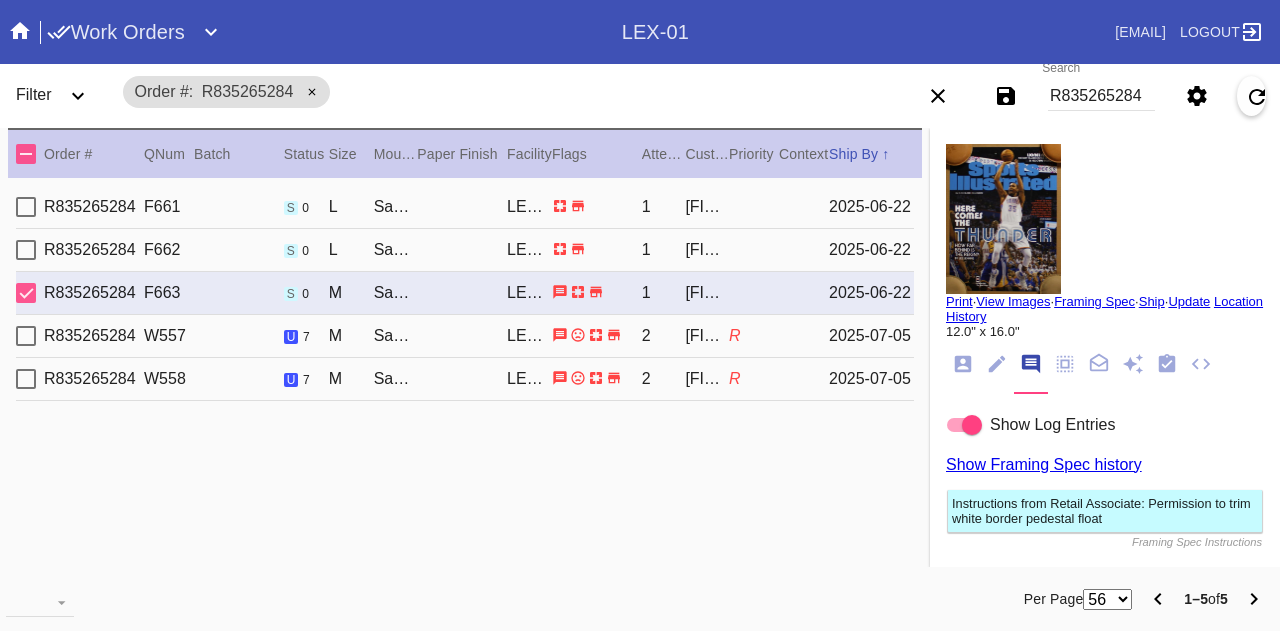 click on "[FIRST] [LAST]" at bounding box center (707, 207) 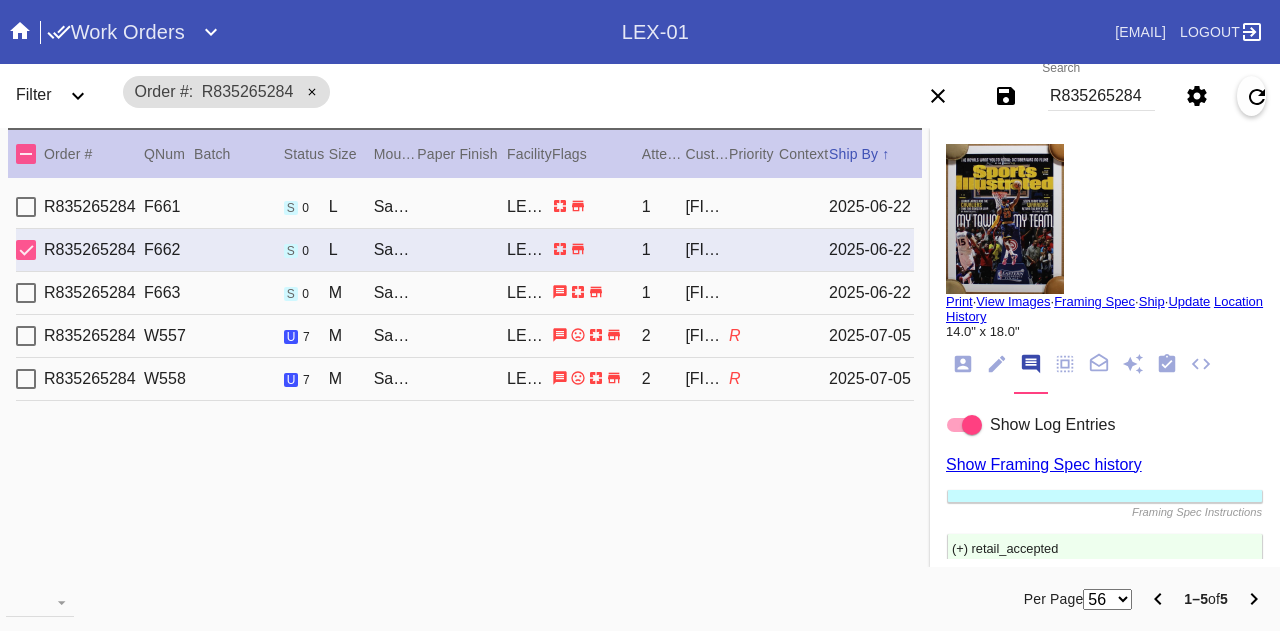 click on "R835265284 F661 s   0 L Santorini / White LEX-01 1 Nancy West
2025-06-22" at bounding box center (465, 207) 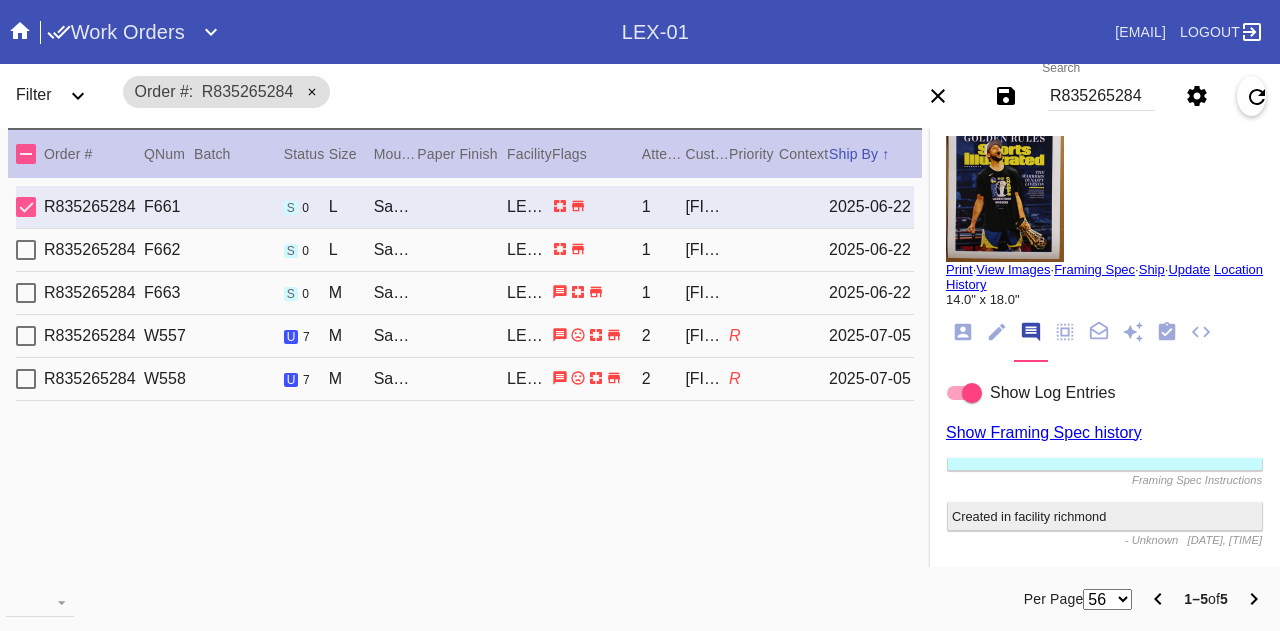 scroll, scrollTop: 30, scrollLeft: 0, axis: vertical 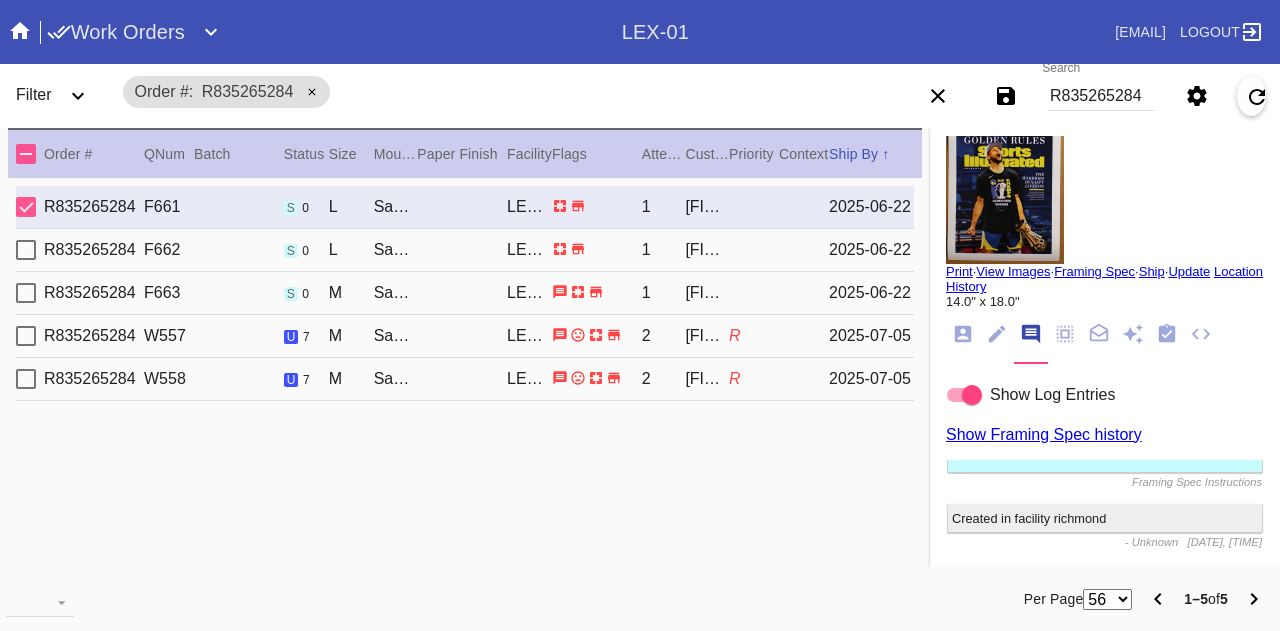 click on "Print" at bounding box center (959, 271) 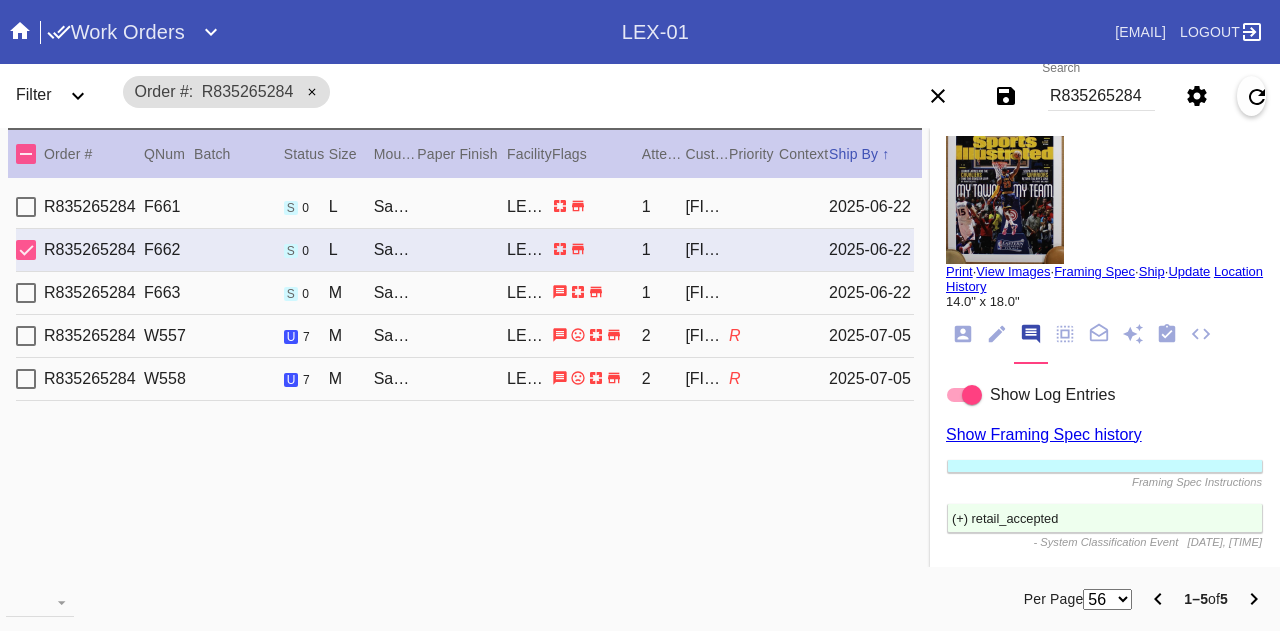 click on "View Images" at bounding box center [1013, 271] 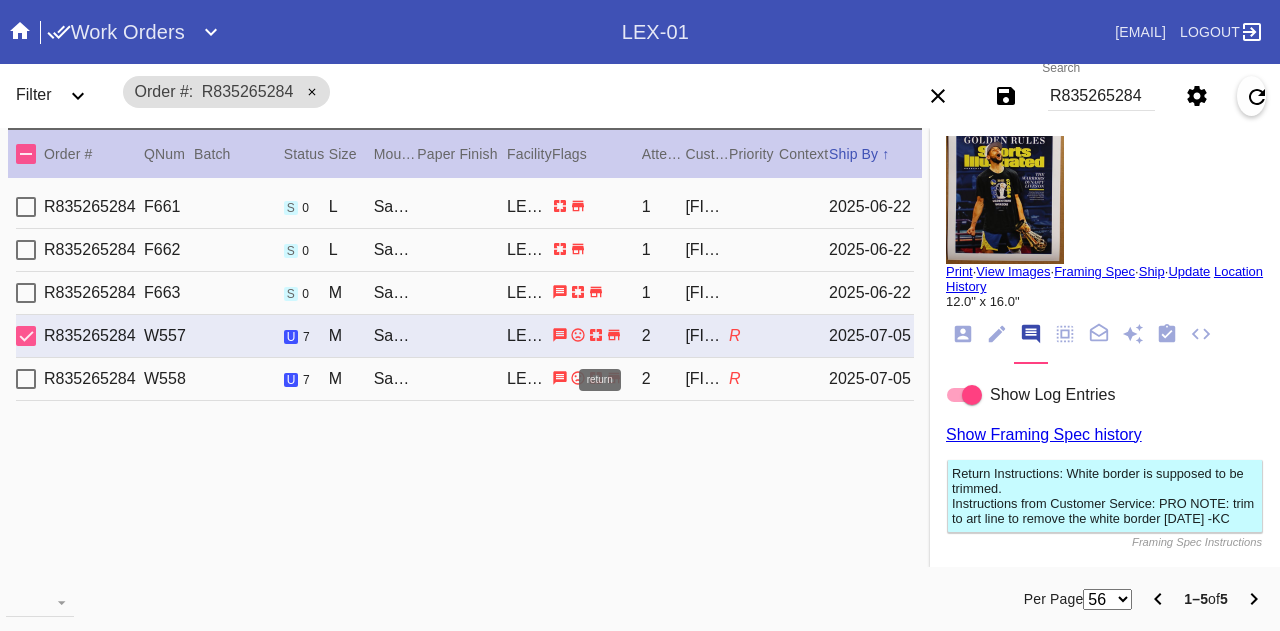 click at bounding box center [577, 334] 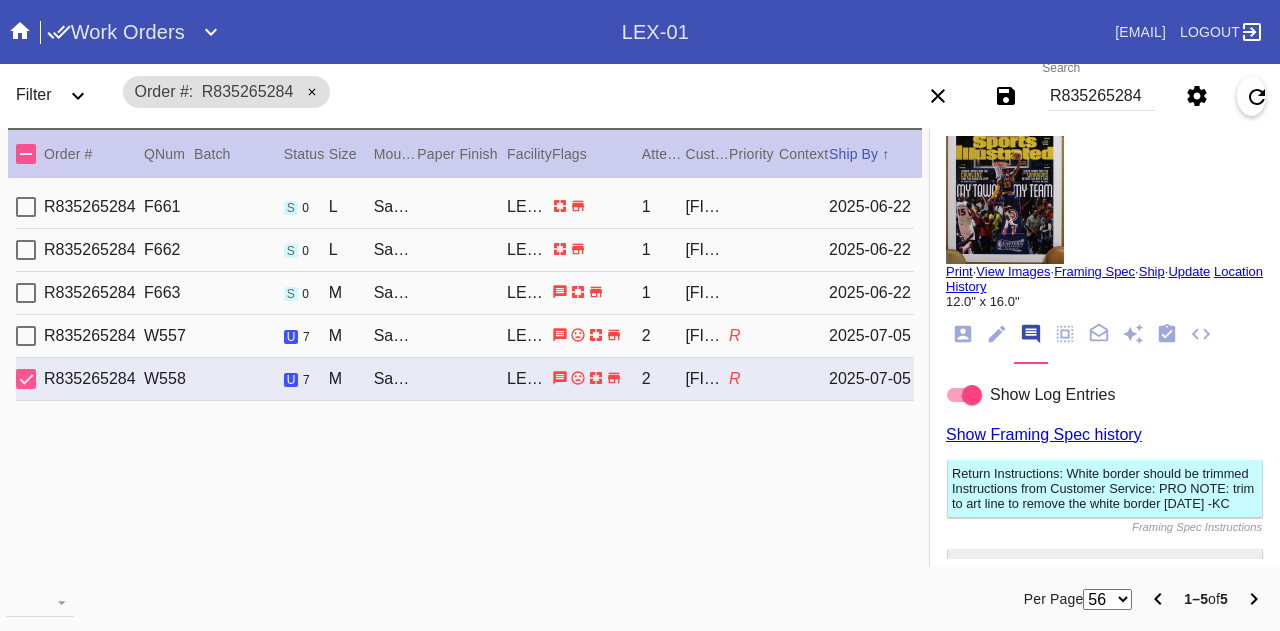 click on "R835265284 F663 s   0 M Santorini / White LEX-01 1 Nancy West
2025-06-22" at bounding box center (465, 293) 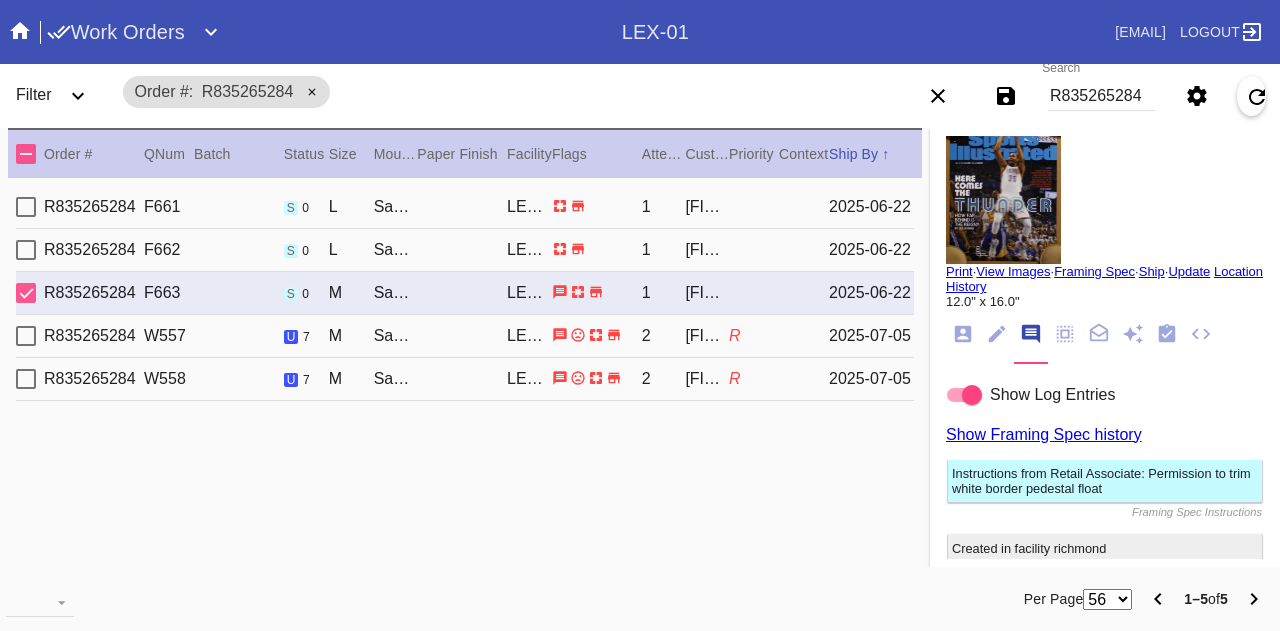 click on "[FIRST] [LAST]" at bounding box center [707, 207] 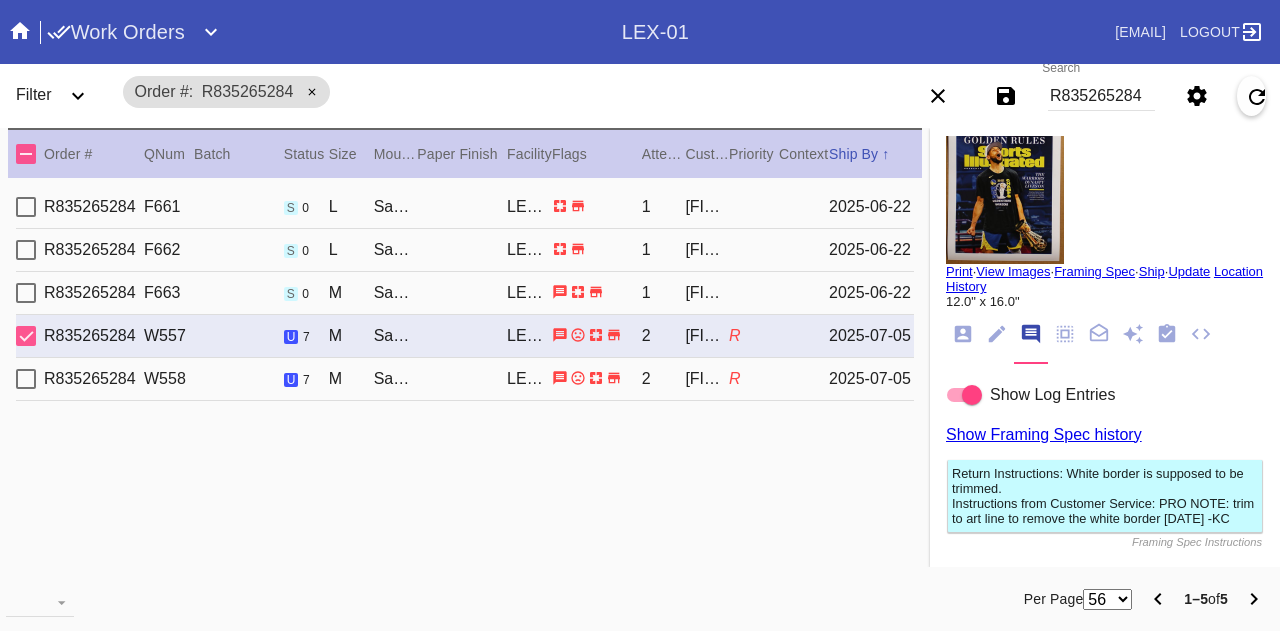click on "R835265284 W558 u   7 M Santorini / White LEX-01 2 Nancy West
R
2025-07-05" at bounding box center [465, 379] 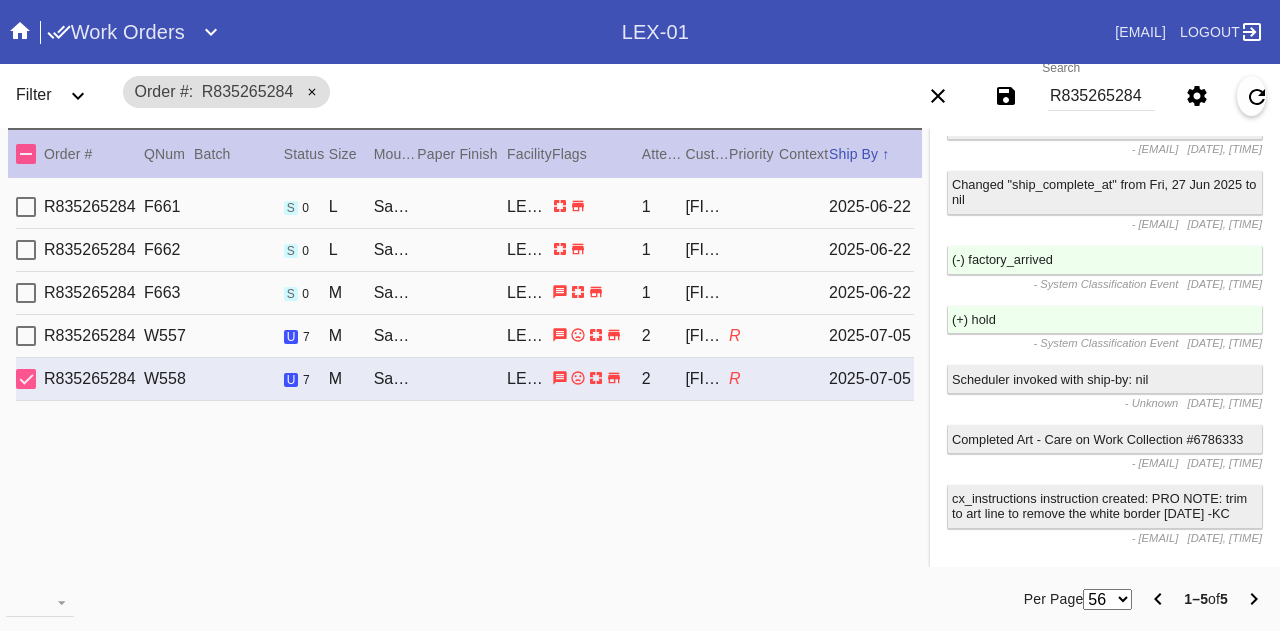 scroll, scrollTop: 2391, scrollLeft: 0, axis: vertical 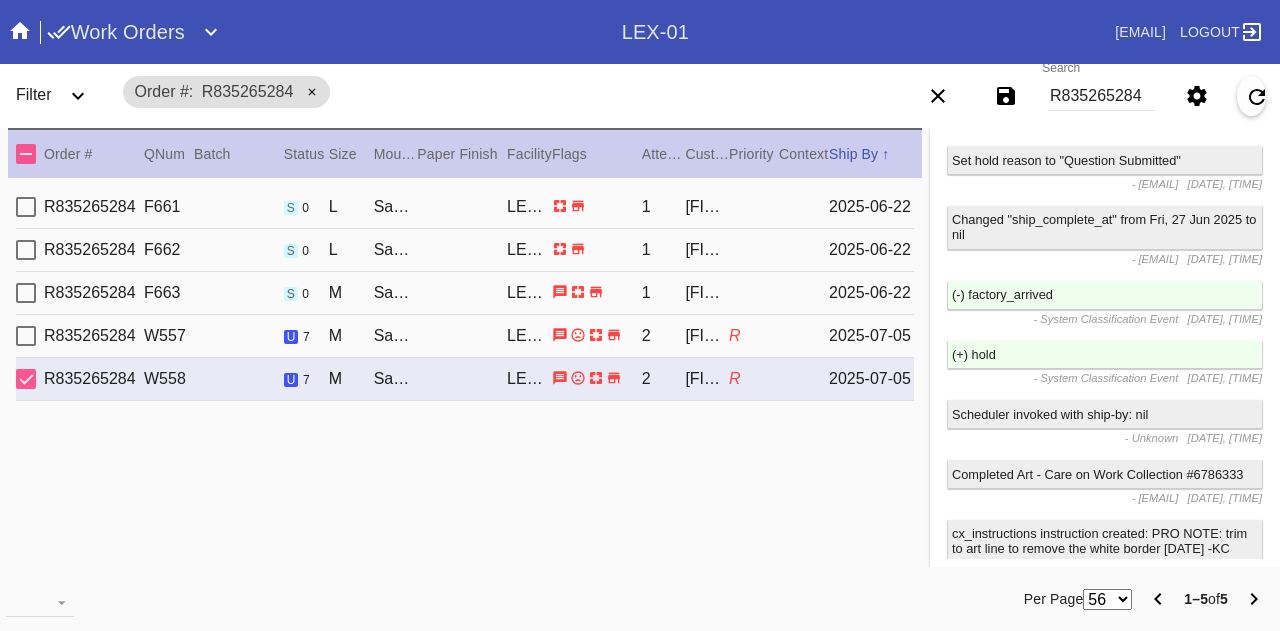 click on "R835265284 F663 s   0 M Santorini / White LEX-01 1 Nancy West
2025-06-22" at bounding box center [465, 293] 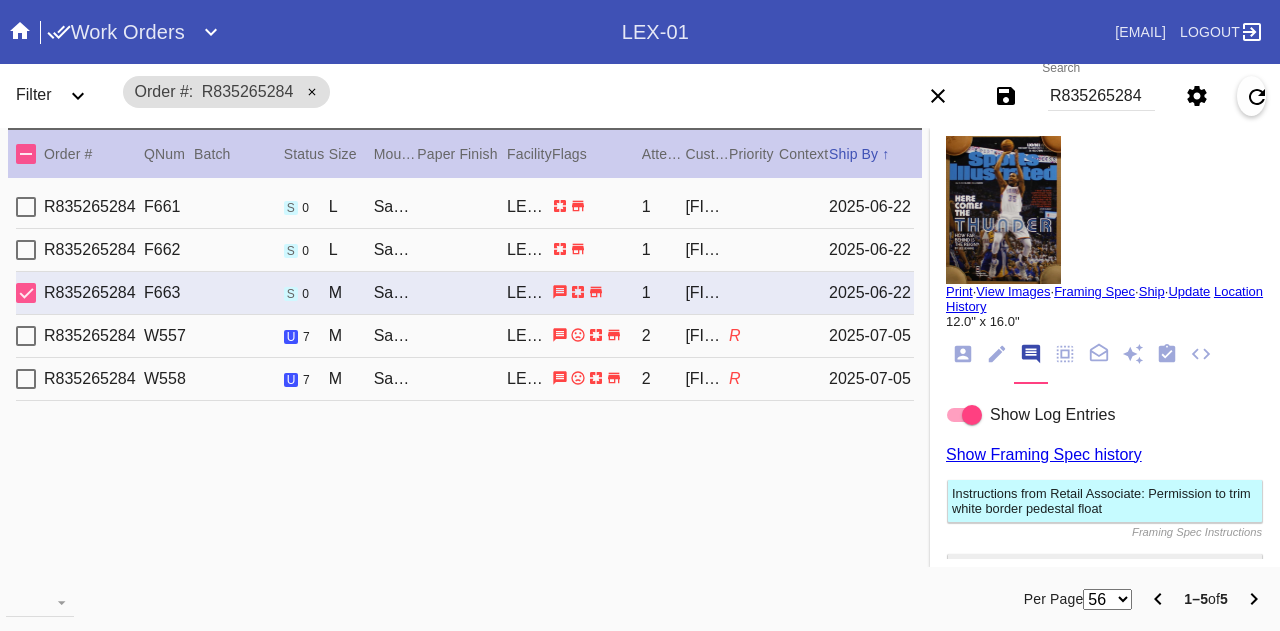 scroll, scrollTop: 0, scrollLeft: 0, axis: both 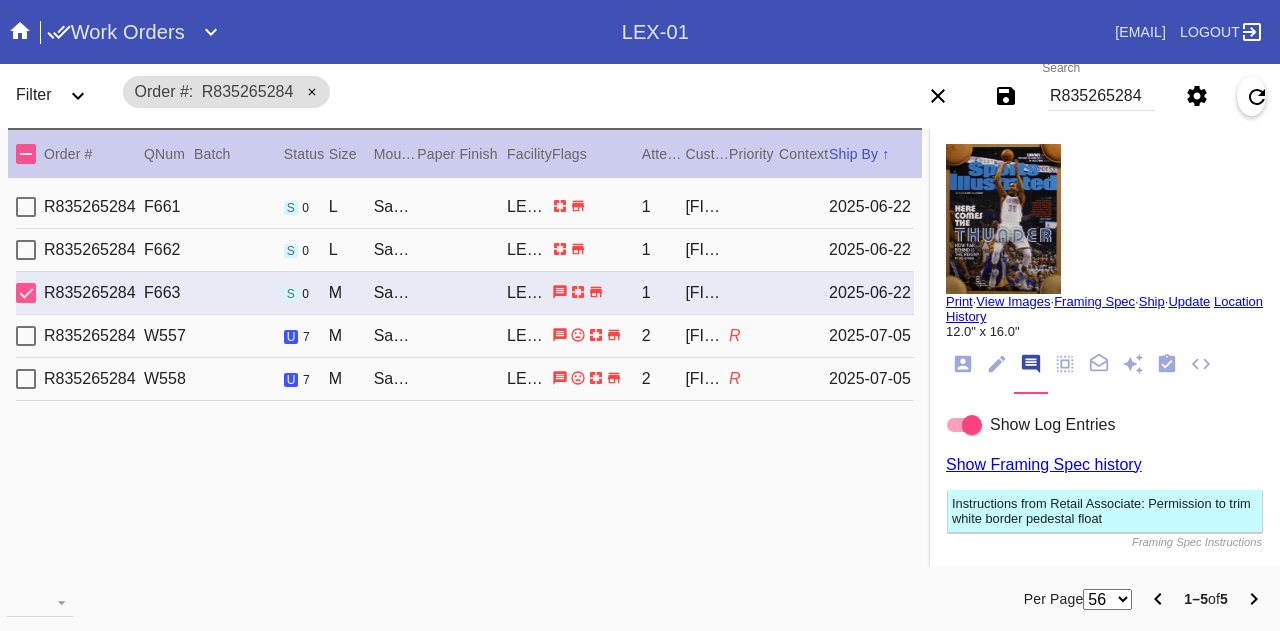 click on "2025-06-22" at bounding box center (871, 207) 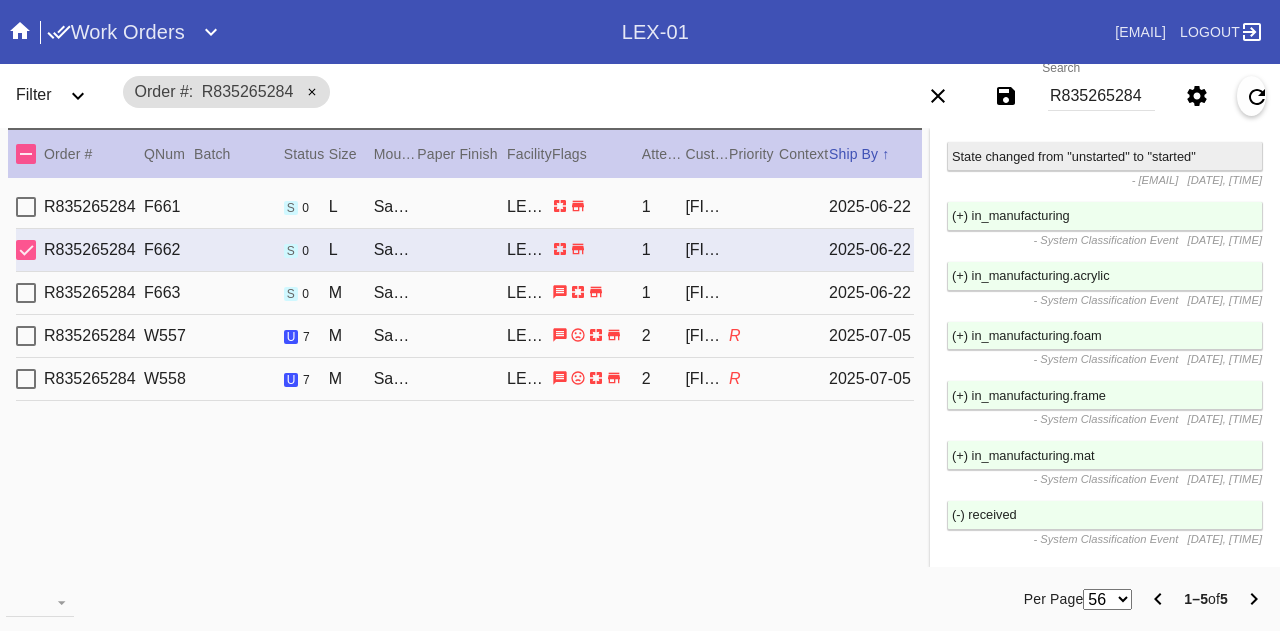 scroll, scrollTop: 3609, scrollLeft: 0, axis: vertical 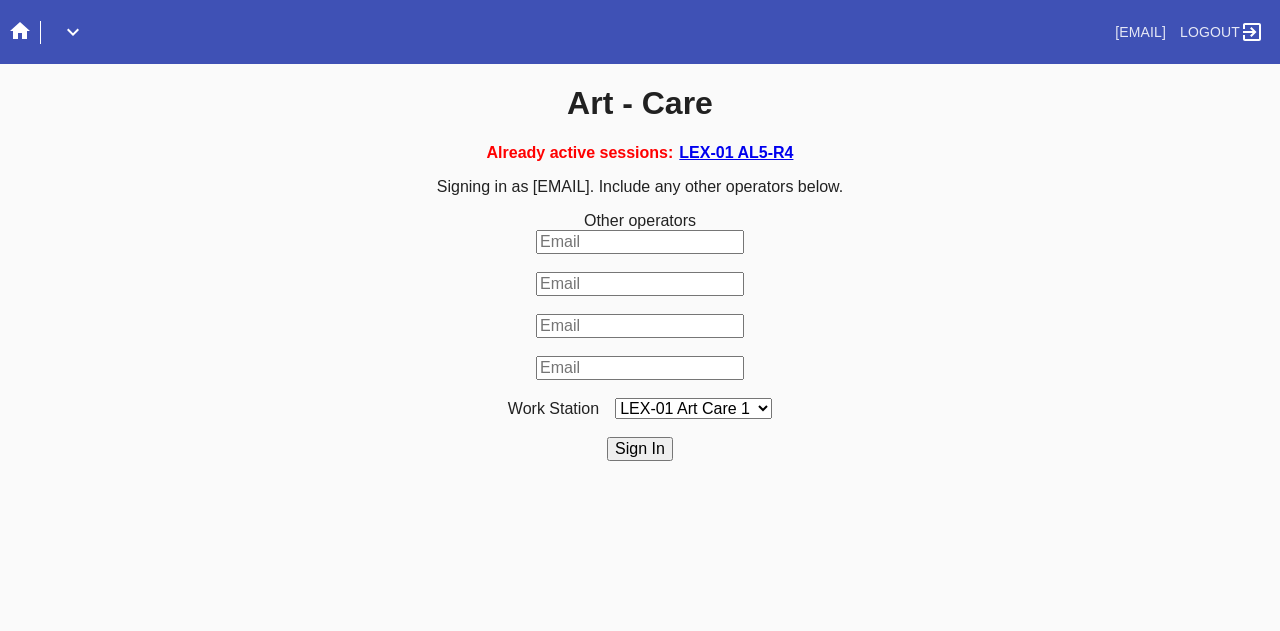 click on "Sign In" at bounding box center [640, 449] 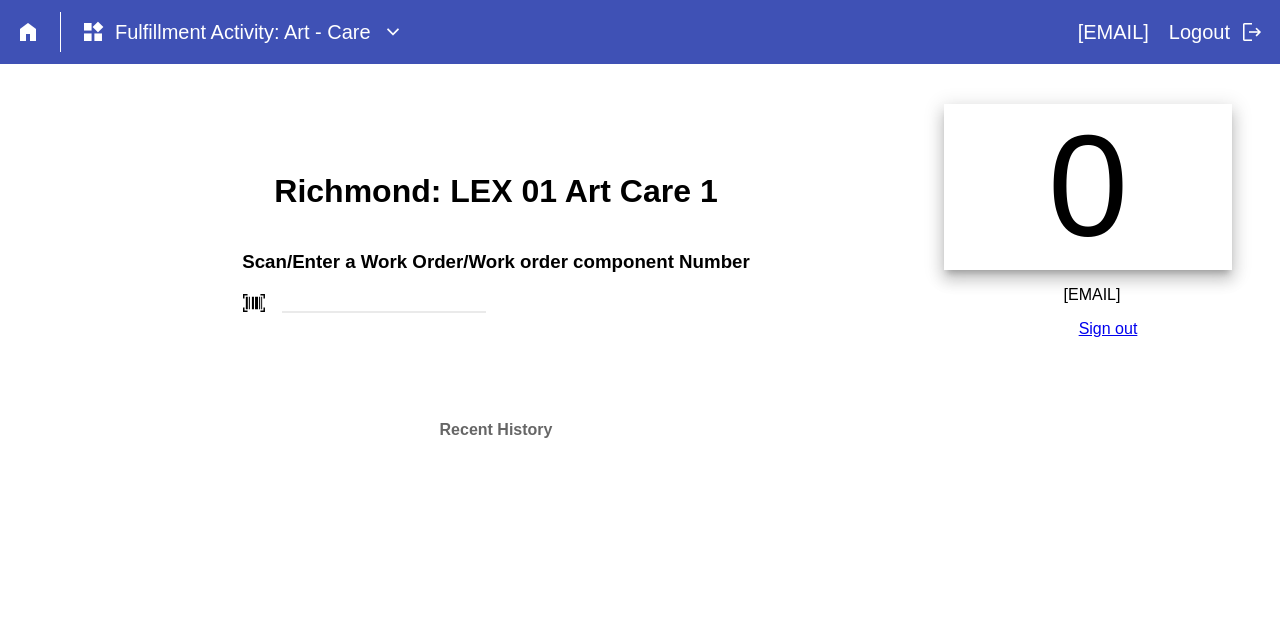 scroll, scrollTop: 0, scrollLeft: 0, axis: both 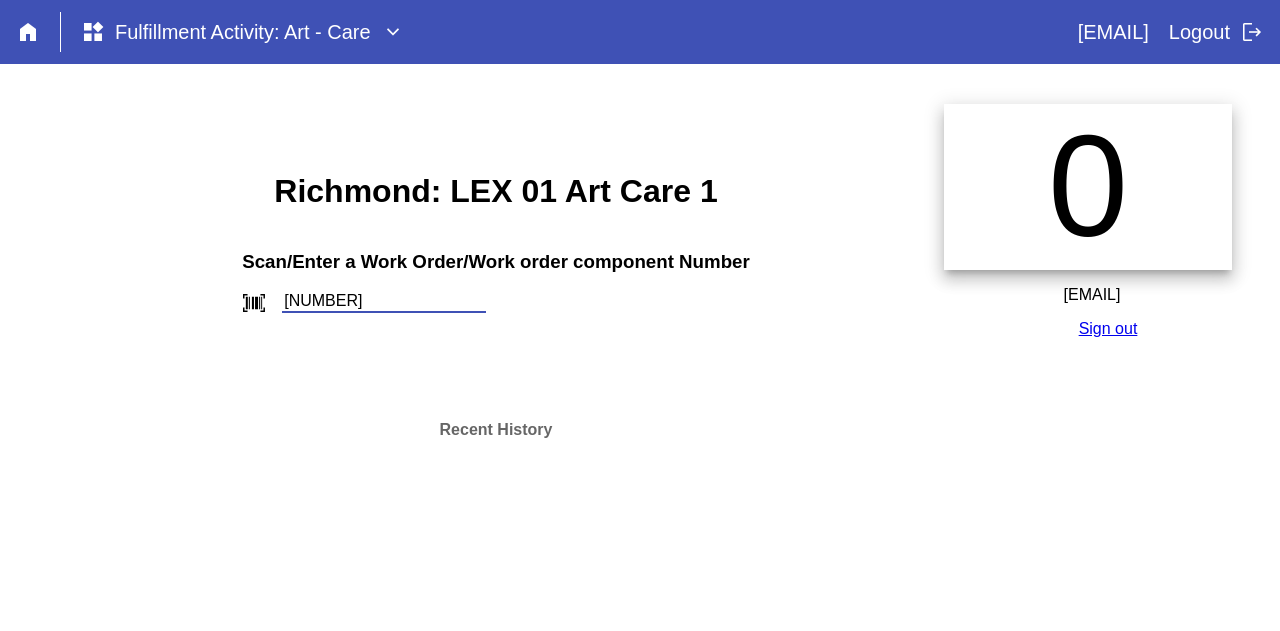 type on "[NUMBER]" 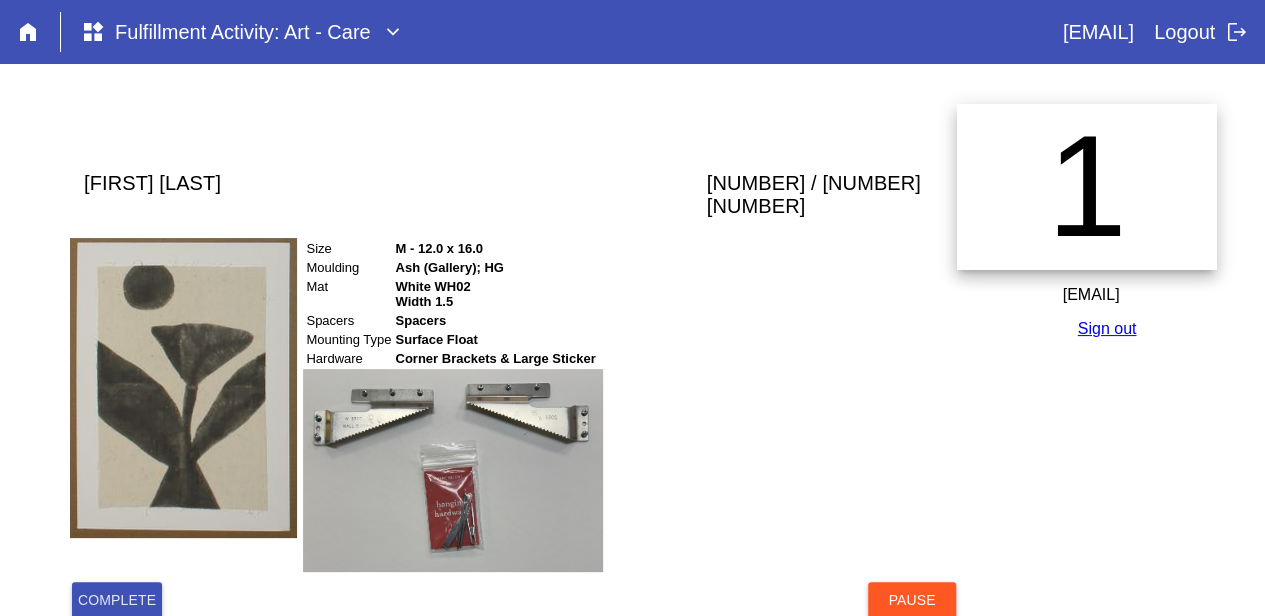 scroll, scrollTop: 209, scrollLeft: 4, axis: both 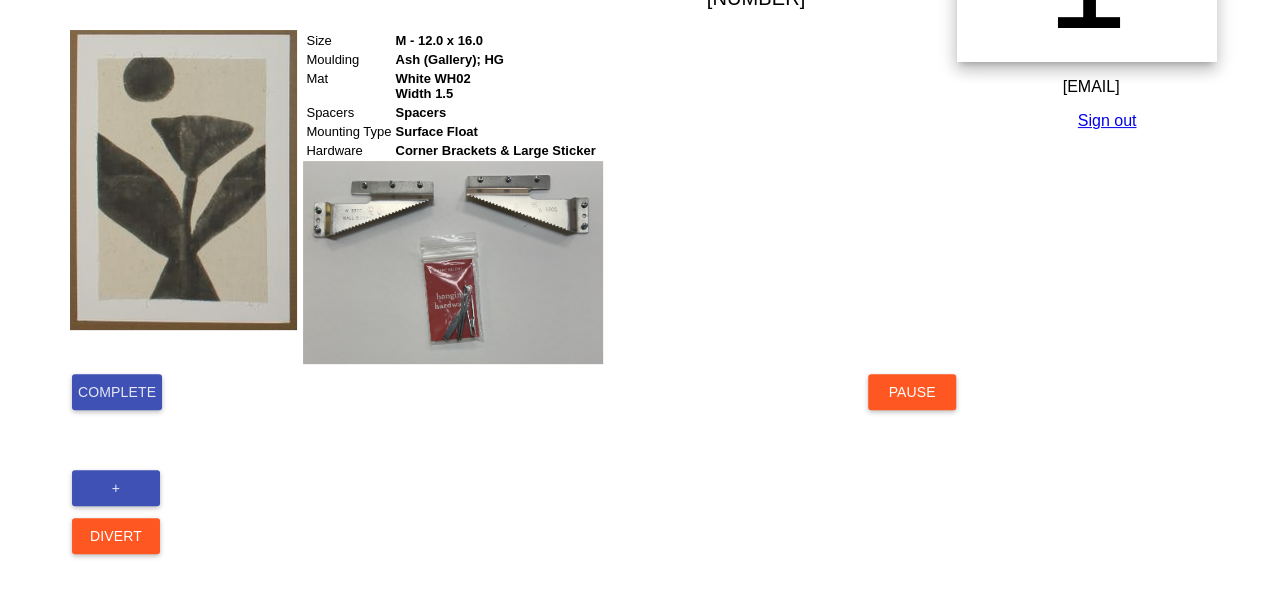 click on "Complete" at bounding box center [117, 392] 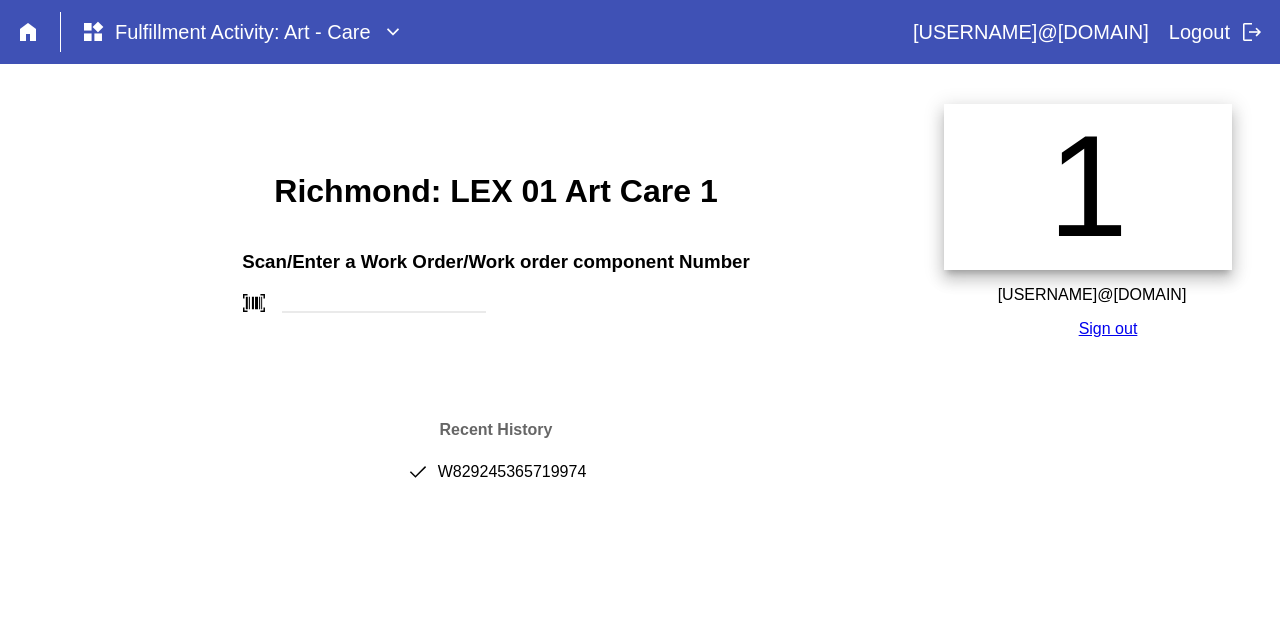 scroll, scrollTop: 0, scrollLeft: 0, axis: both 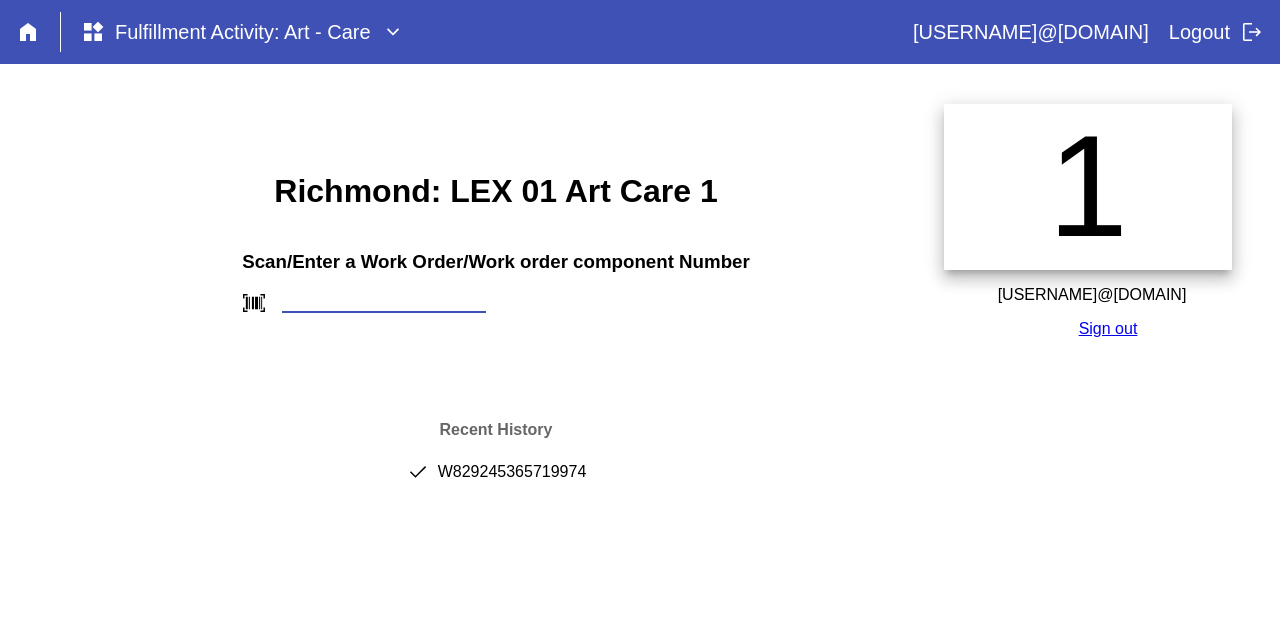 click at bounding box center [384, 302] 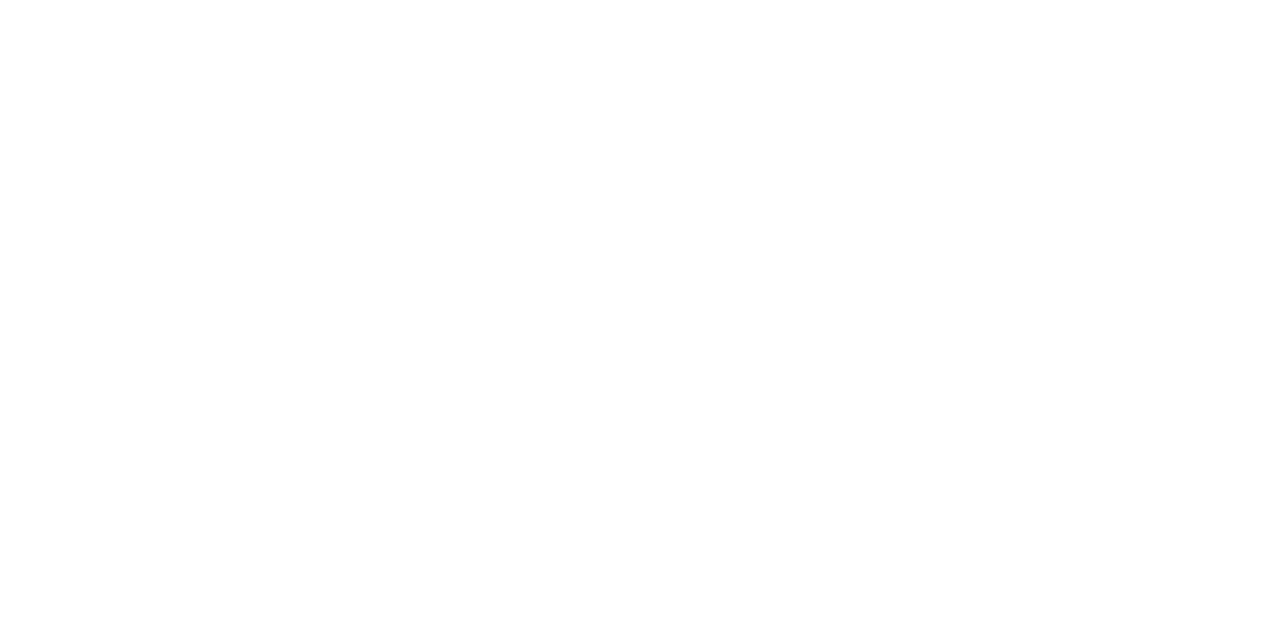 scroll, scrollTop: 0, scrollLeft: 0, axis: both 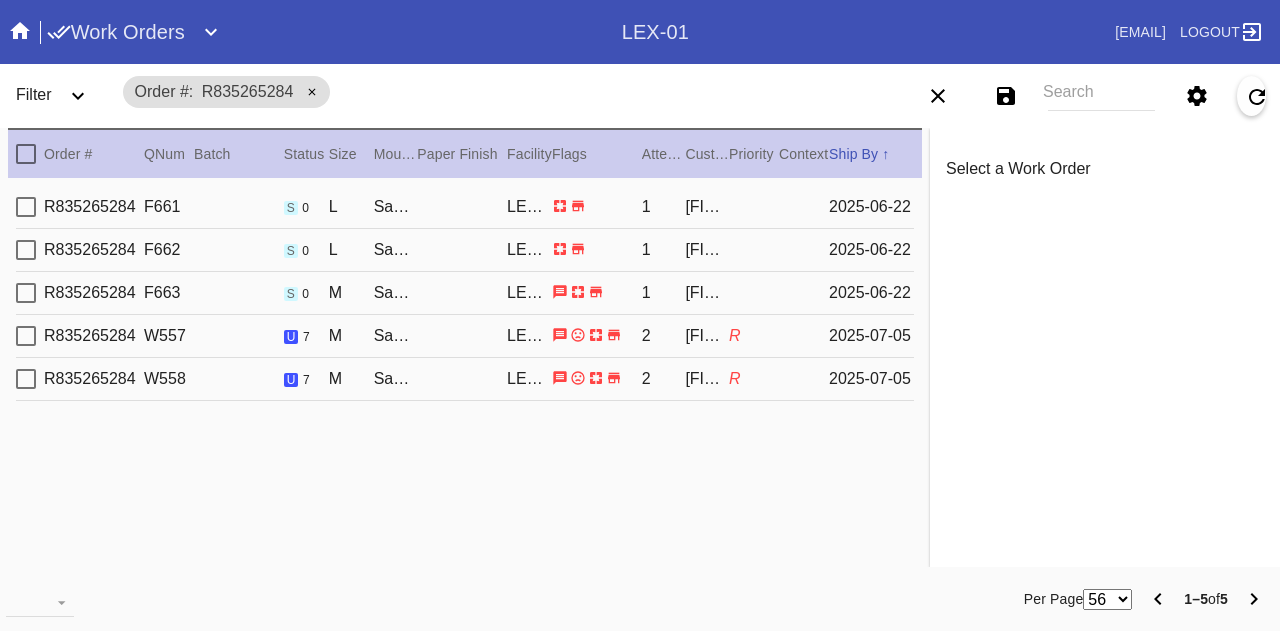 click on "Search" at bounding box center (1101, 96) 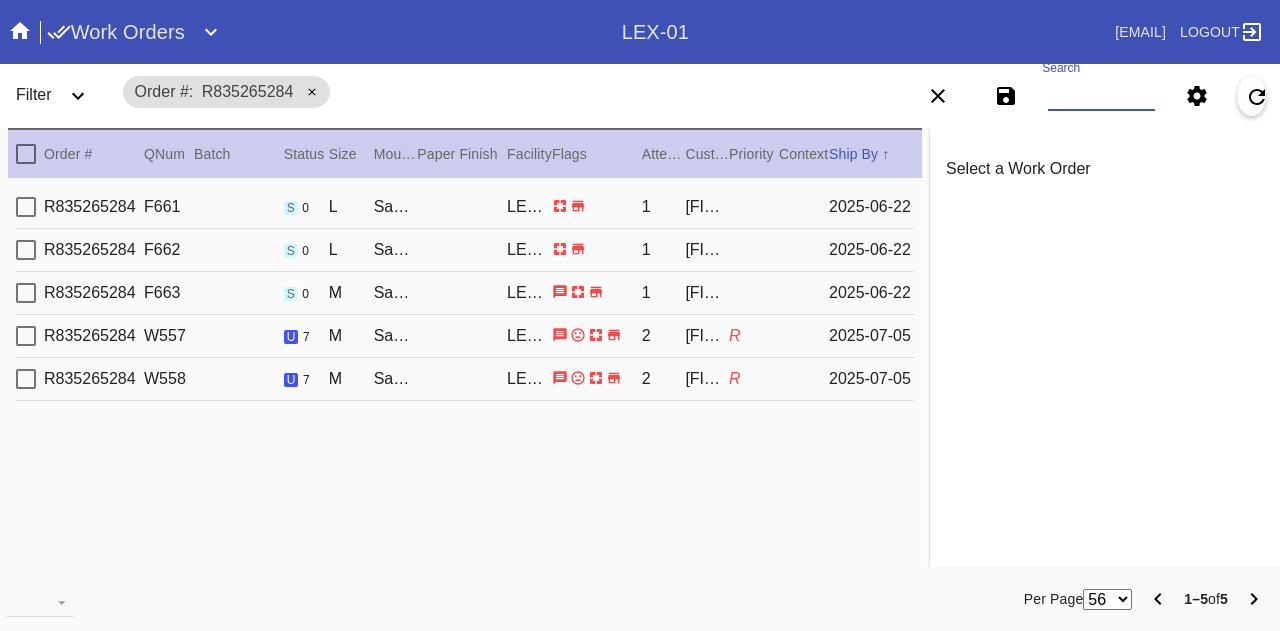 click on "Search" at bounding box center [1101, 96] 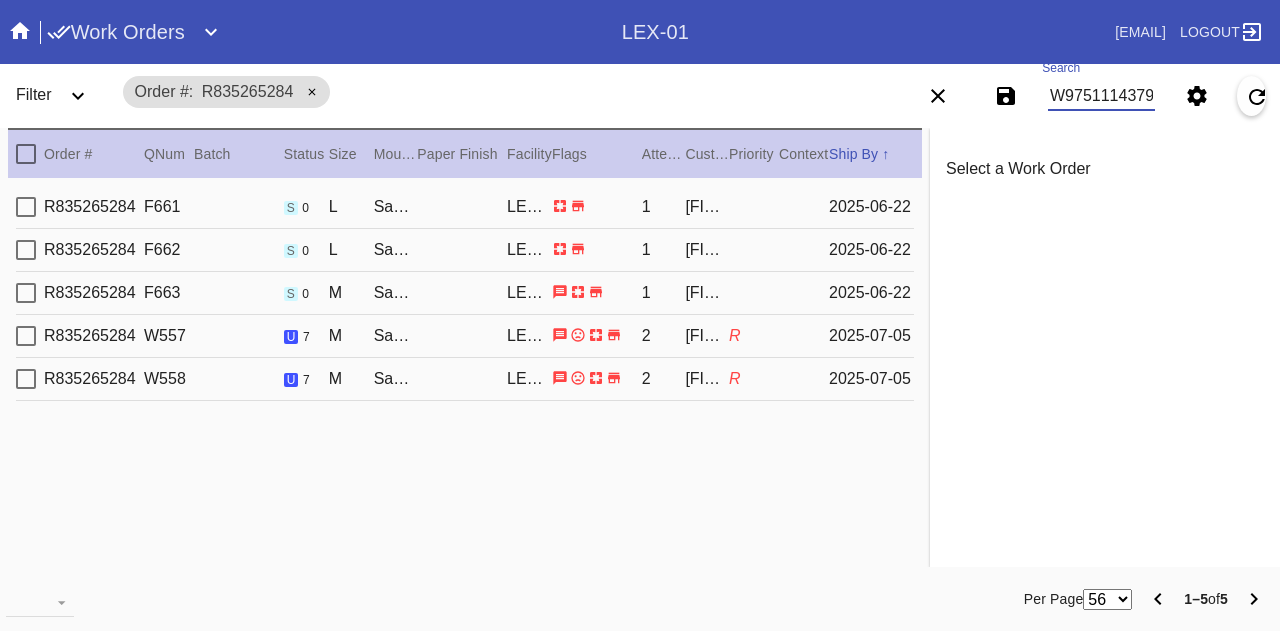 scroll, scrollTop: 0, scrollLeft: 42, axis: horizontal 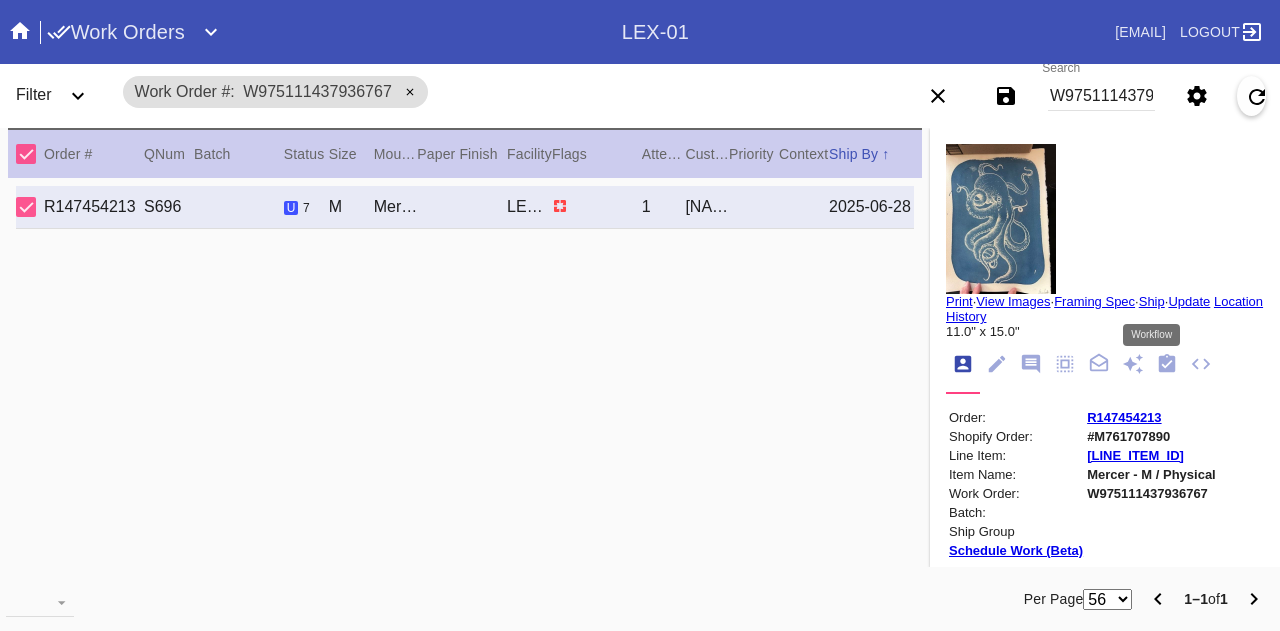 click at bounding box center [1167, 364] 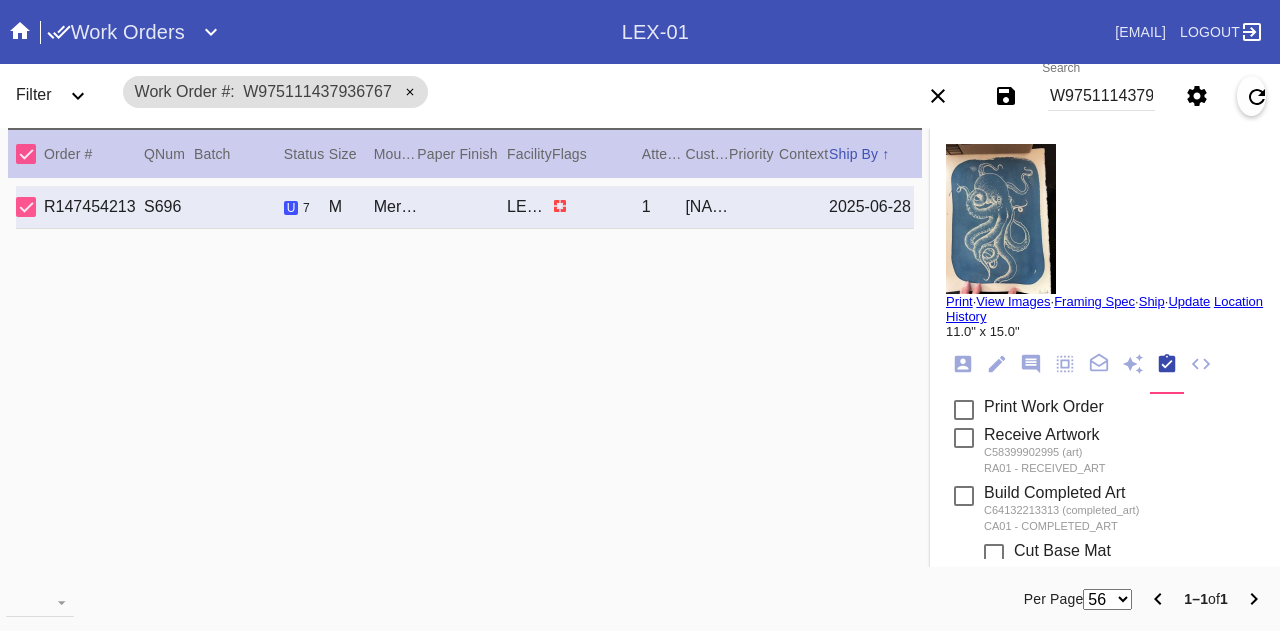 scroll, scrollTop: 471, scrollLeft: 0, axis: vertical 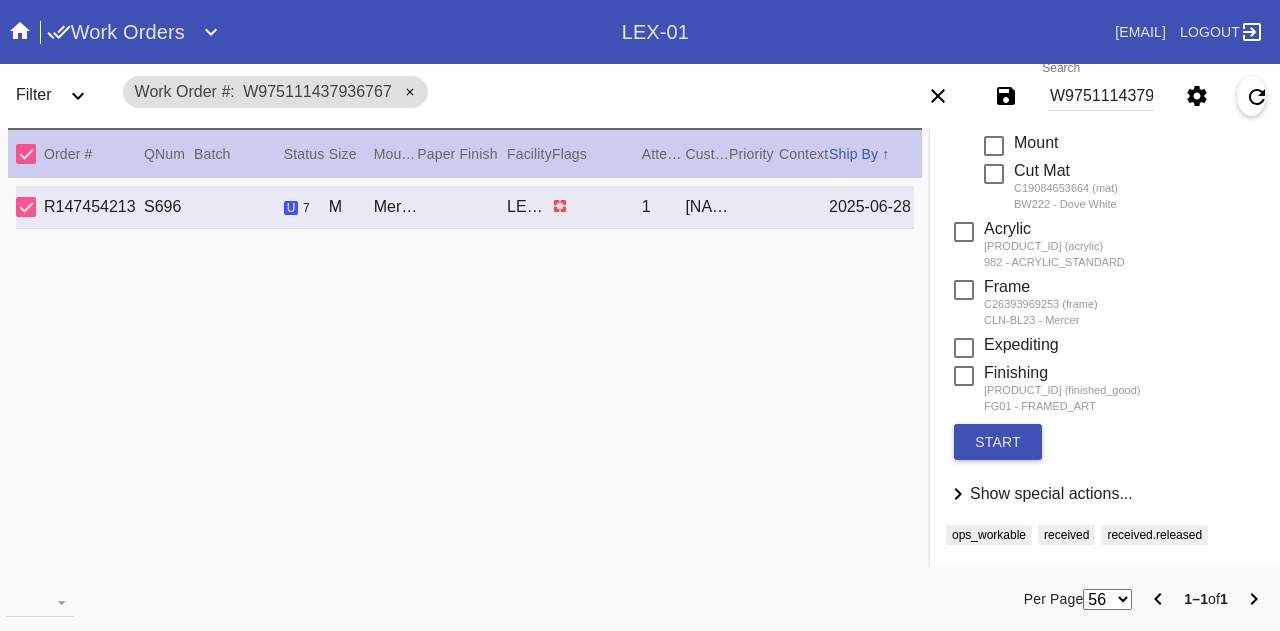 click on "Show special actions..." at bounding box center [1051, 493] 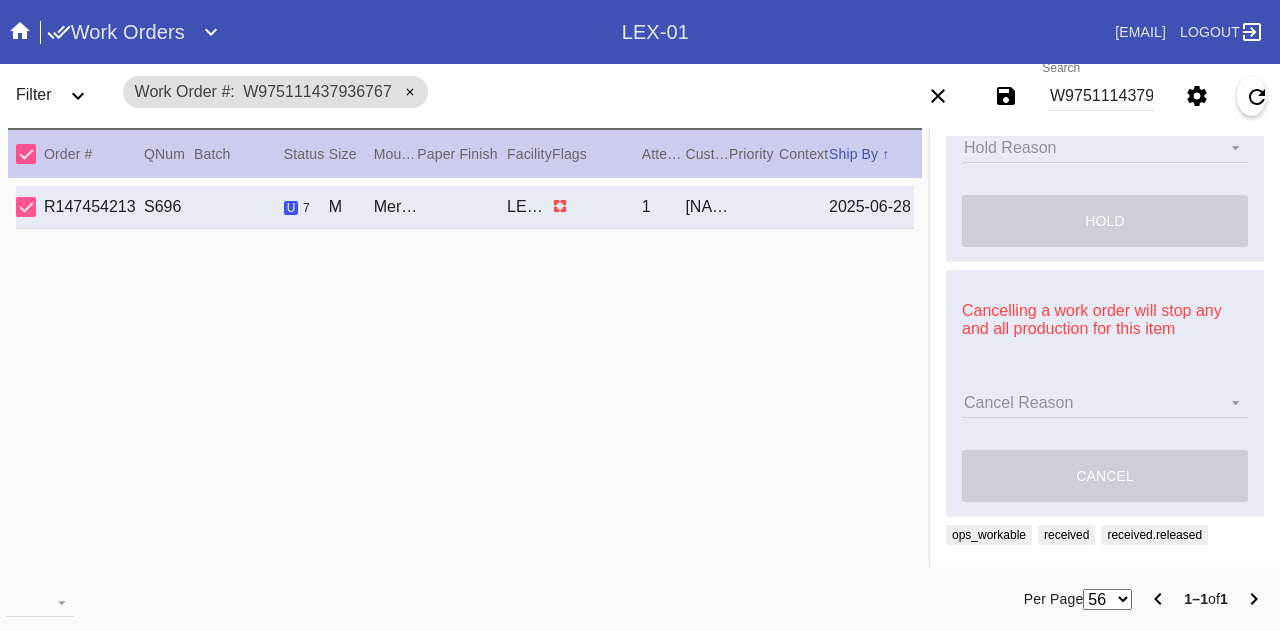 scroll, scrollTop: 916, scrollLeft: 0, axis: vertical 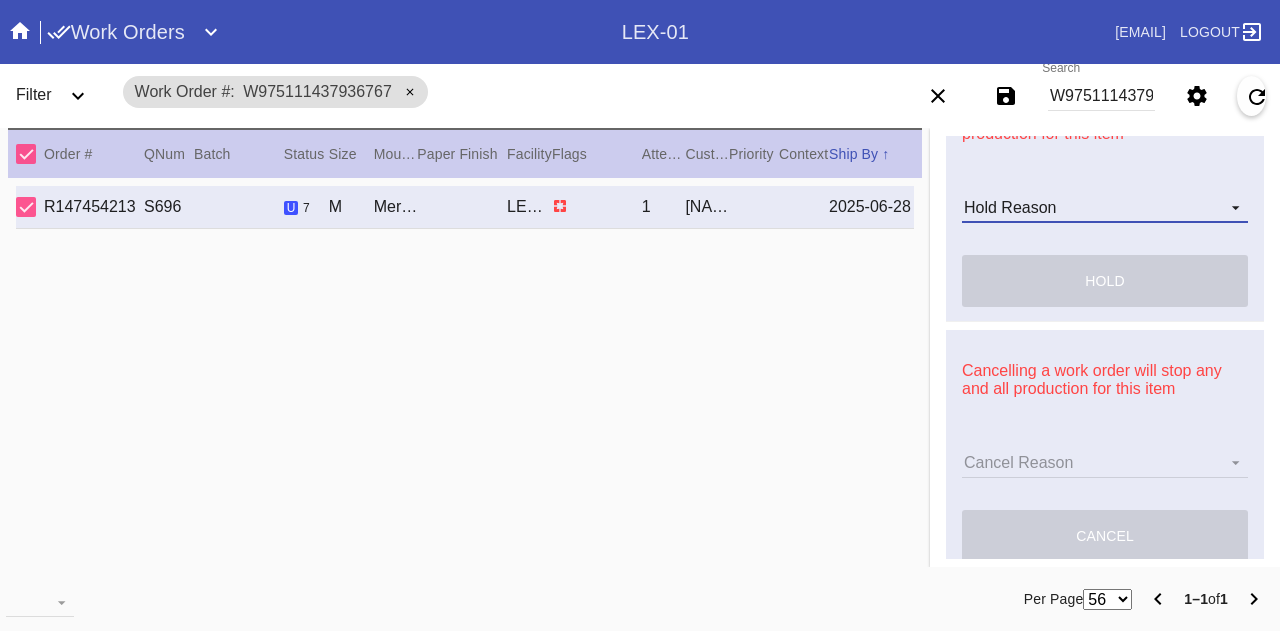 click on "Hold Reason Art Care Review Artwork Damaged F4B/Partnership Facility Out of Stock HPO Hold to Ship Investigation Lost in Studio Multi-Mat Details Not Received Order Change Request Out of Stock Proactive Outreach Pull for Production QA/Customer Approval Question Submitted Ready for Action Ready for Production Repair Replacement Ordered Retail GW Rework Sample Search and Rescue Transit to LEX01 Transit to PHL01 Update Work Order" at bounding box center [1105, 208] 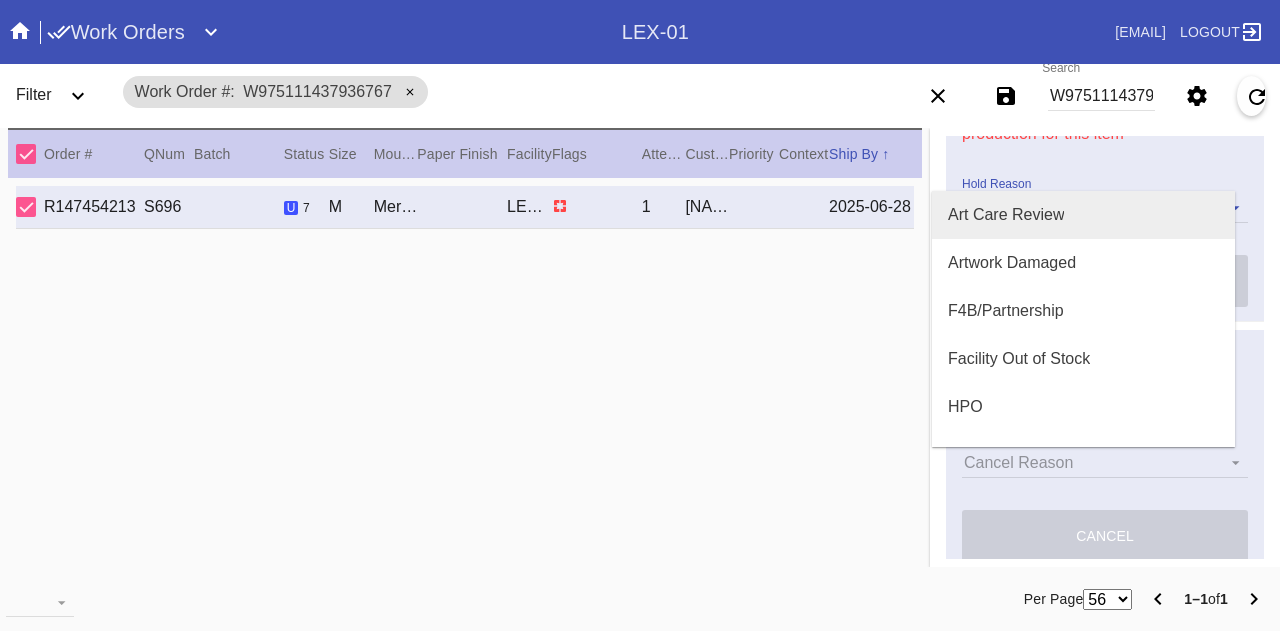 click on "Art Care Review" at bounding box center (1083, 215) 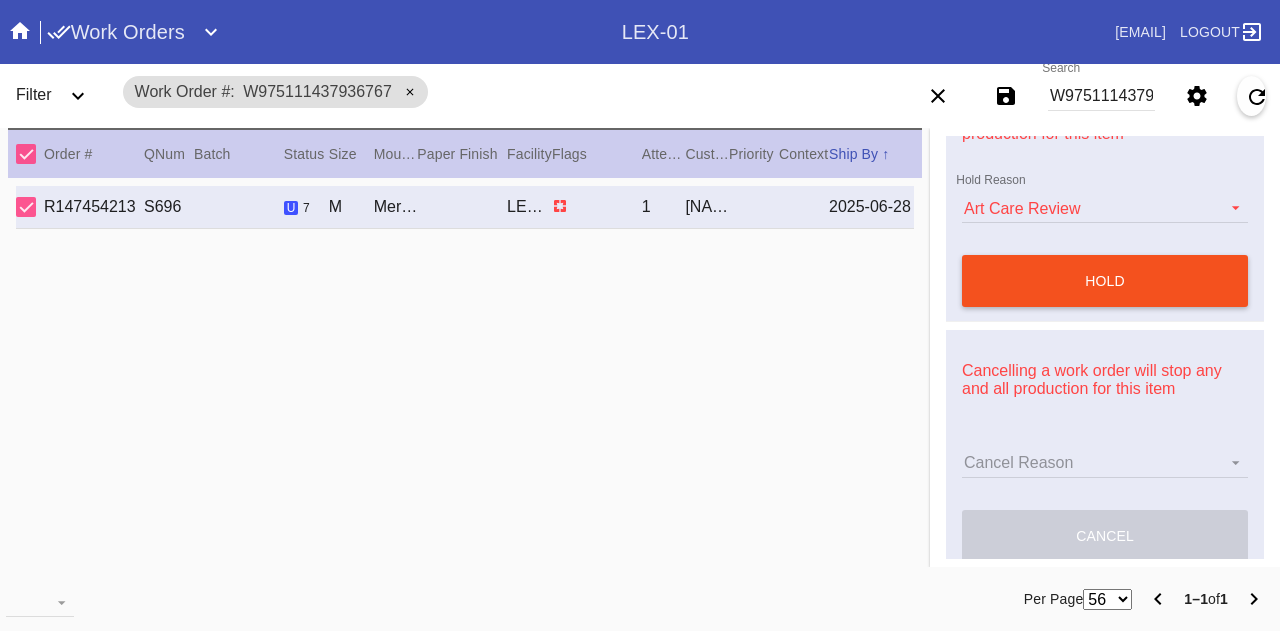 click on "hold" at bounding box center (1105, 281) 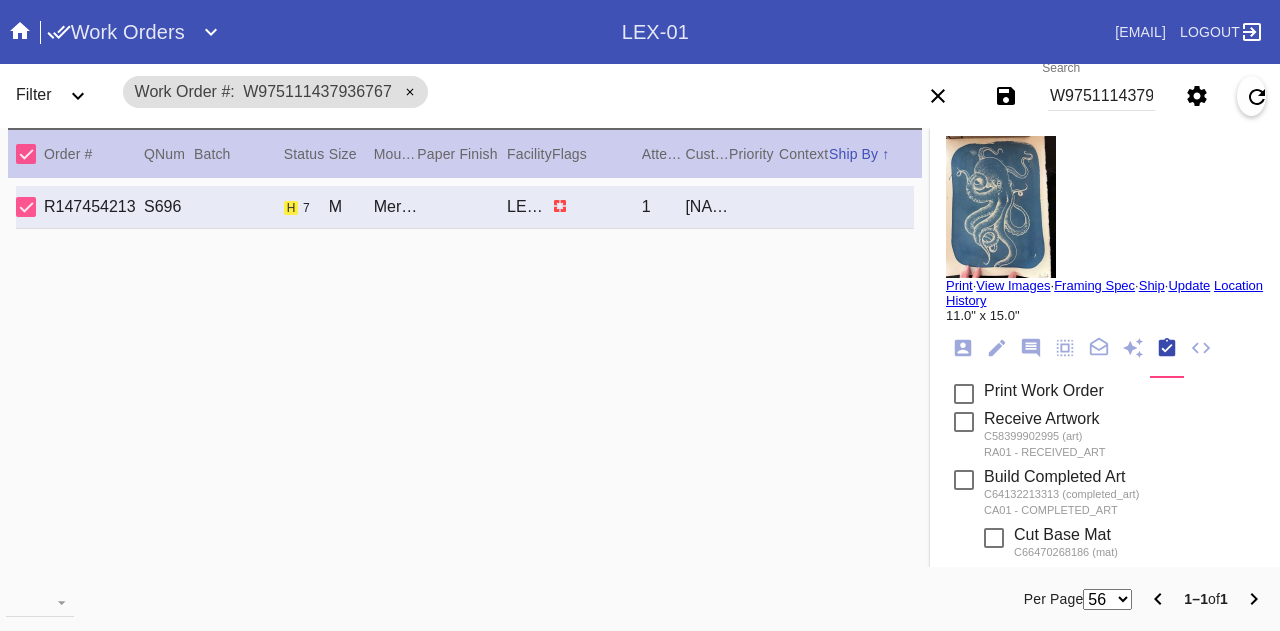 scroll, scrollTop: 0, scrollLeft: 0, axis: both 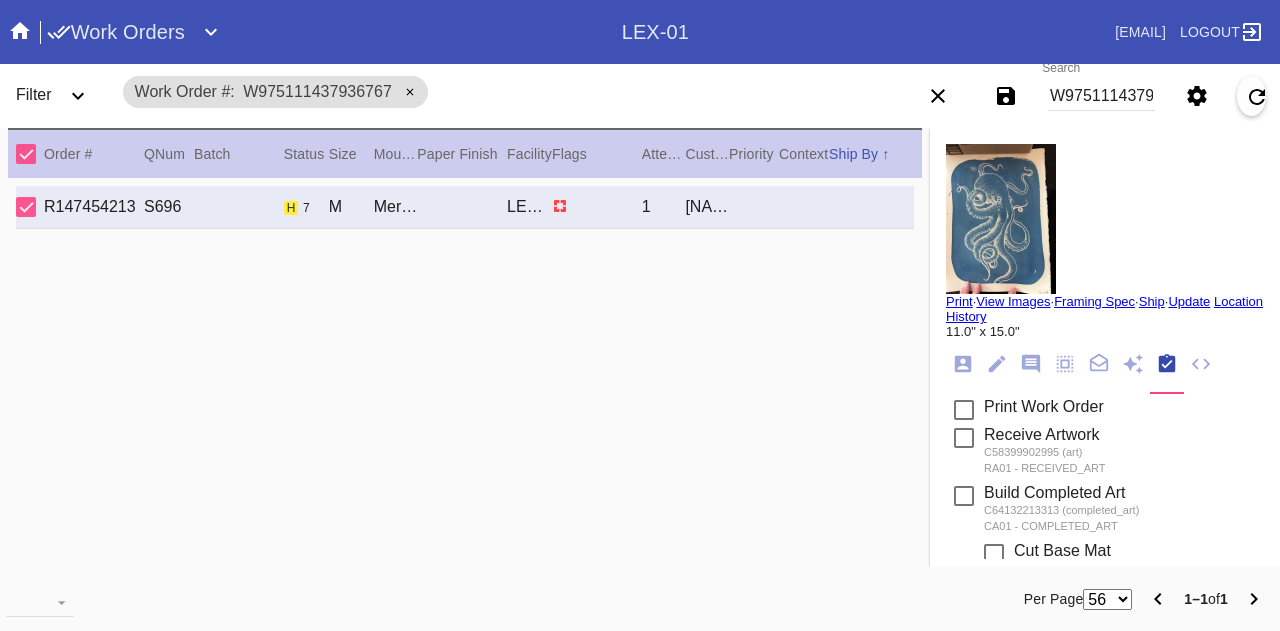 click on "11.0" x 15.0"" at bounding box center (1105, 331) 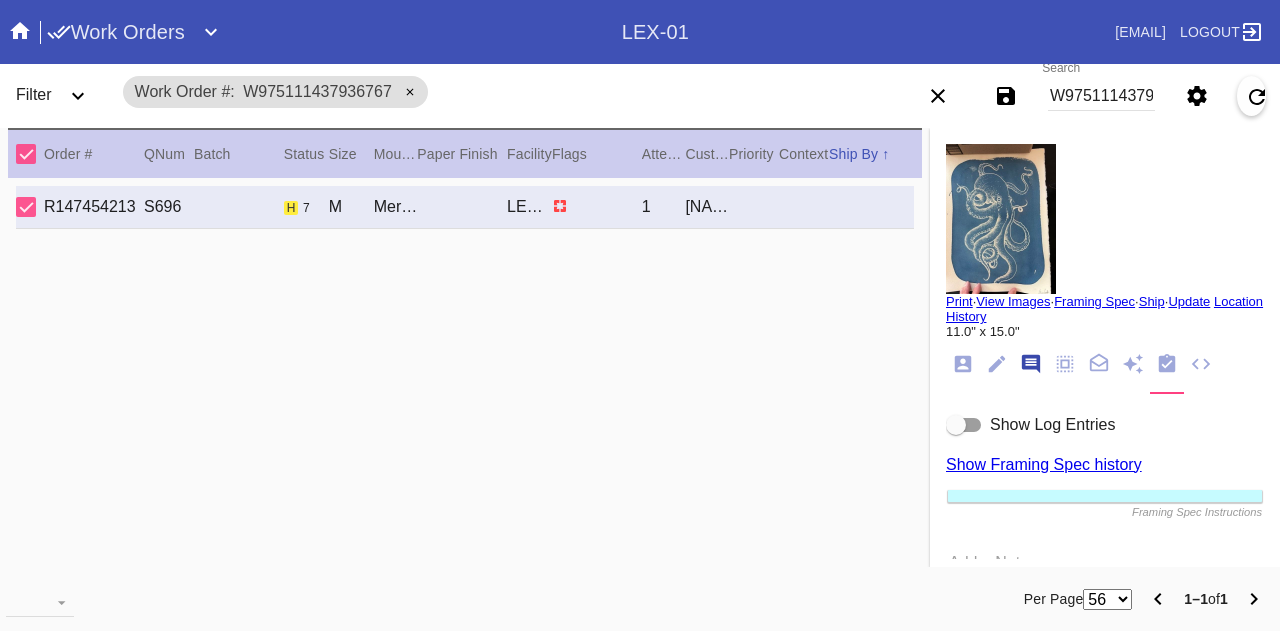 scroll, scrollTop: 122, scrollLeft: 0, axis: vertical 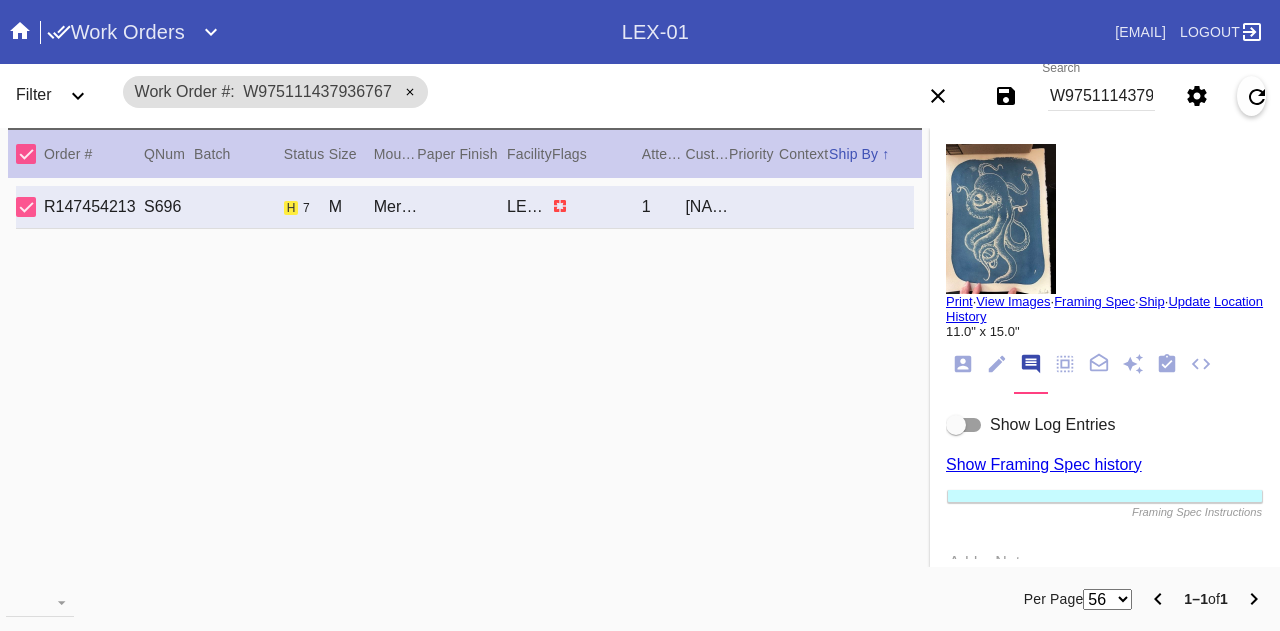 click on "Show Log Entries" at bounding box center (1052, 424) 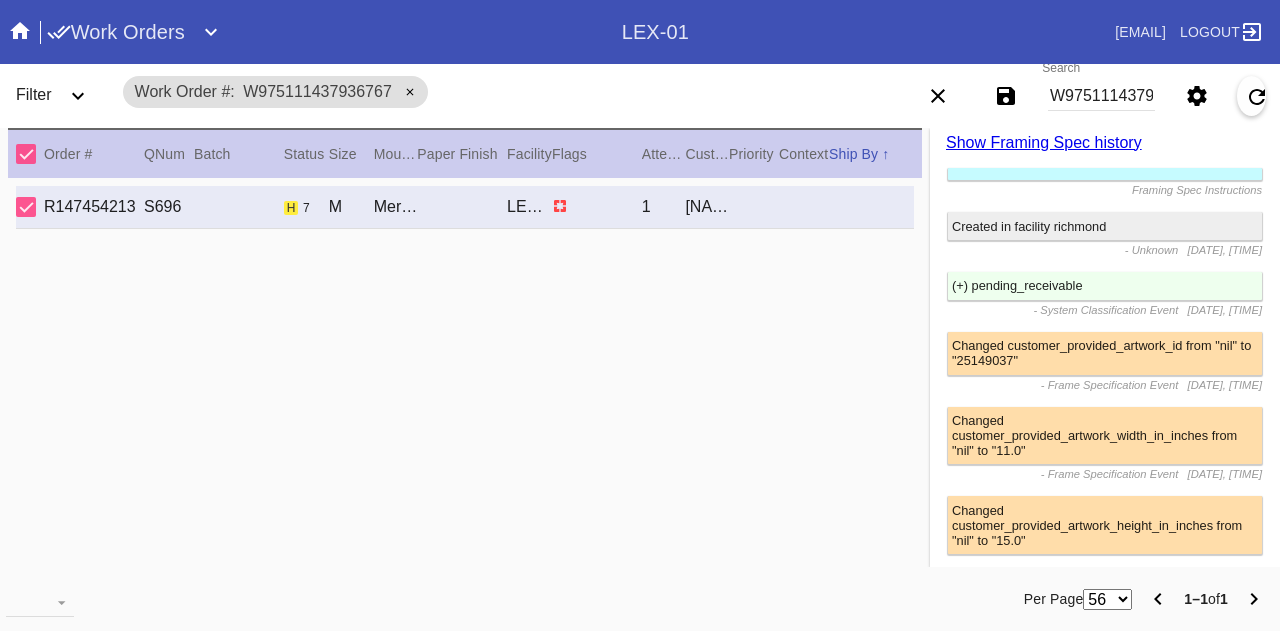 scroll, scrollTop: 0, scrollLeft: 0, axis: both 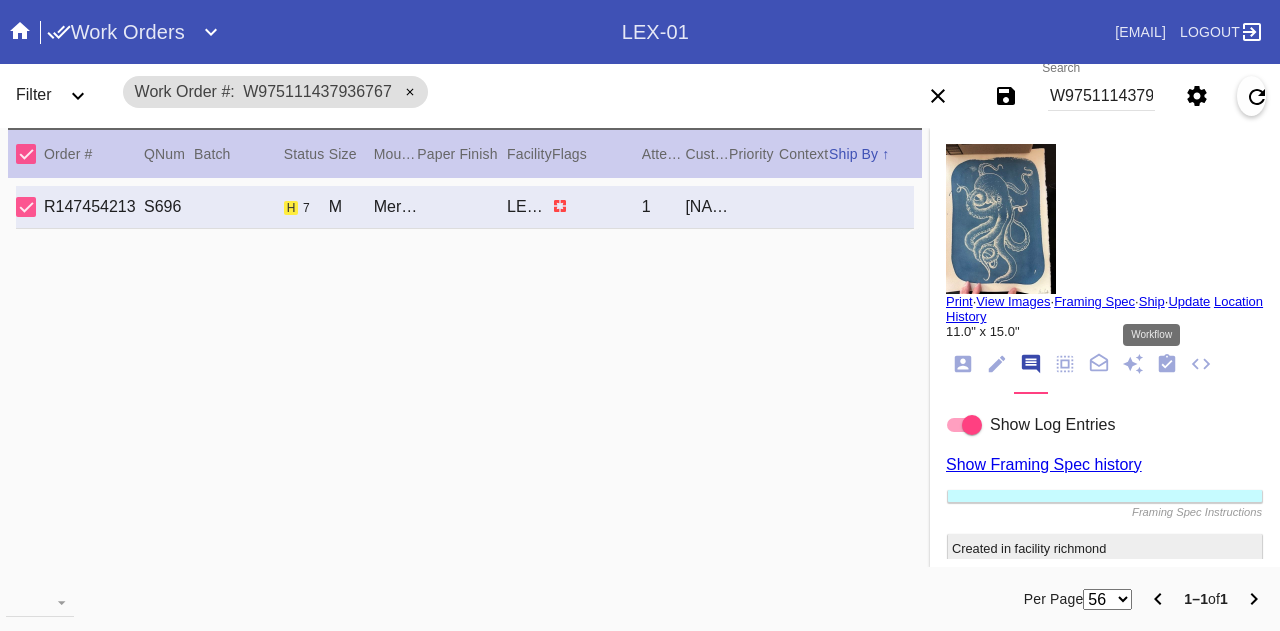 click at bounding box center [1167, 363] 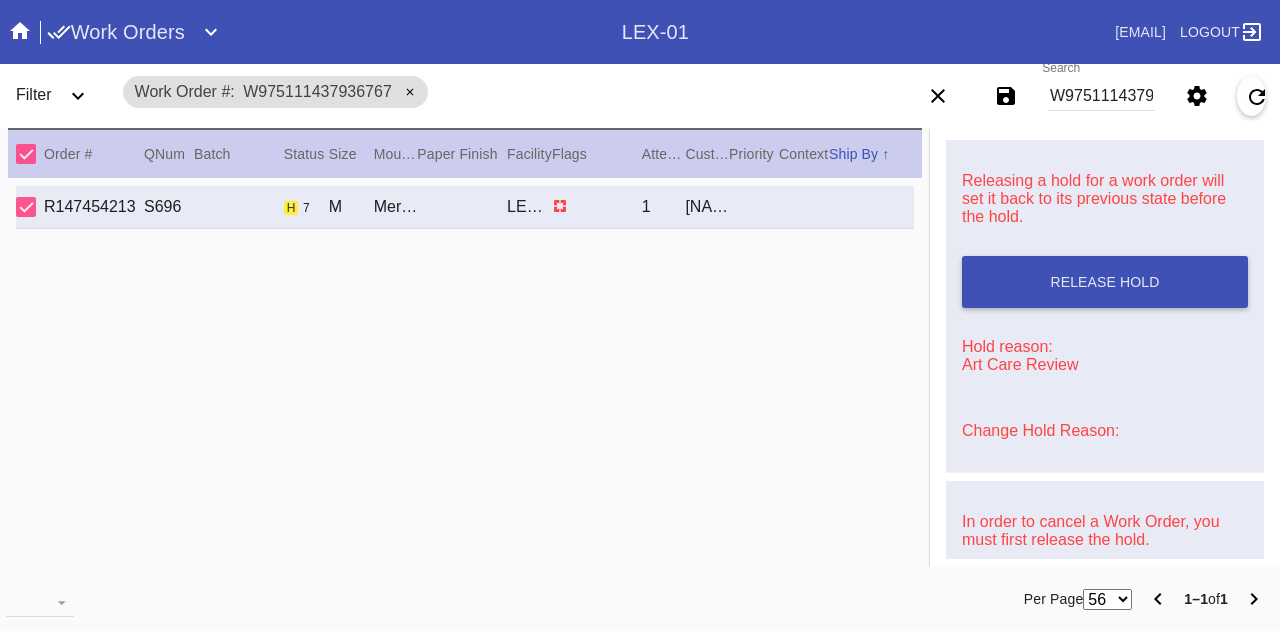 scroll, scrollTop: 878, scrollLeft: 0, axis: vertical 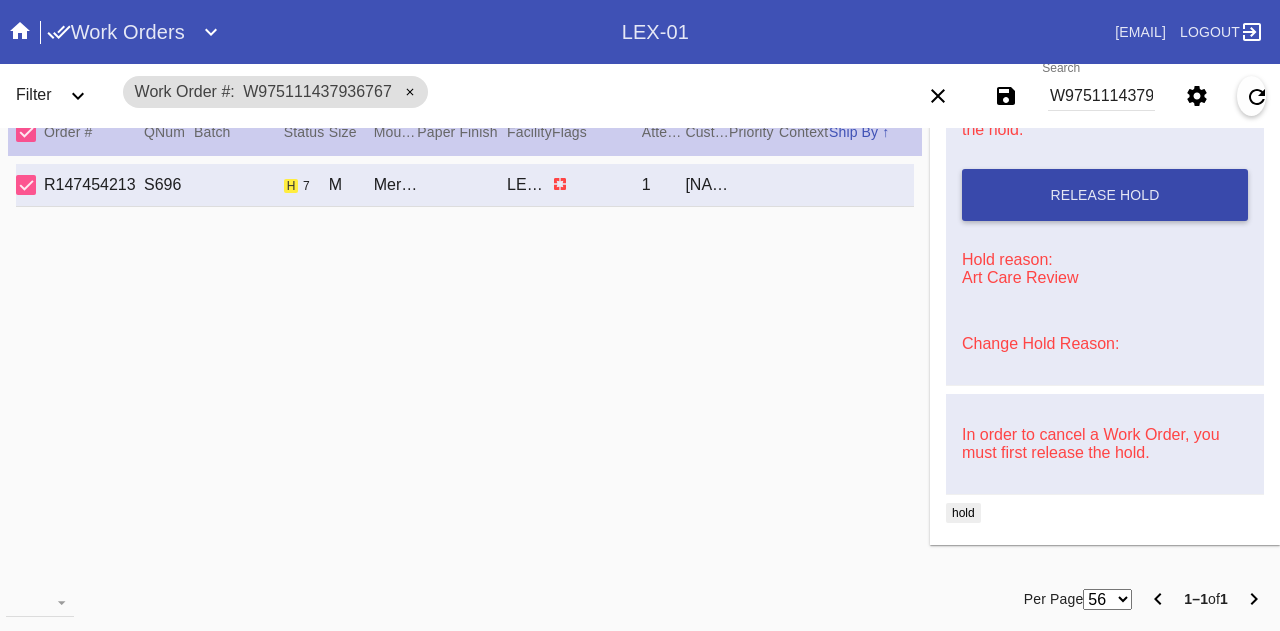 click on "Release Hold" at bounding box center [1105, 195] 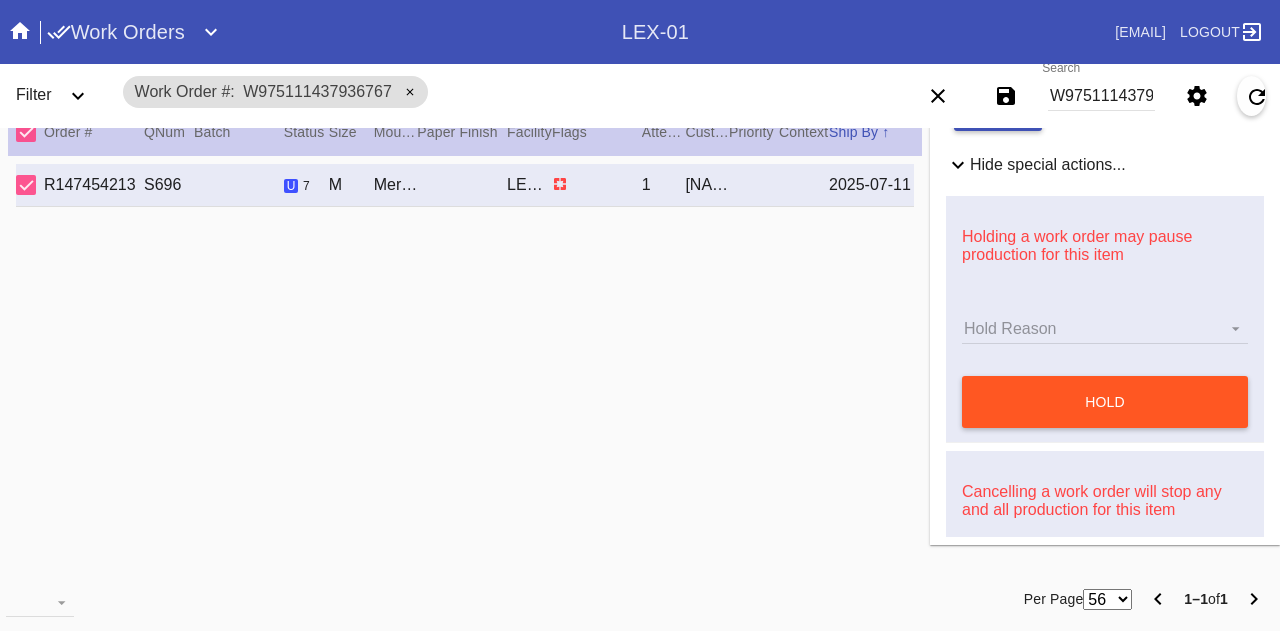scroll, scrollTop: 0, scrollLeft: 0, axis: both 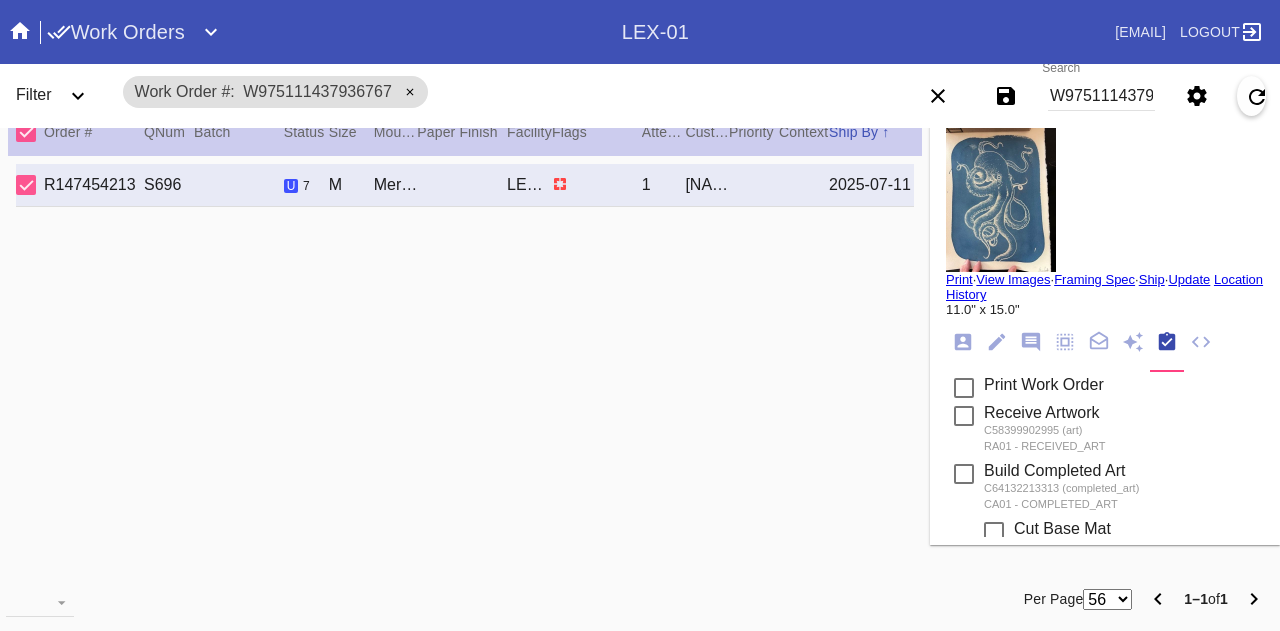click on "W975111437936767" at bounding box center (1101, 96) 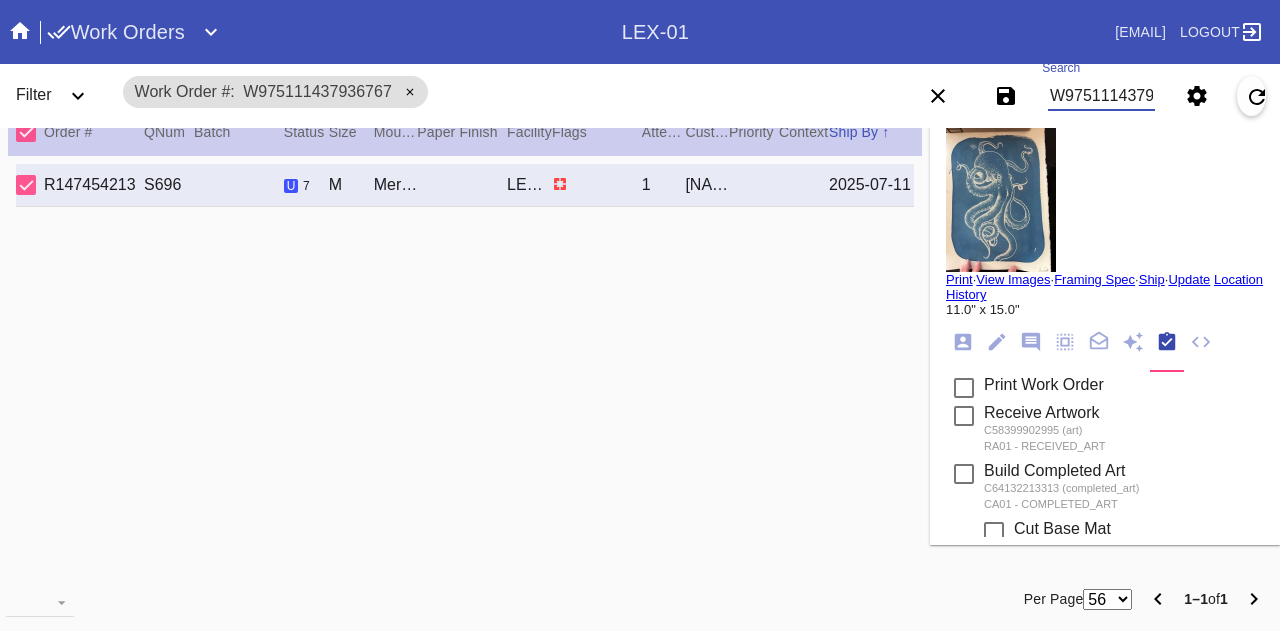 click on "W975111437936767" at bounding box center [1101, 96] 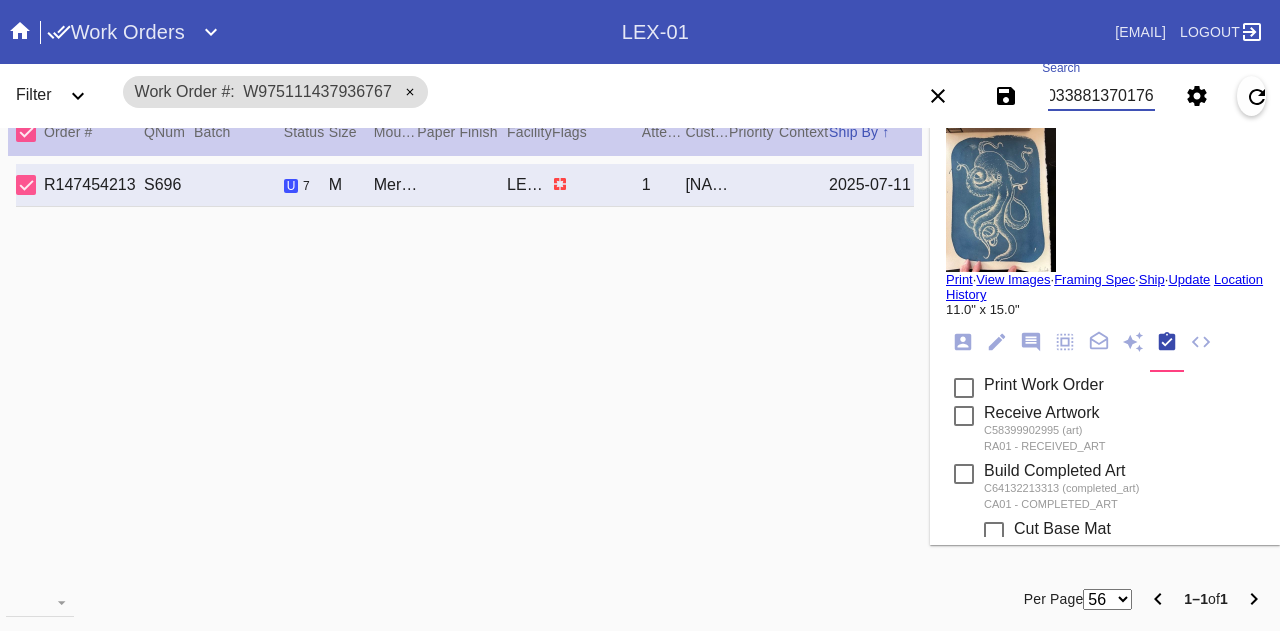 scroll, scrollTop: 0, scrollLeft: 45, axis: horizontal 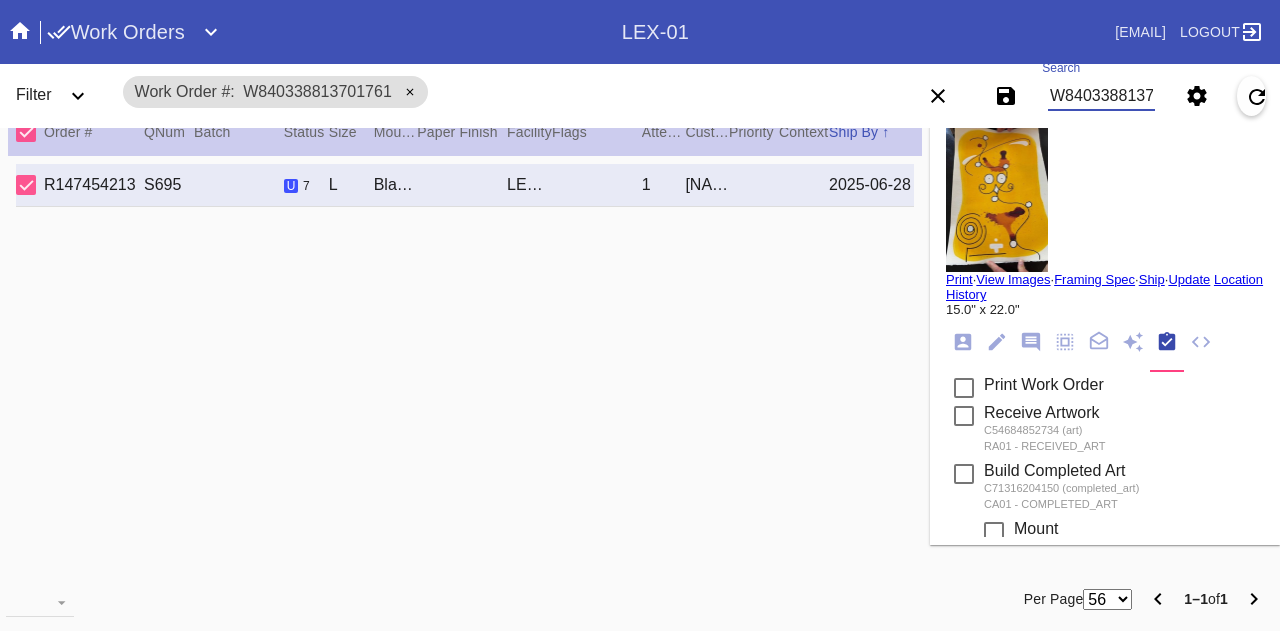 click at bounding box center (1031, 342) 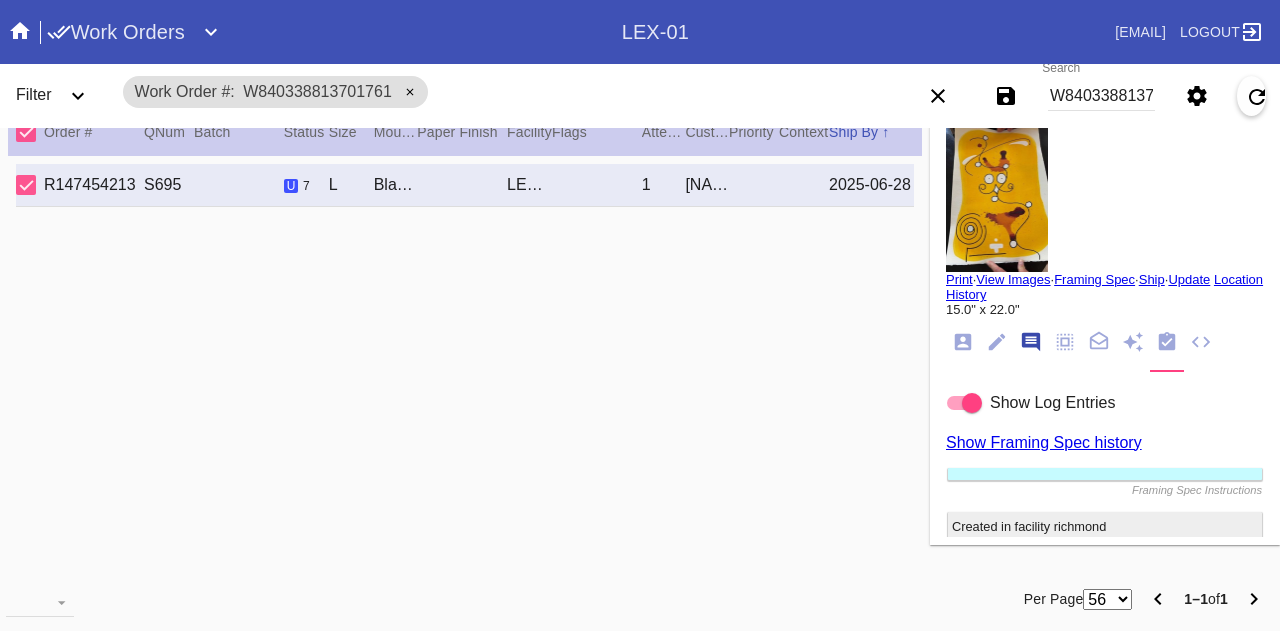 scroll, scrollTop: 122, scrollLeft: 0, axis: vertical 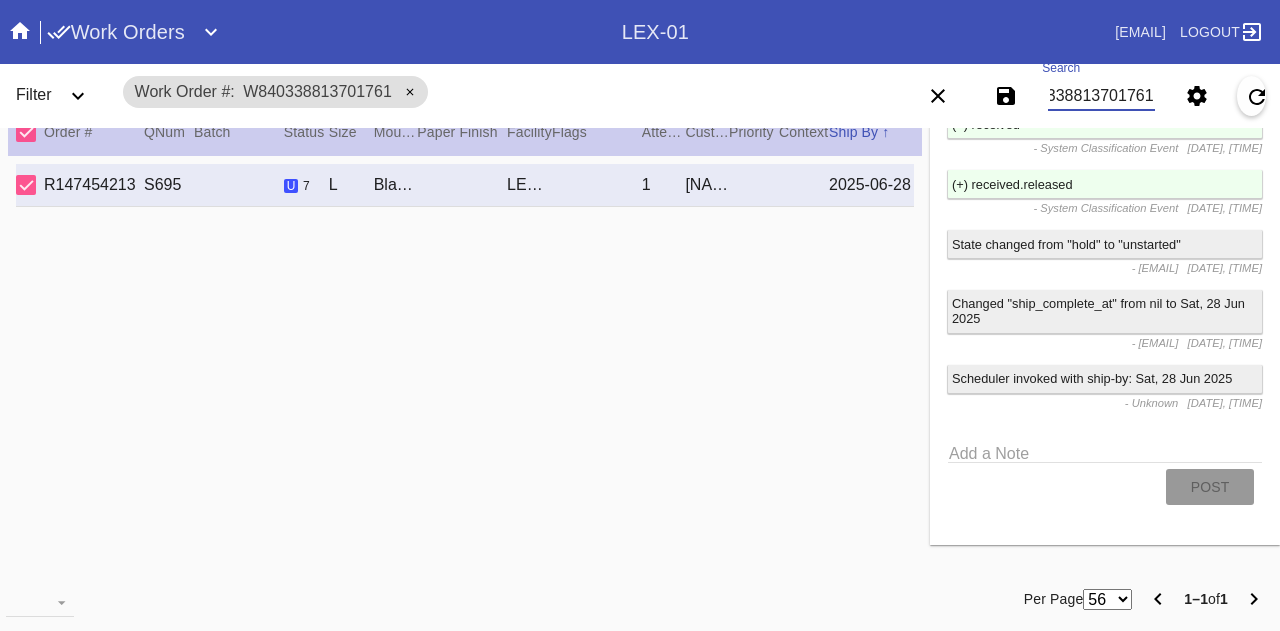 drag, startPoint x: 1064, startPoint y: 101, endPoint x: 1279, endPoint y: 39, distance: 223.76103 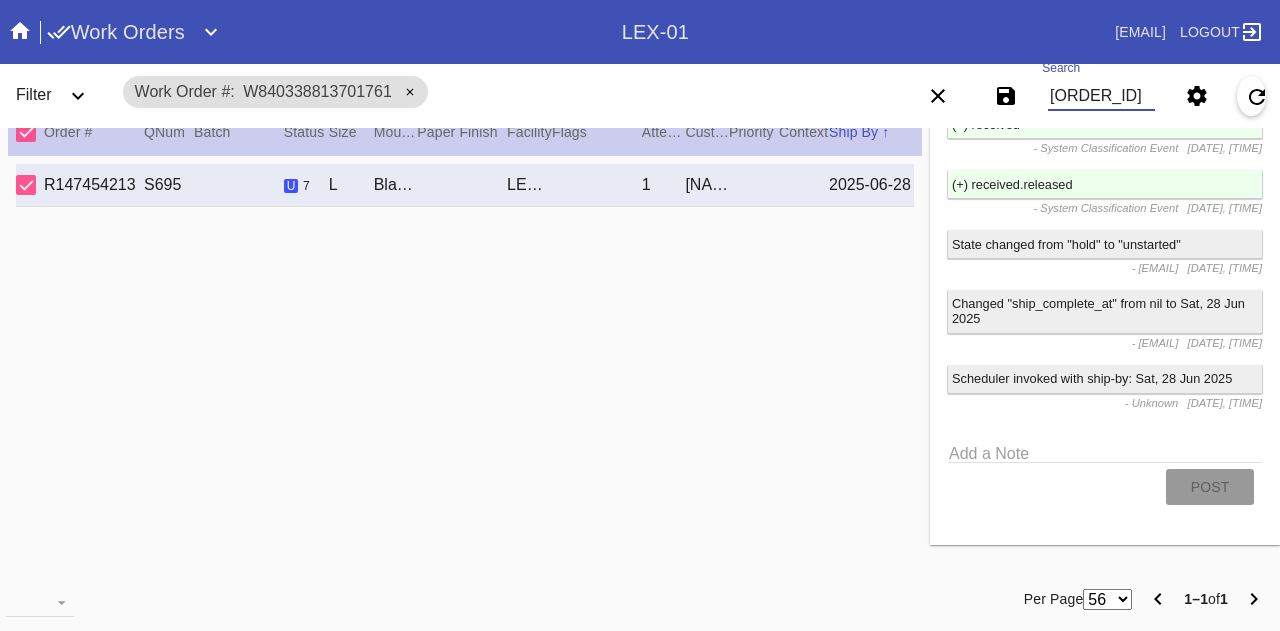 scroll, scrollTop: 0, scrollLeft: 196, axis: horizontal 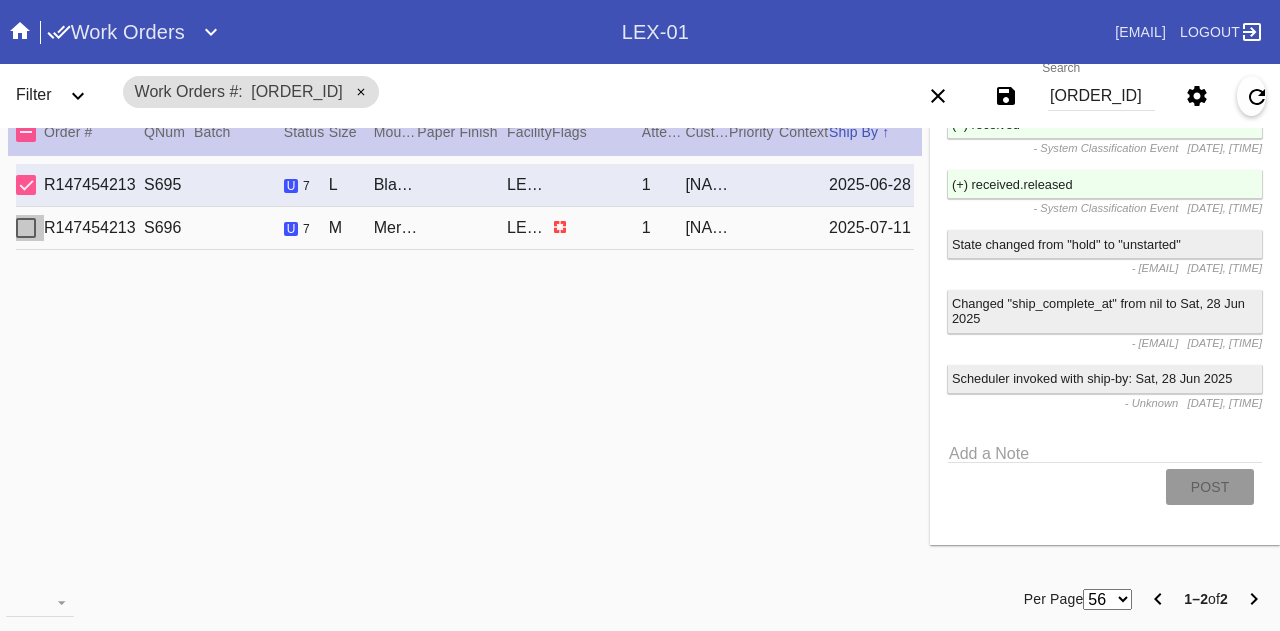 click at bounding box center (26, 228) 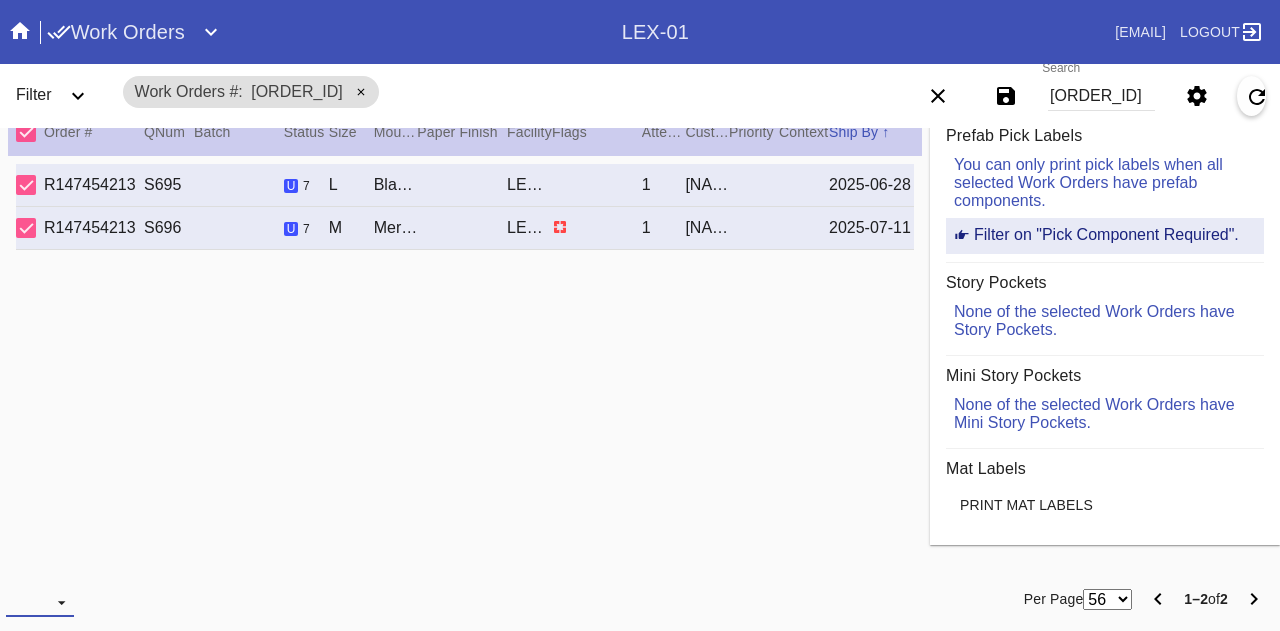 click on "Download... Export Selected Items Print Work Orders Frame Labels Frame Labels v2 Mat Labels Moulding Plate Labels Acrylic Labels Foam Labels Foam Data Story Pockets Mini Story Pockets OMGA Data GUNNAR Data FastCAM Data" at bounding box center (40, 602) 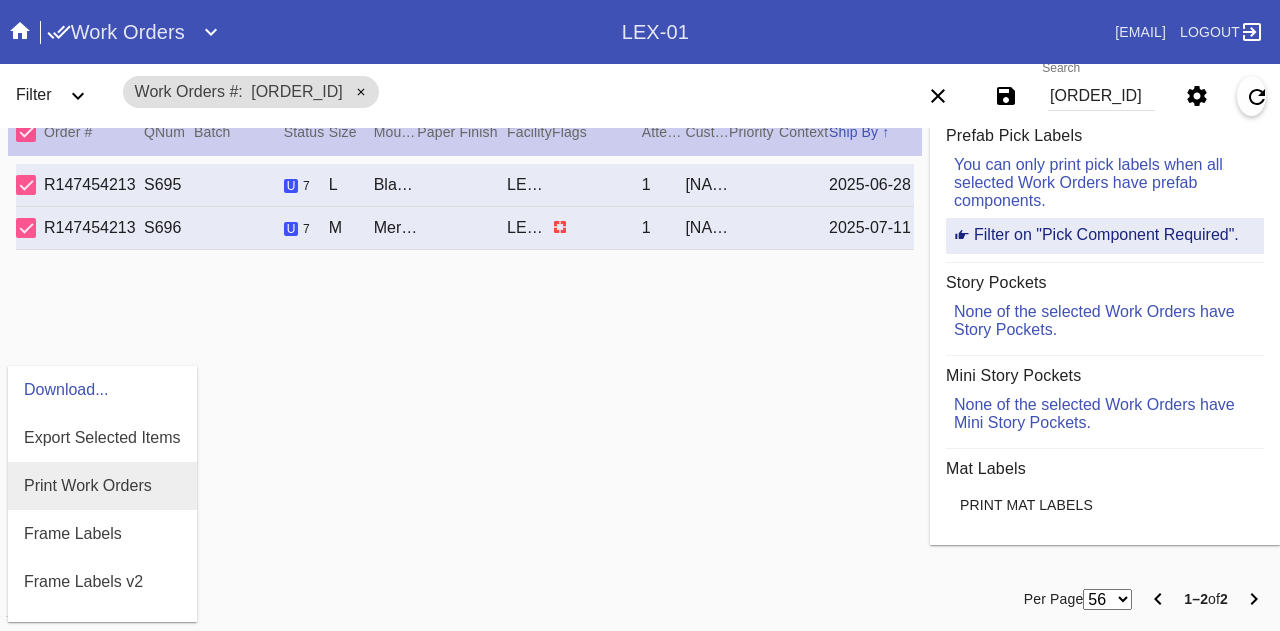 click on "Print Work Orders" at bounding box center [88, 486] 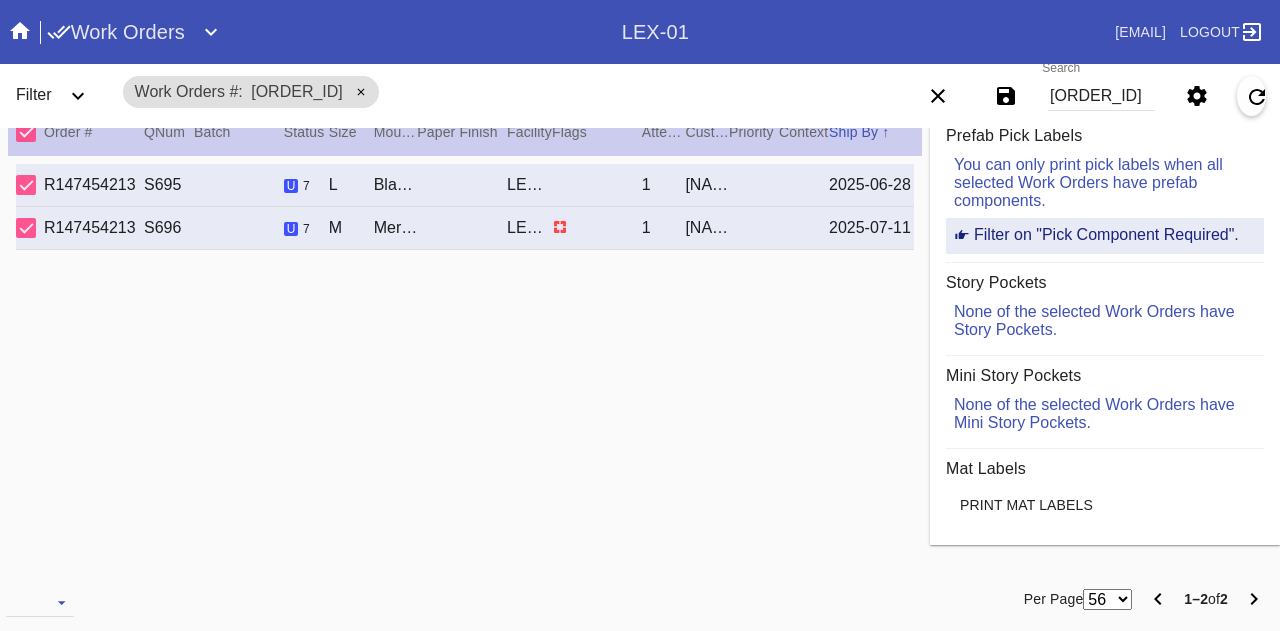 click on "[ORDER_ID]" at bounding box center (1101, 96) 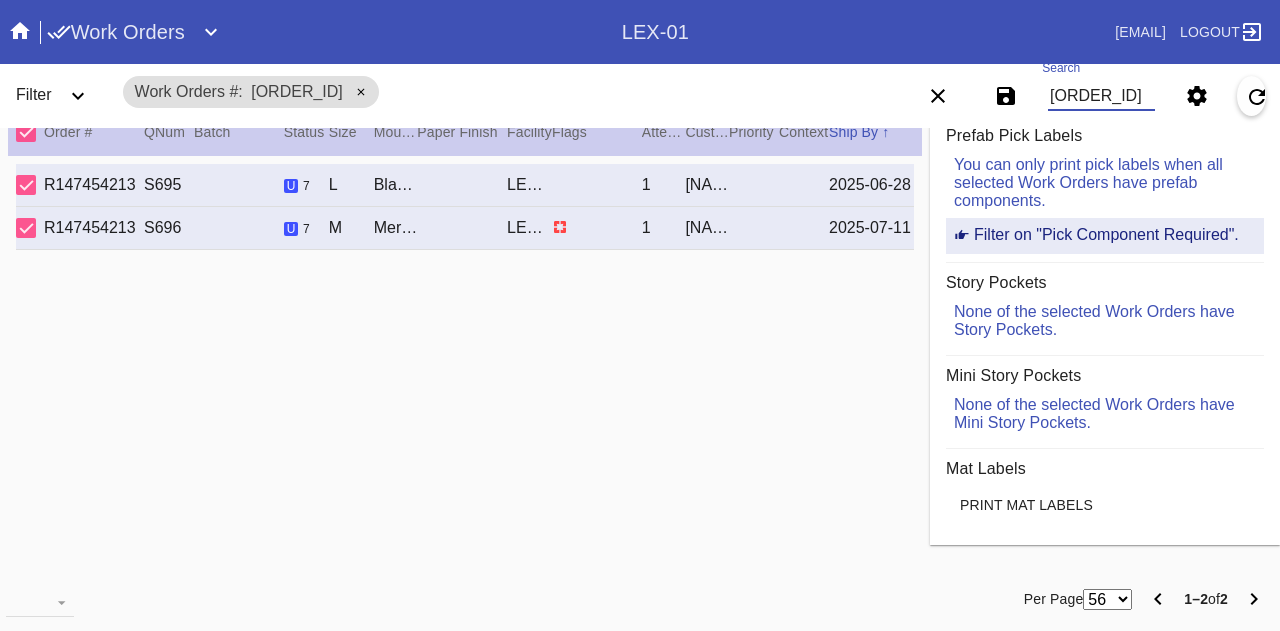 click on "[ORDER_ID]" at bounding box center [1101, 96] 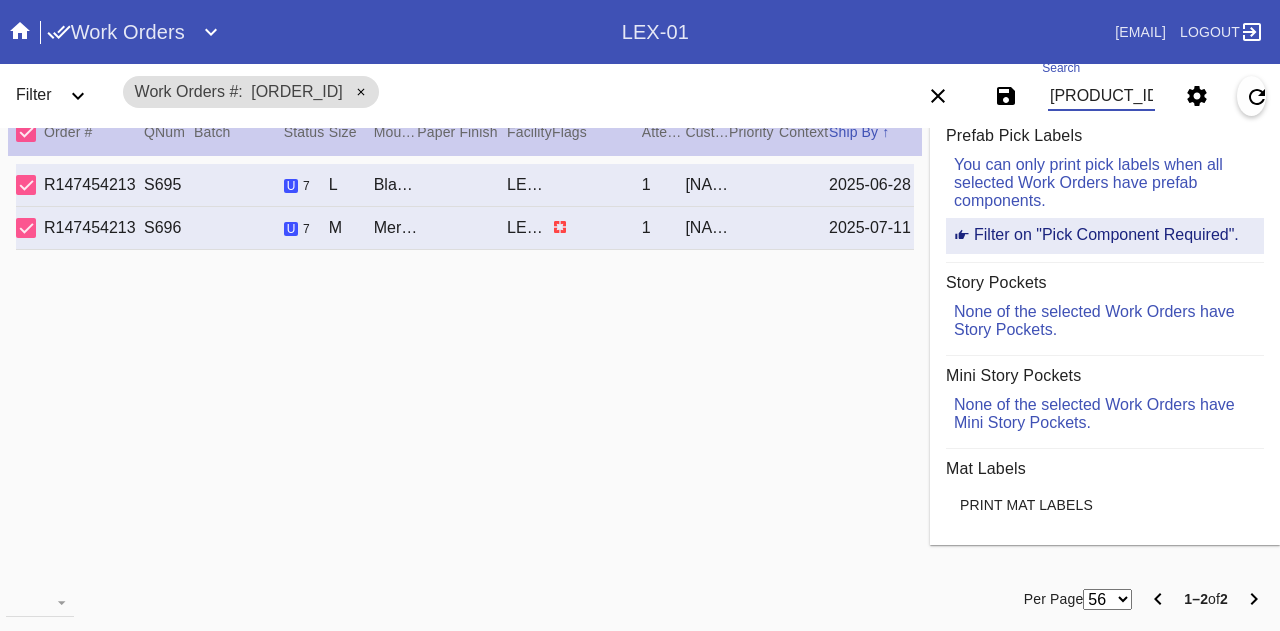 scroll, scrollTop: 0, scrollLeft: 44, axis: horizontal 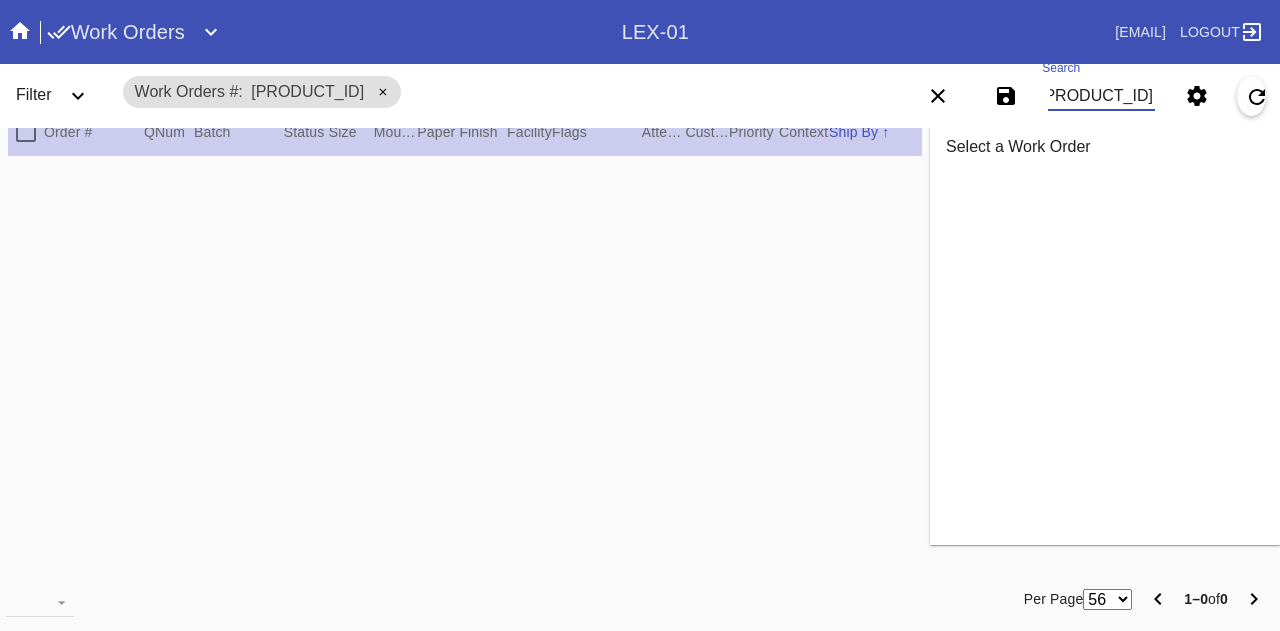 click on "[PRODUCT_ID]" at bounding box center [1101, 96] 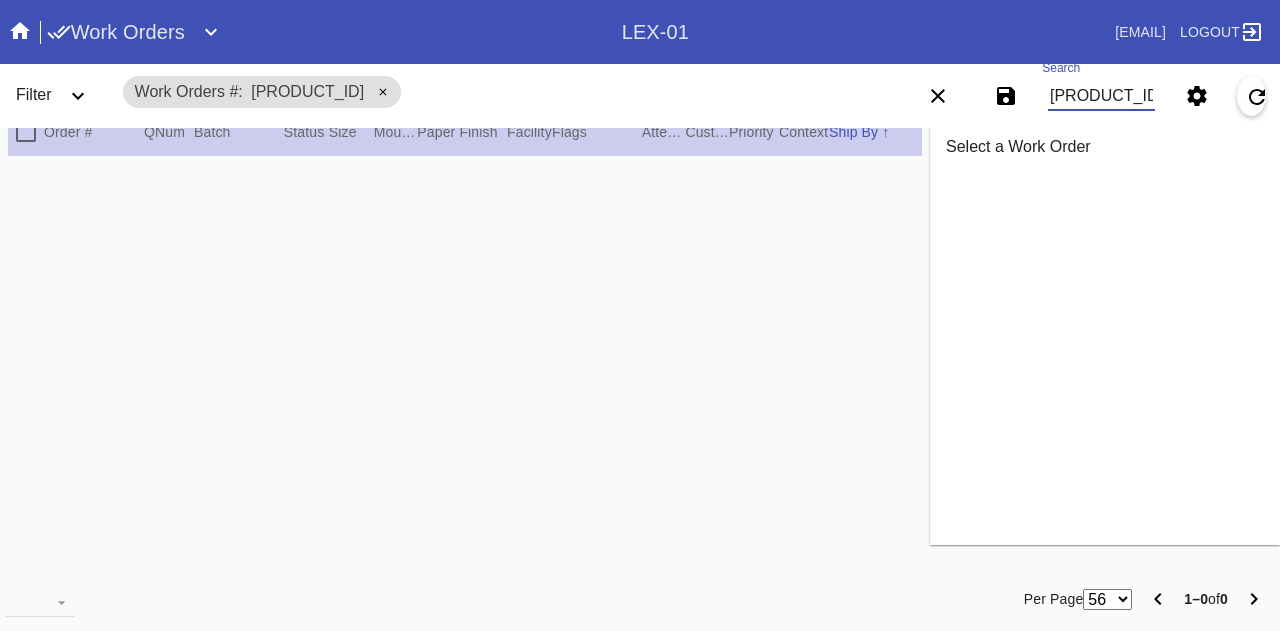 scroll, scrollTop: 0, scrollLeft: 44, axis: horizontal 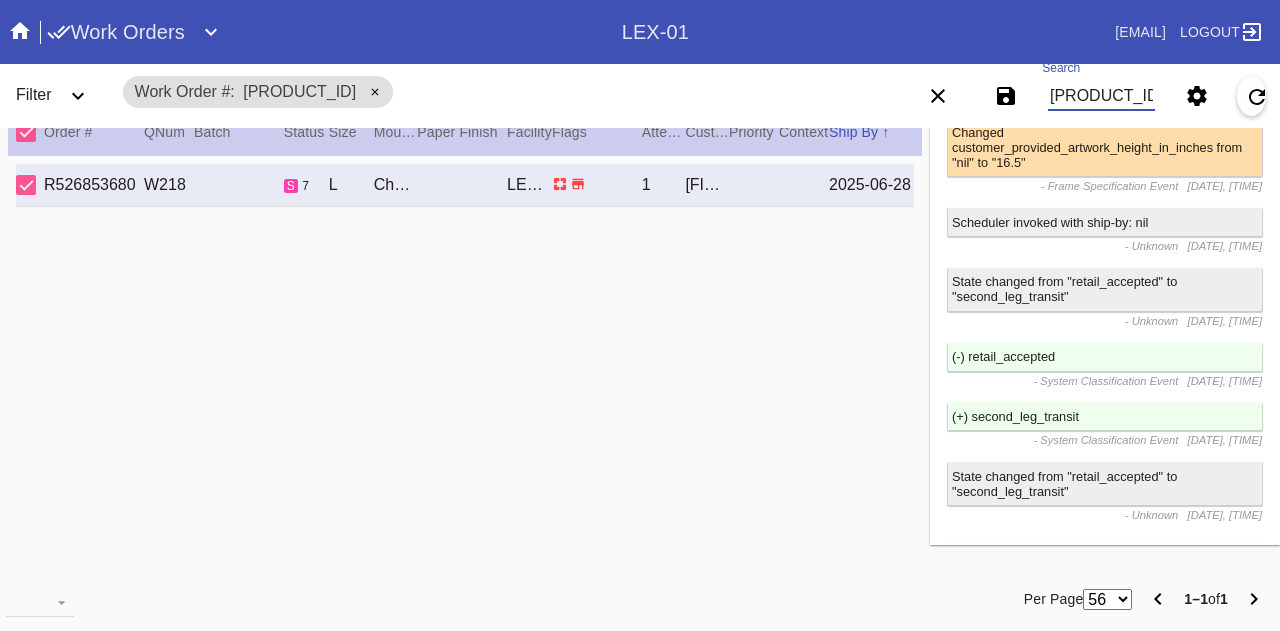 click on "[PRODUCT_ID]" at bounding box center [1101, 96] 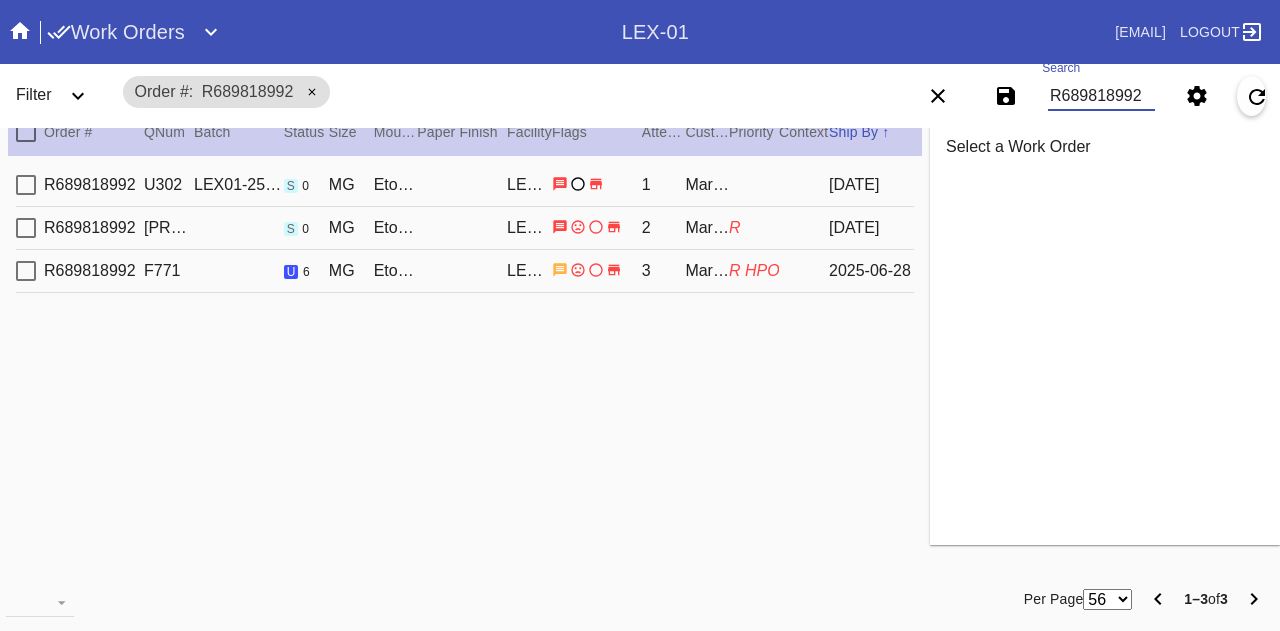 scroll, scrollTop: 0, scrollLeft: 0, axis: both 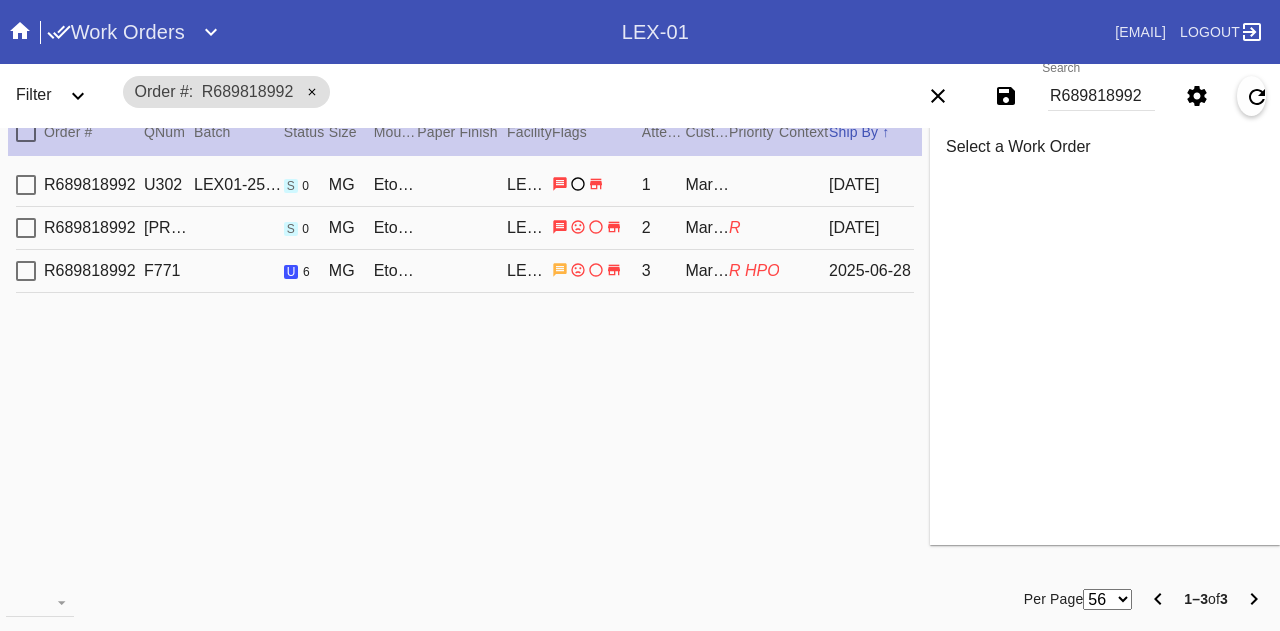 click on "[ORDER_ID] [SIZE] [MATERIAL] / [COLOR] [LOCATION] [QUANTITY] [NAME]
[DATE]" at bounding box center [465, 228] 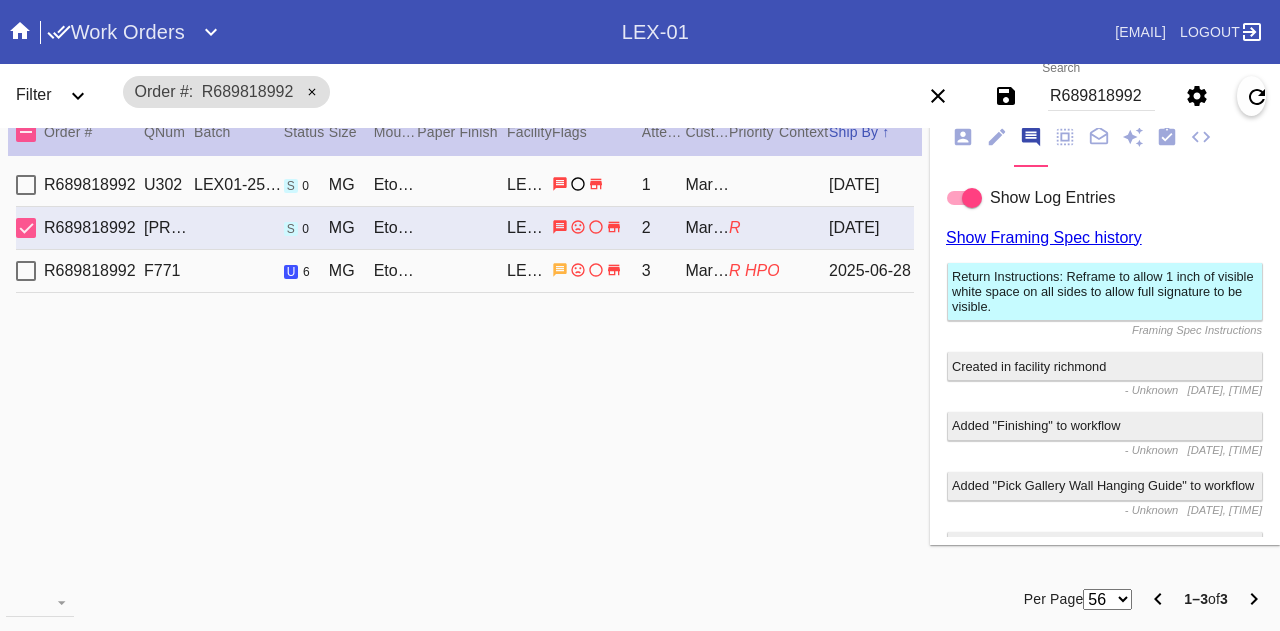 scroll, scrollTop: 0, scrollLeft: 0, axis: both 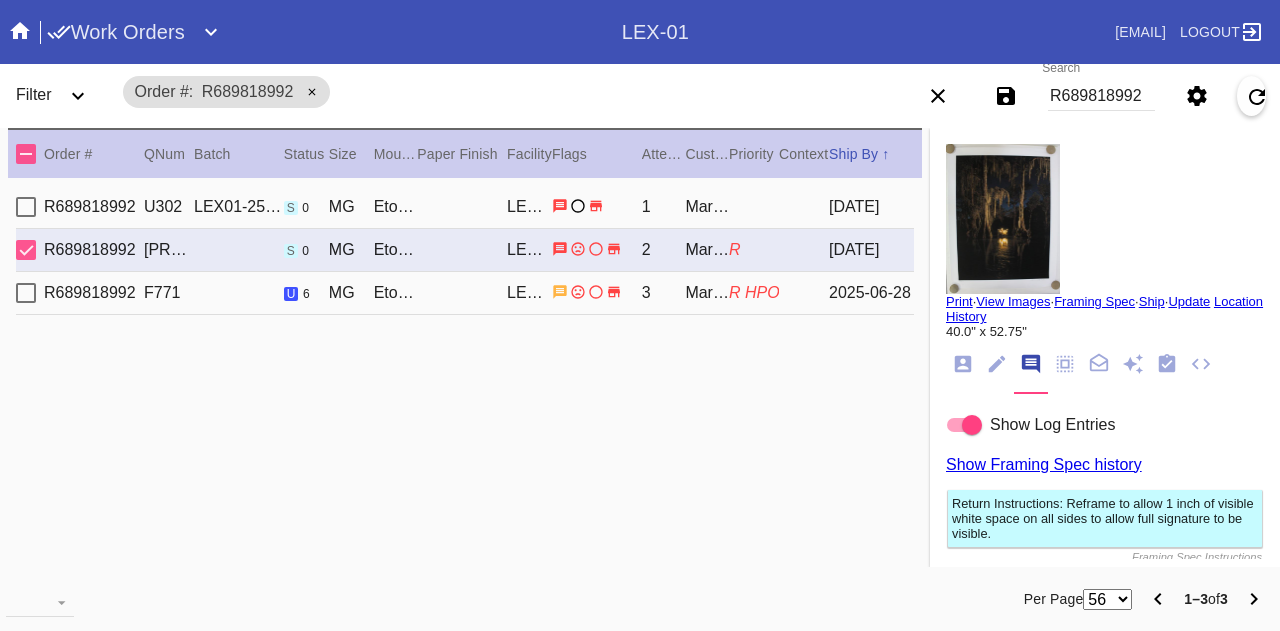 click at bounding box center (1003, 219) 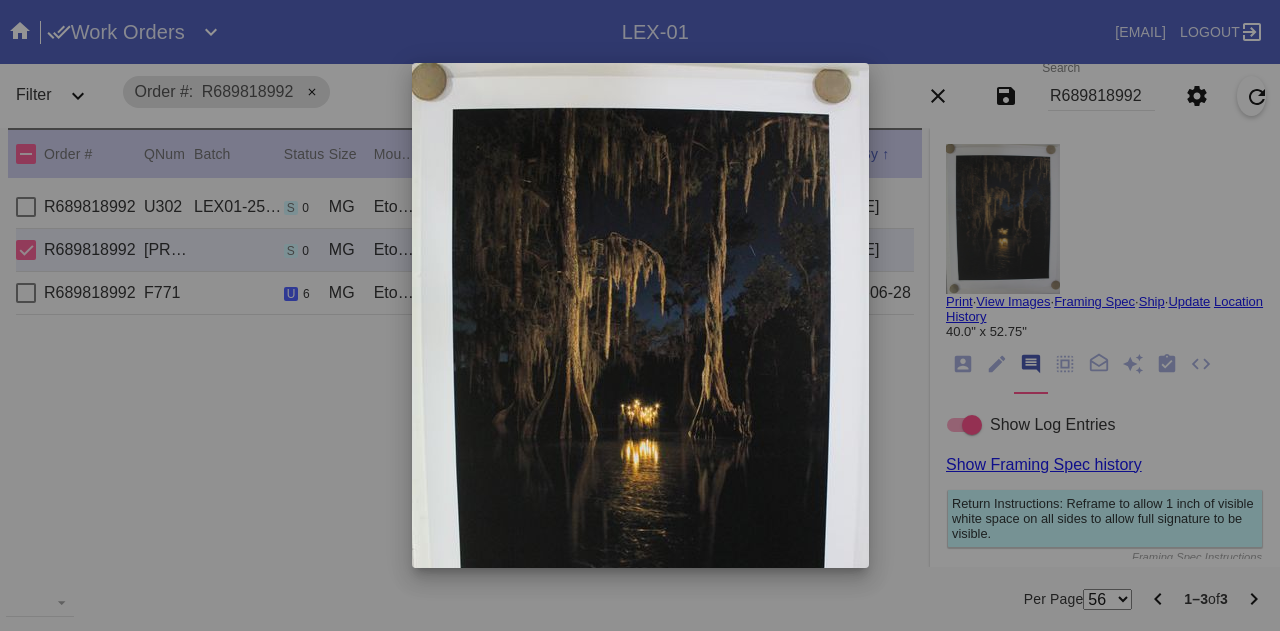 click at bounding box center (640, 315) 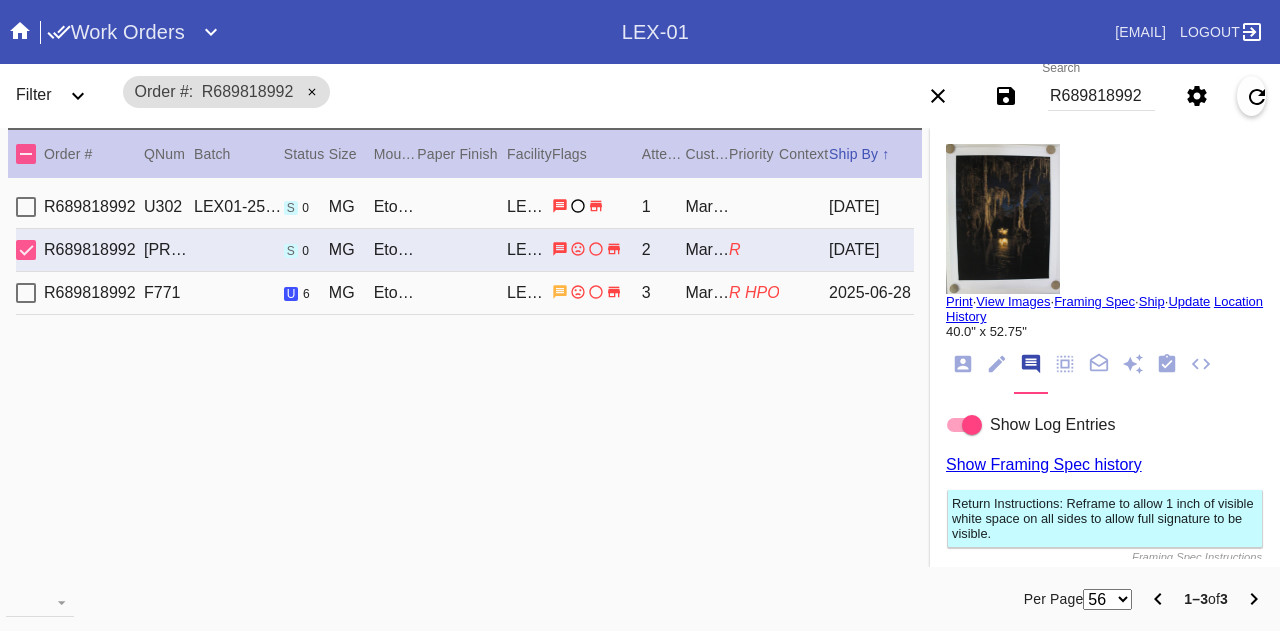 click on "R689818992 U302 LEX01-250220-006 s   0 MG Eton / No Mat LEX-01 1 [LAST]
[DATE]" at bounding box center [465, 207] 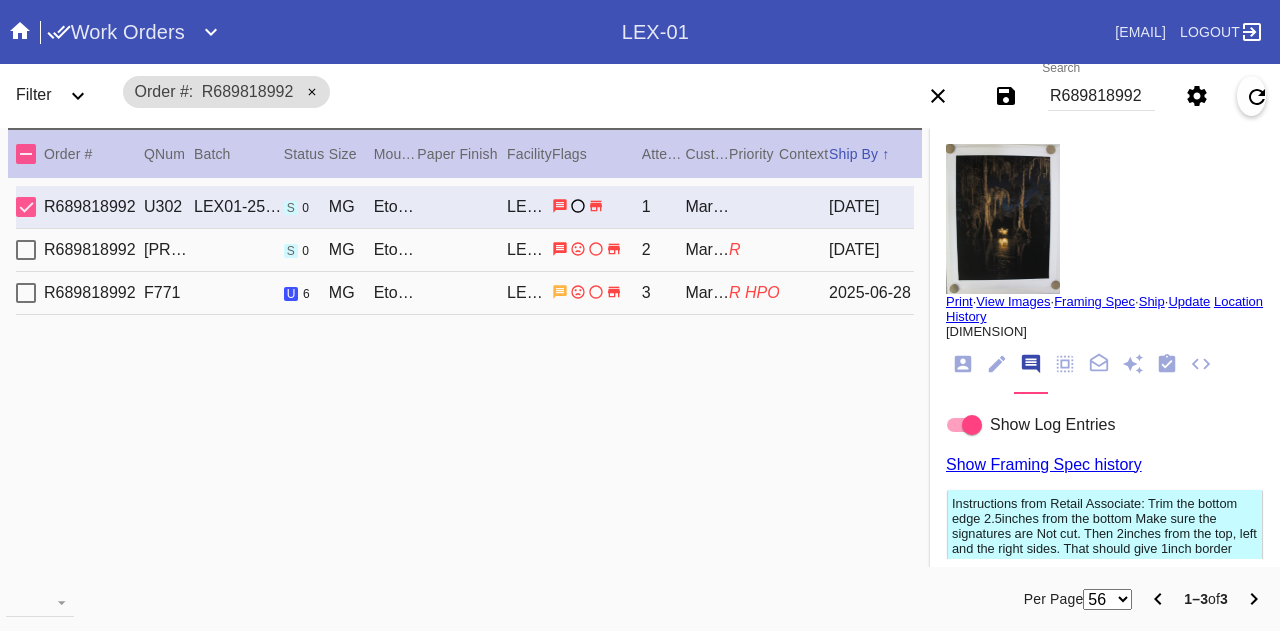 click on "R689818992 F771 u   6 MG Eton / No Mat LEX-01 3 [LAST]
R
HPO
[DATE]" at bounding box center (465, 293) 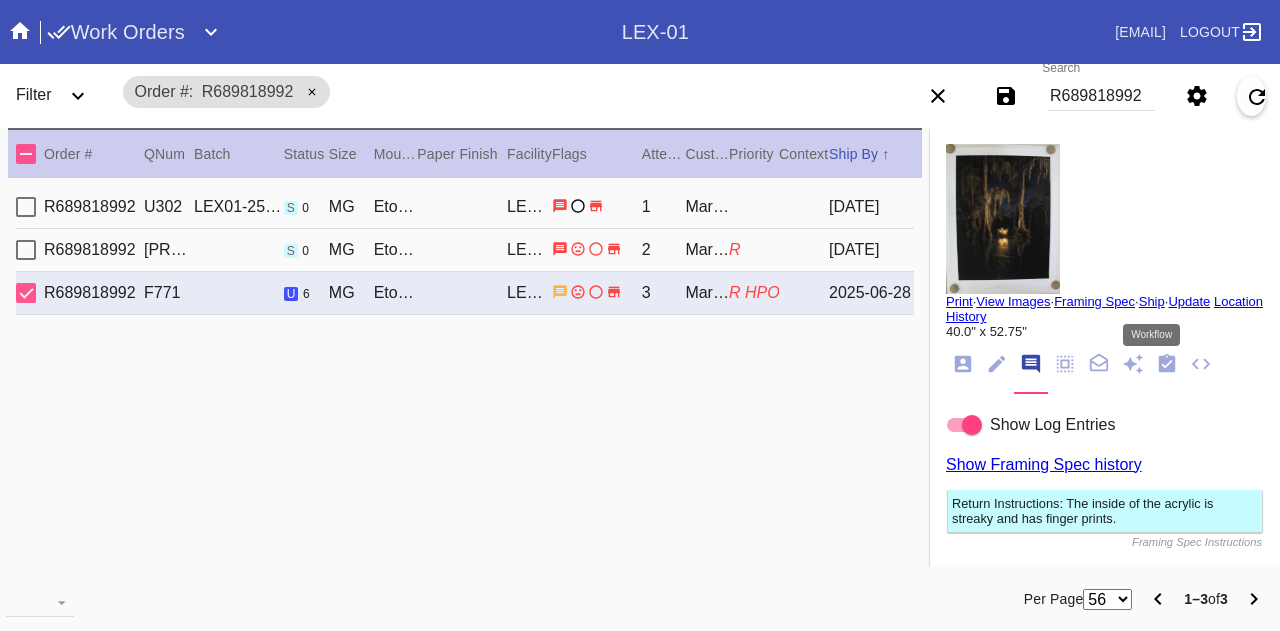 click at bounding box center [1167, 363] 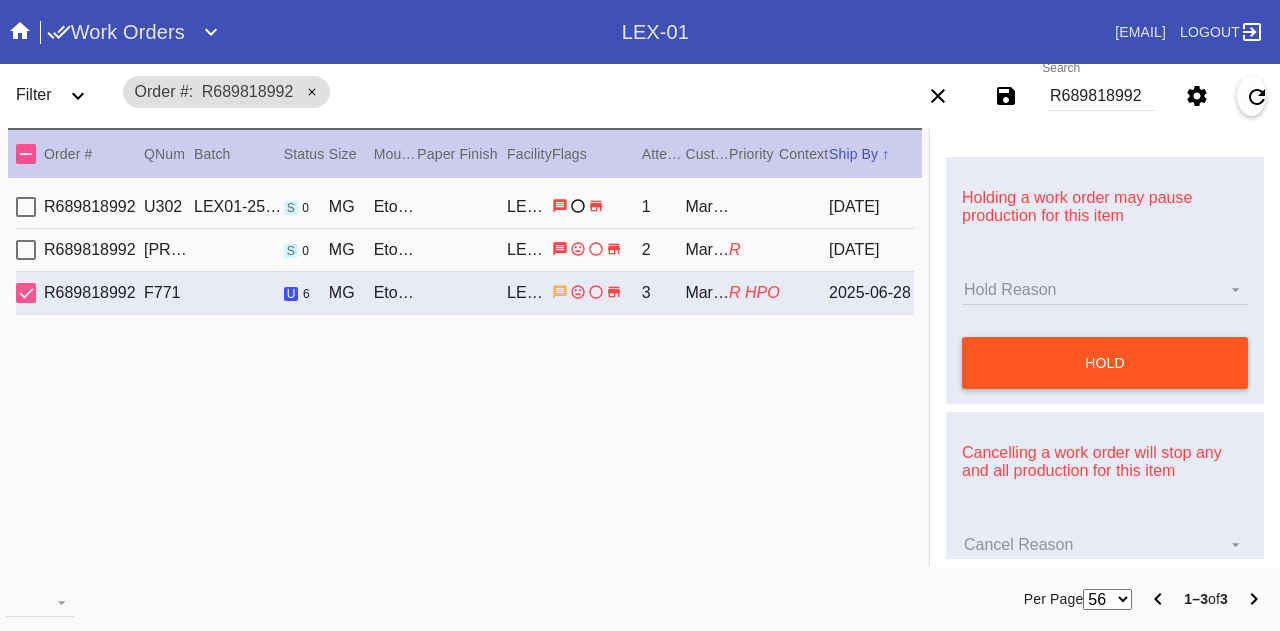 scroll, scrollTop: 1123, scrollLeft: 0, axis: vertical 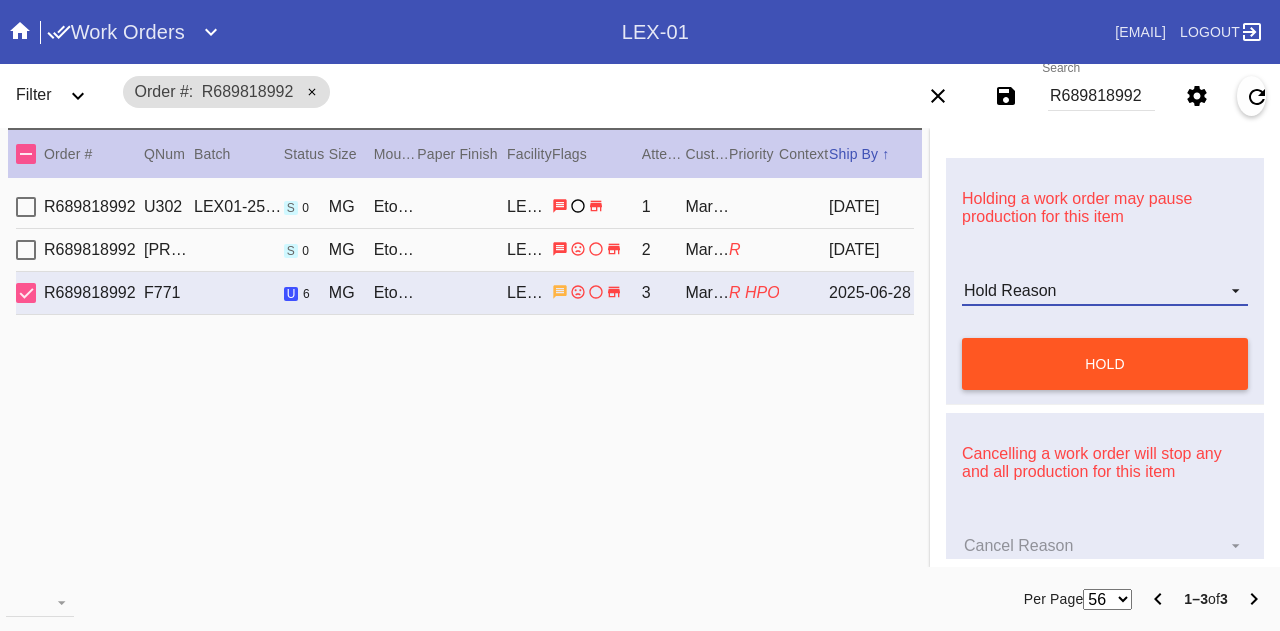 click on "Hold Reason" at bounding box center (1105, 291) 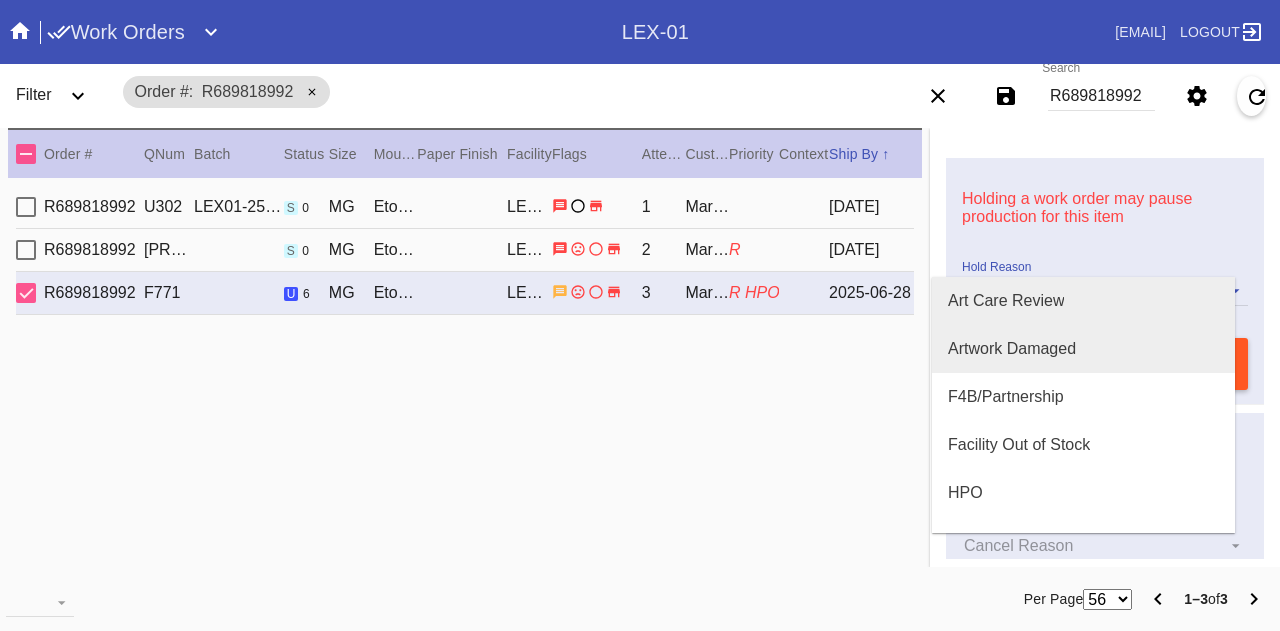 drag, startPoint x: 1026, startPoint y: 329, endPoint x: 1022, endPoint y: 307, distance: 22.36068 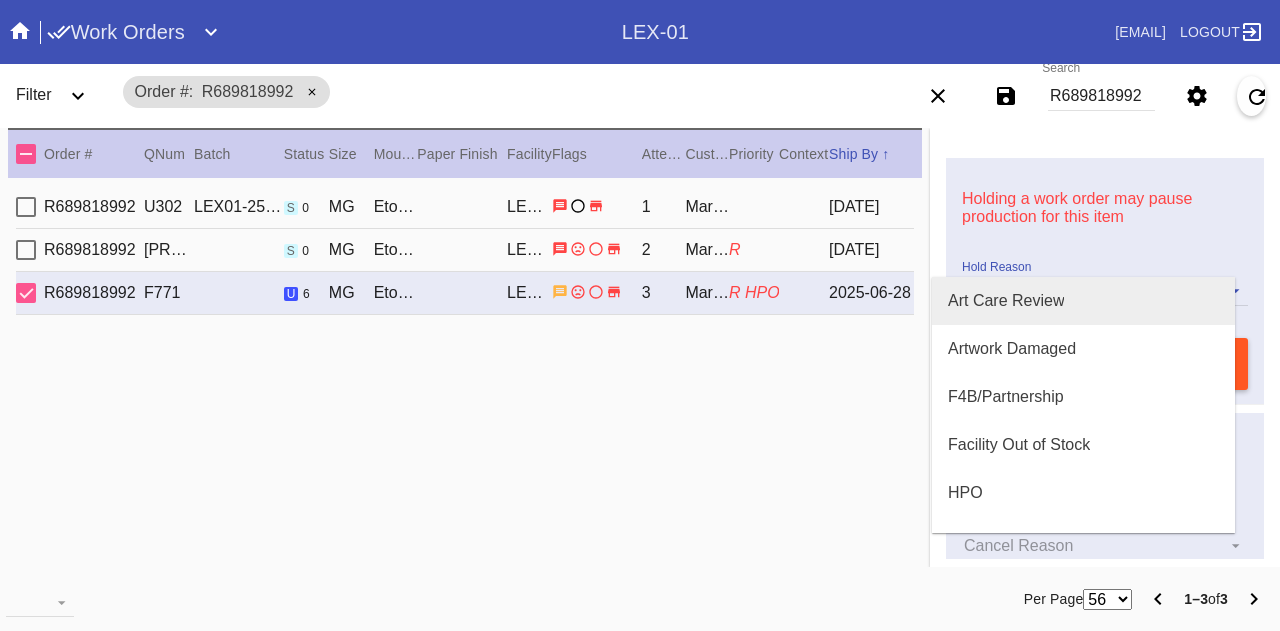 click on "Art Care Review" at bounding box center (1006, 301) 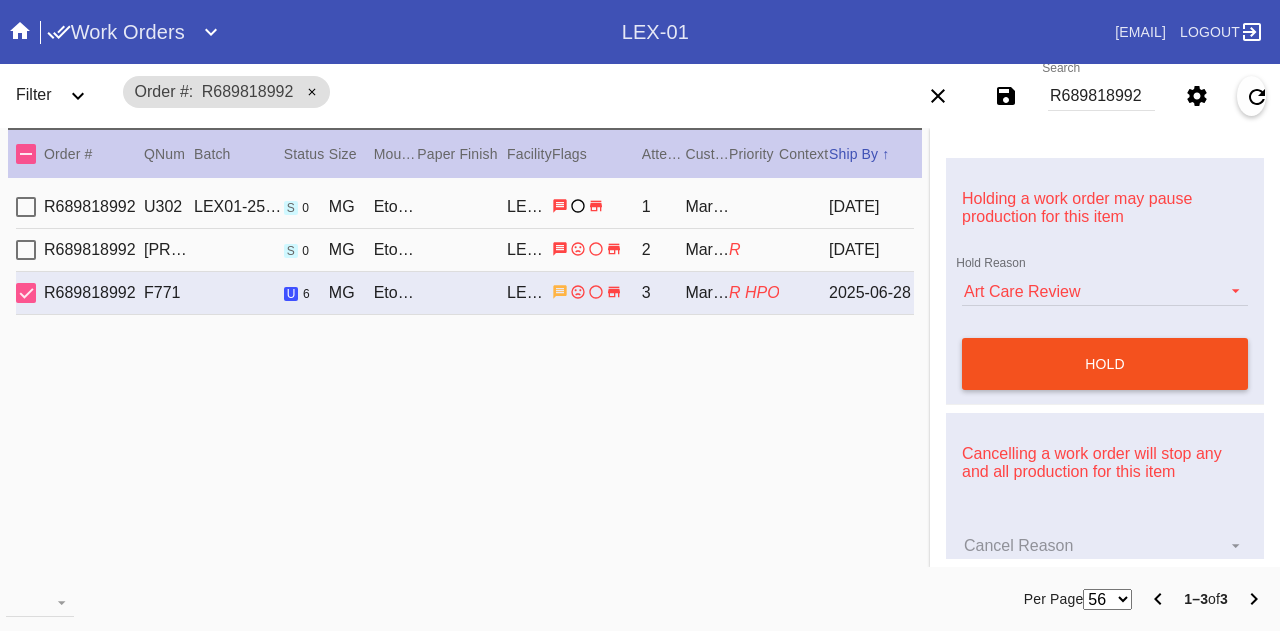 click on "hold" at bounding box center [1105, 364] 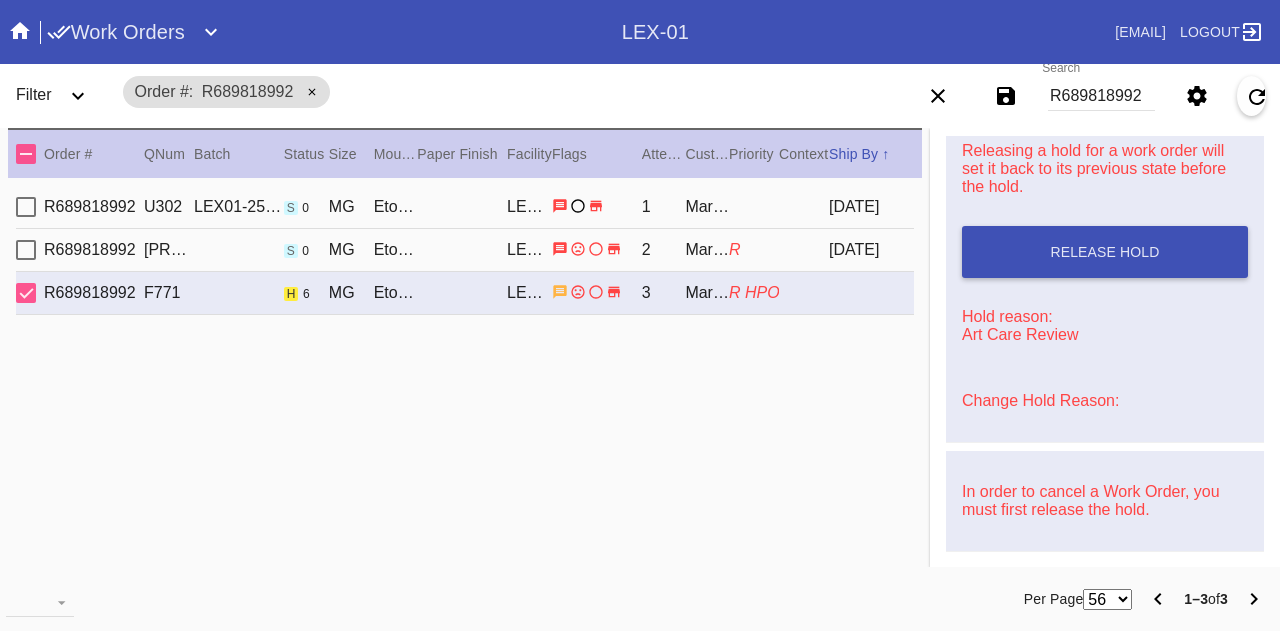click on "Change Hold Reason:" at bounding box center (1040, 400) 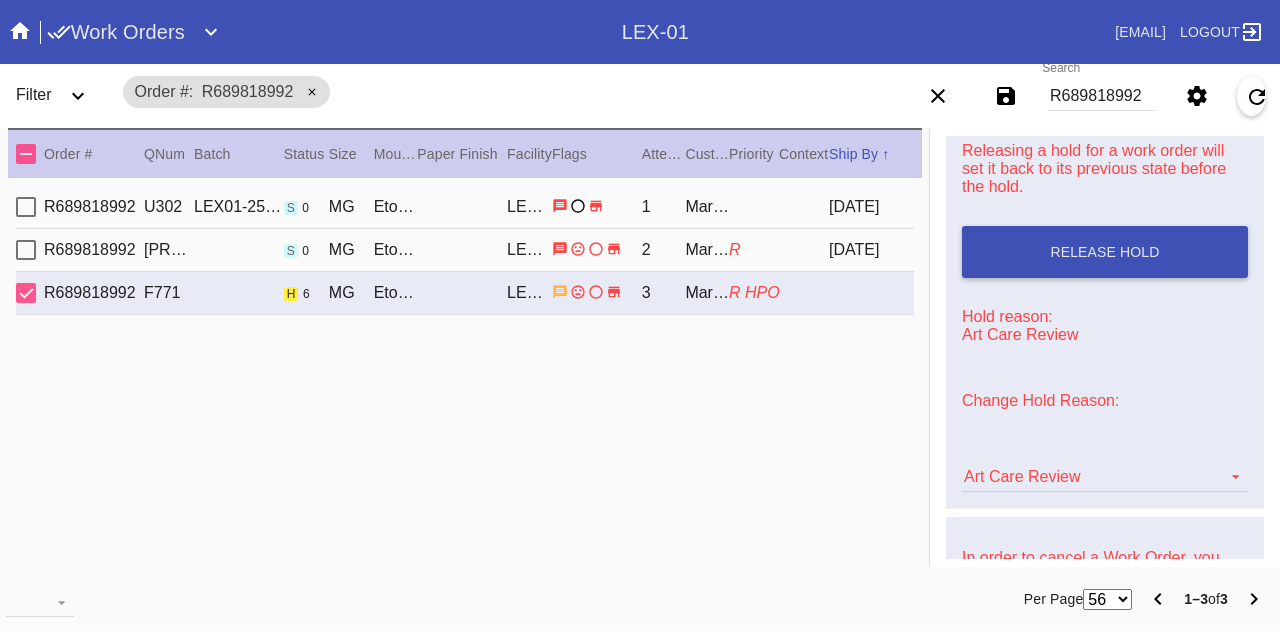 scroll, scrollTop: 1189, scrollLeft: 0, axis: vertical 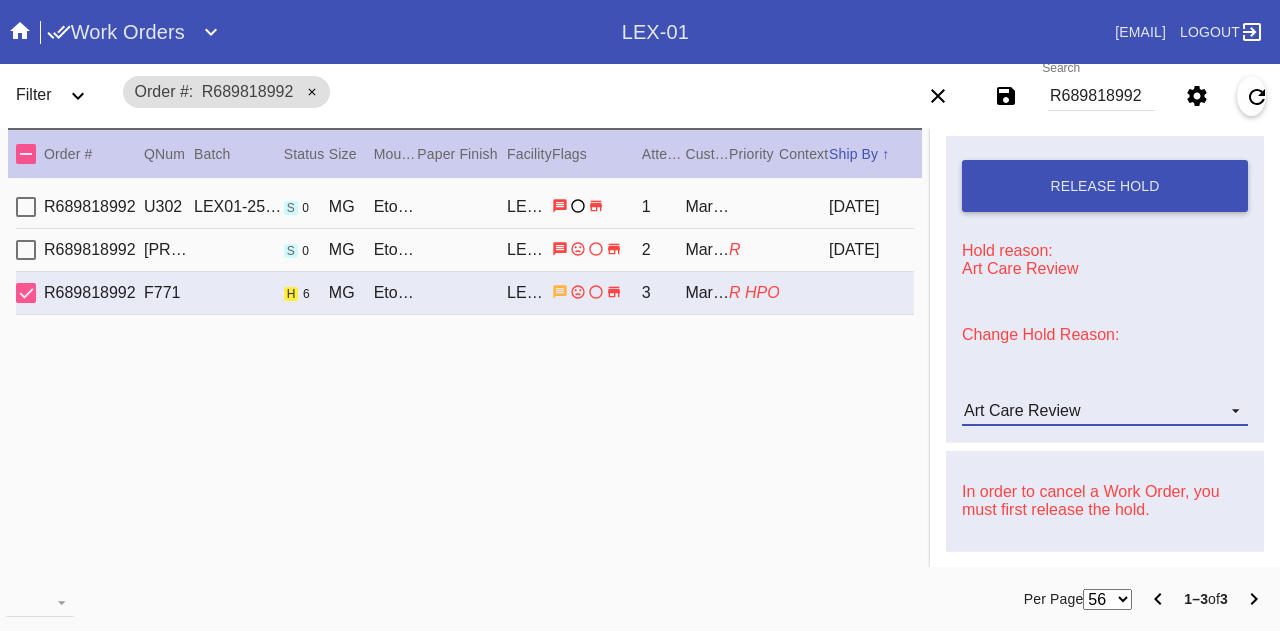 click on "Art Care Review" at bounding box center [1105, 411] 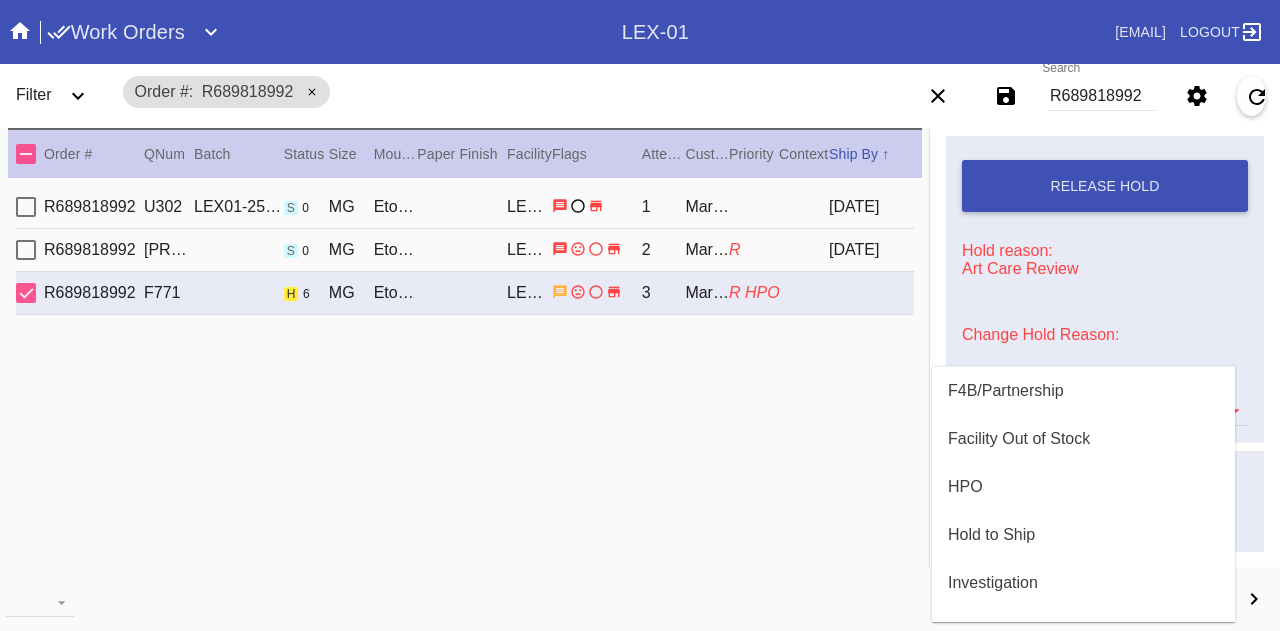 scroll, scrollTop: 96, scrollLeft: 0, axis: vertical 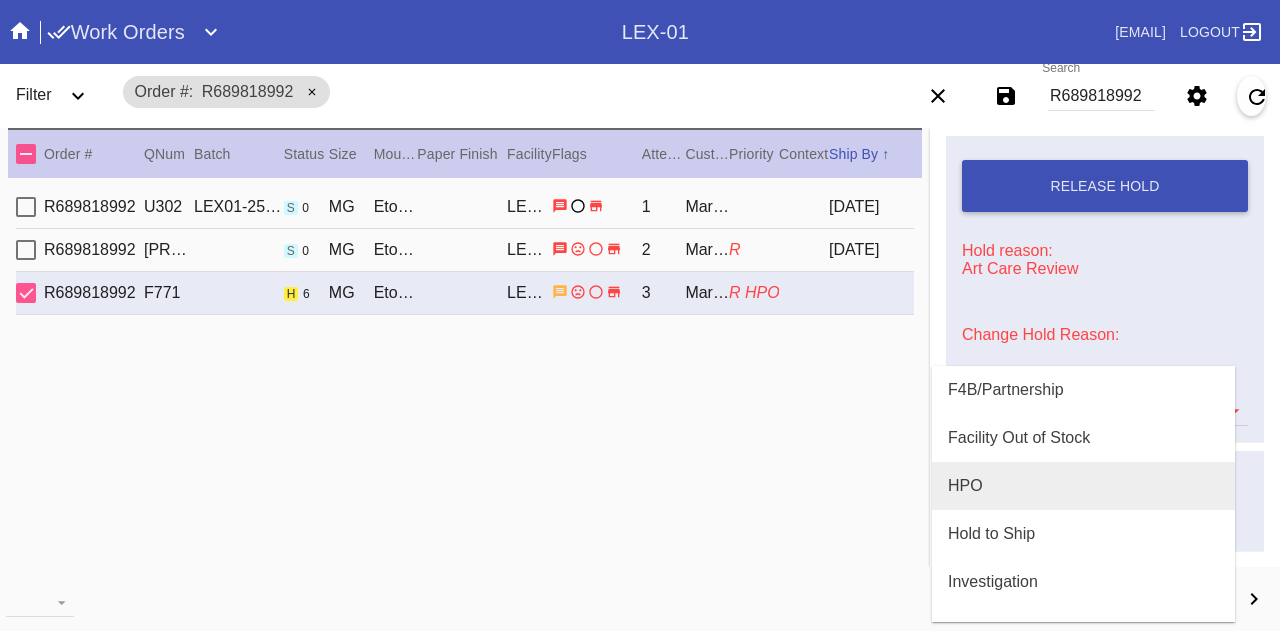 click on "HPO" at bounding box center [1083, 486] 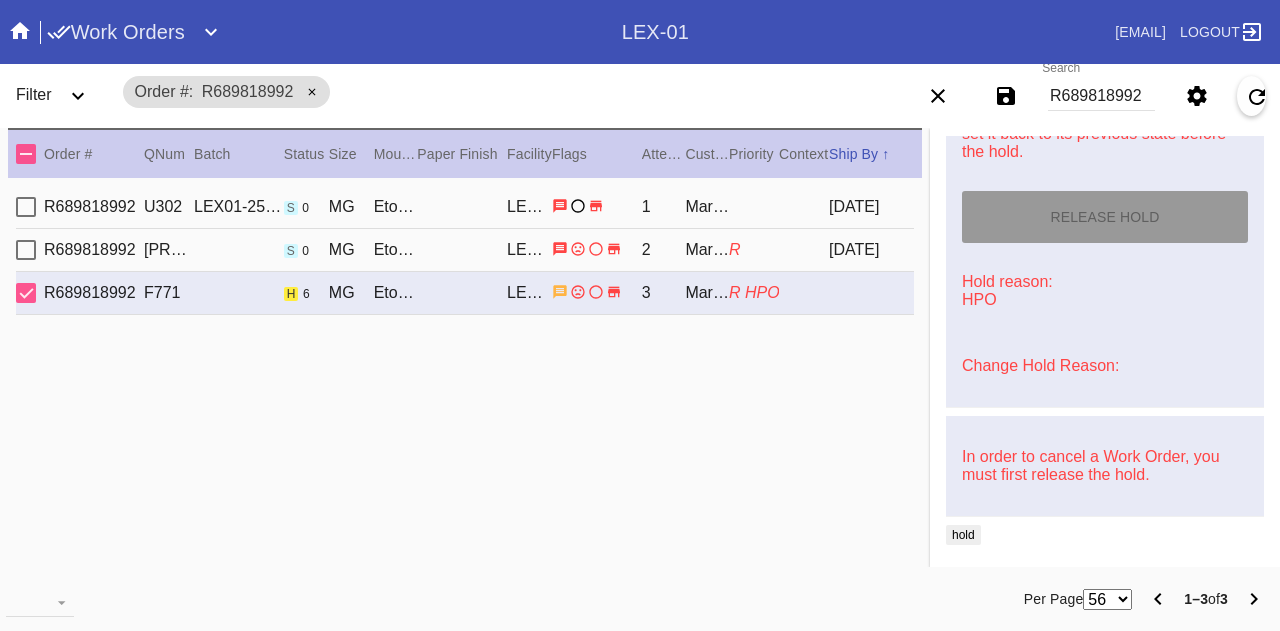 scroll, scrollTop: 1065, scrollLeft: 0, axis: vertical 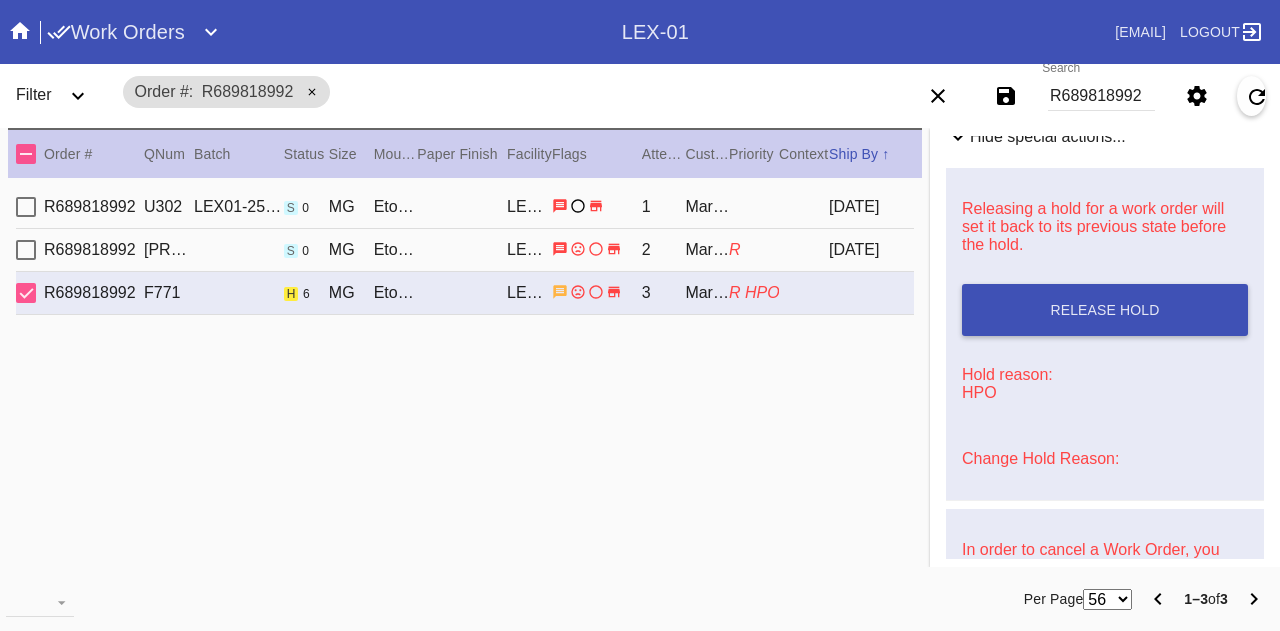 click on "R689818992" at bounding box center (1101, 96) 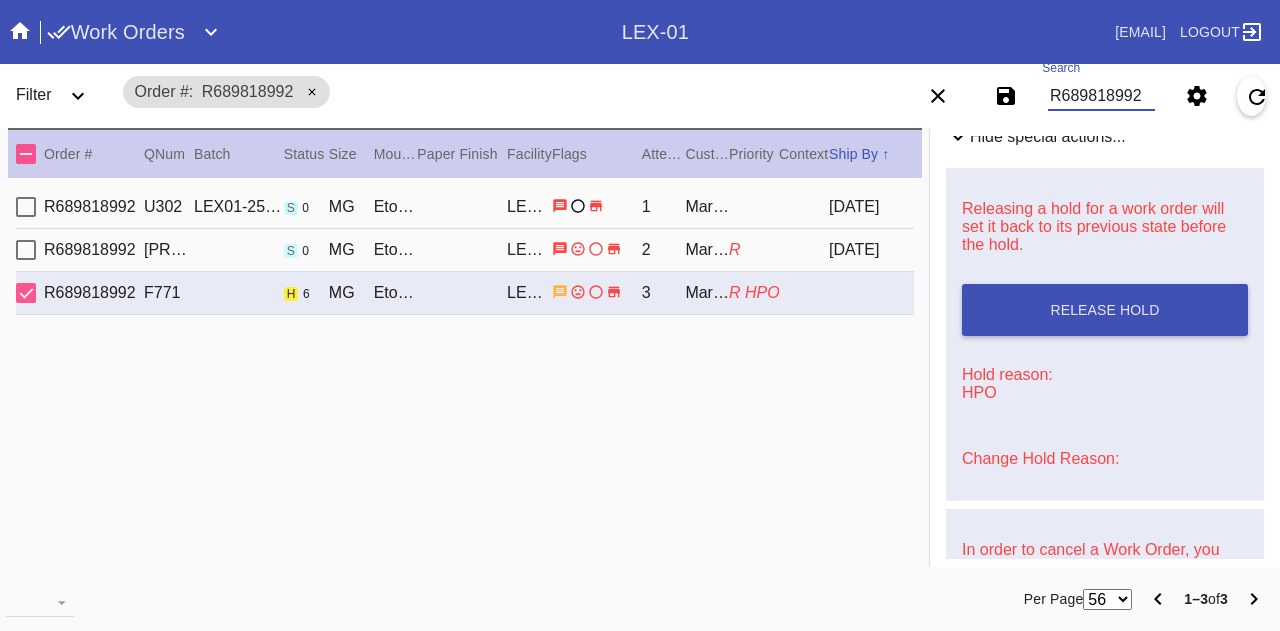 click on "R689818992" at bounding box center [1101, 96] 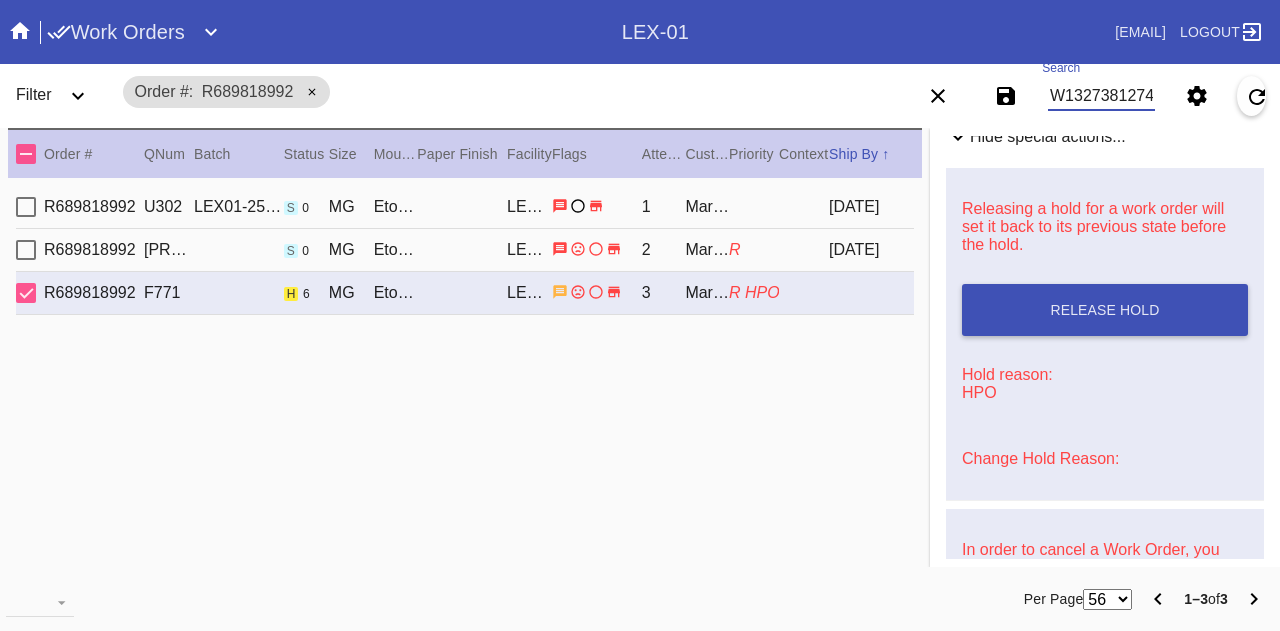 scroll, scrollTop: 0, scrollLeft: 45, axis: horizontal 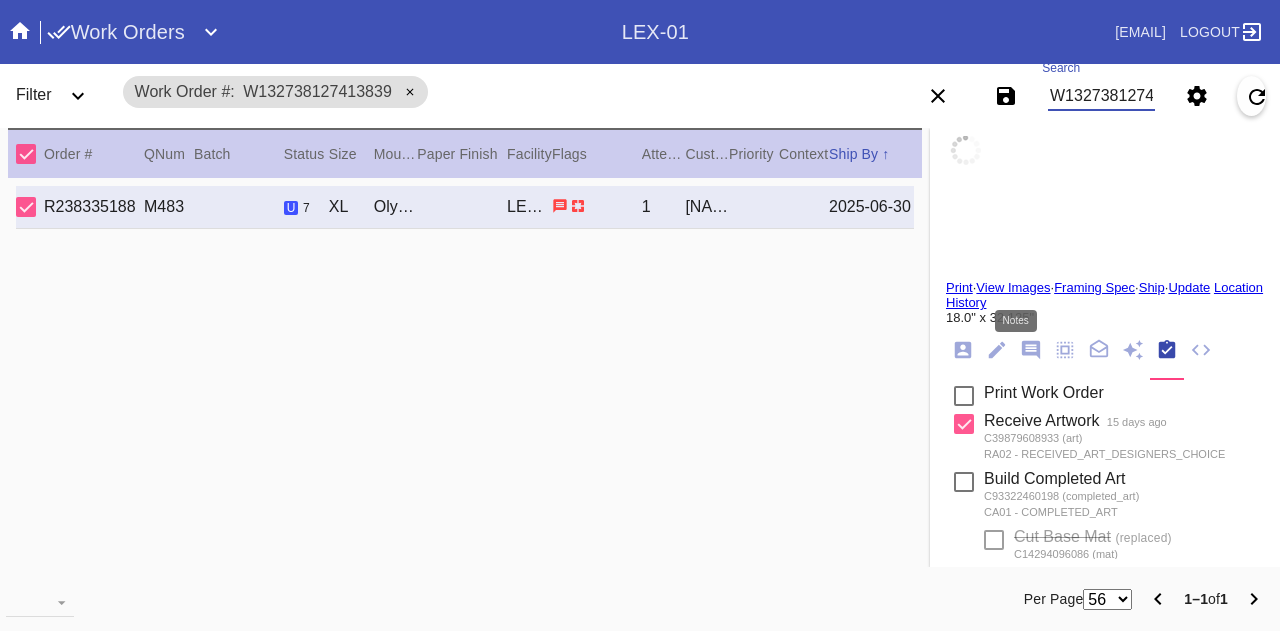 click at bounding box center (1031, 350) 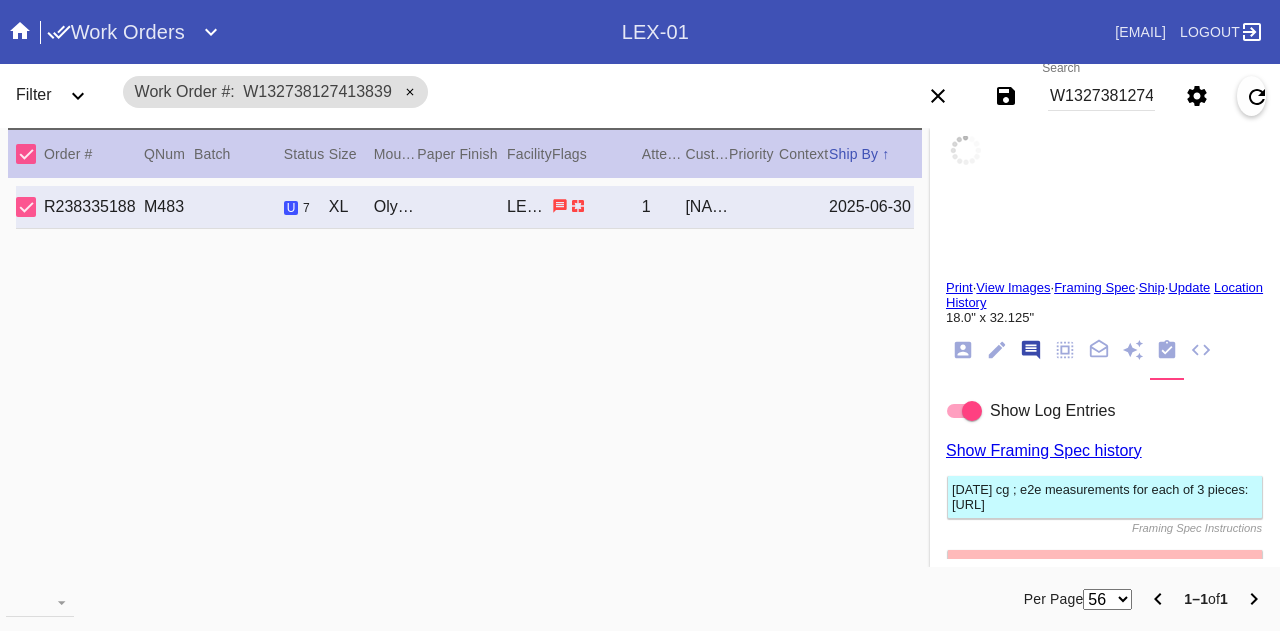 scroll, scrollTop: 122, scrollLeft: 0, axis: vertical 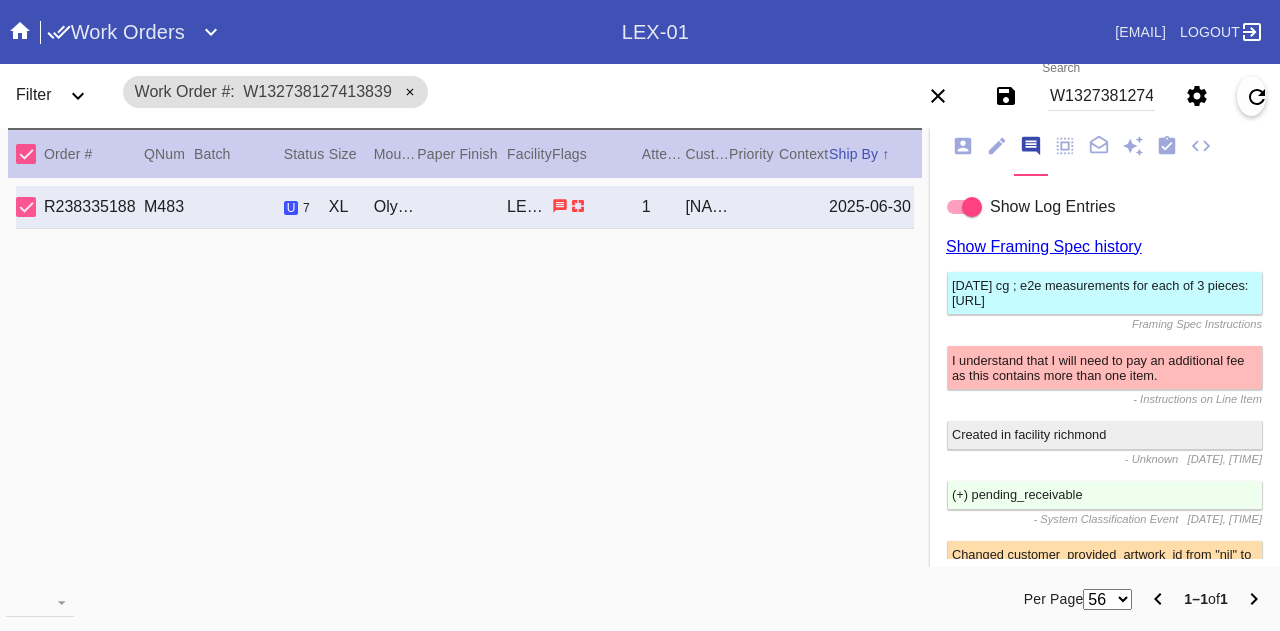 click on "W132738127413839" at bounding box center (1101, 96) 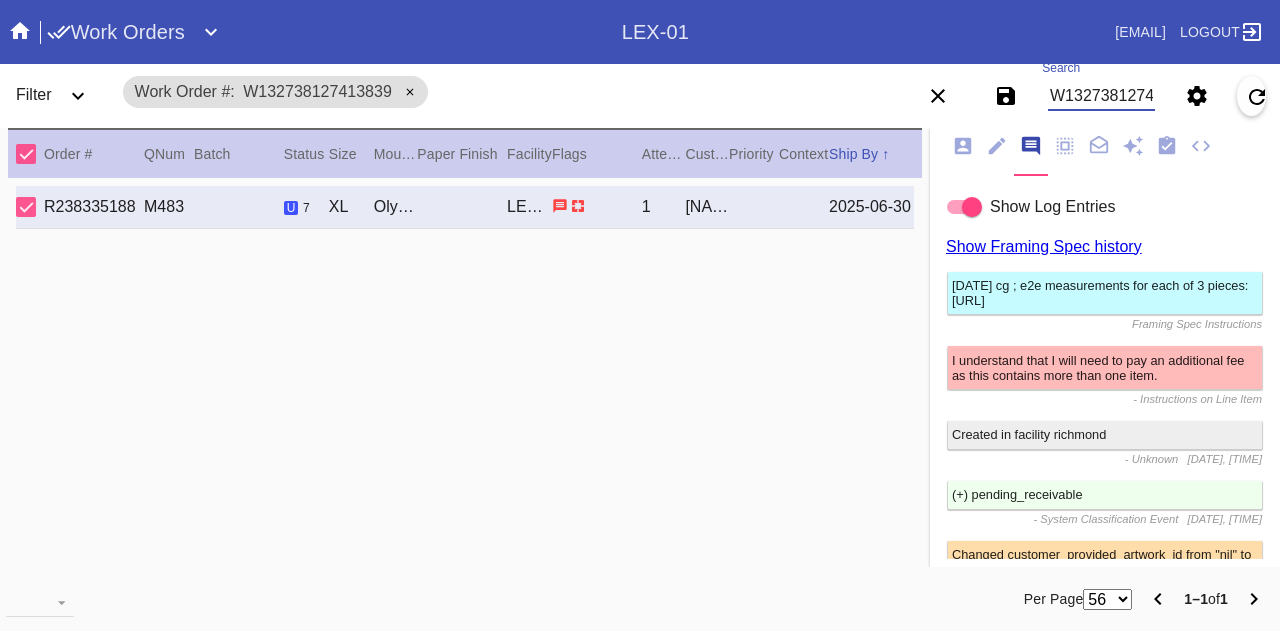 click on "W132738127413839" at bounding box center (1101, 96) 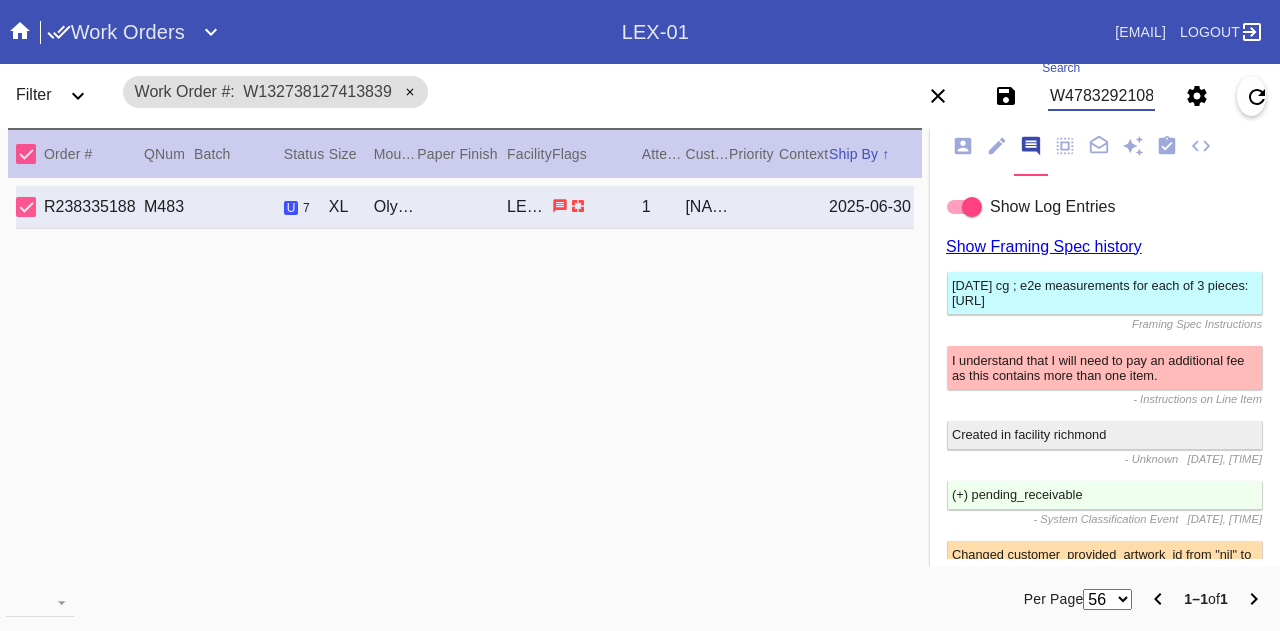 scroll, scrollTop: 0, scrollLeft: 45, axis: horizontal 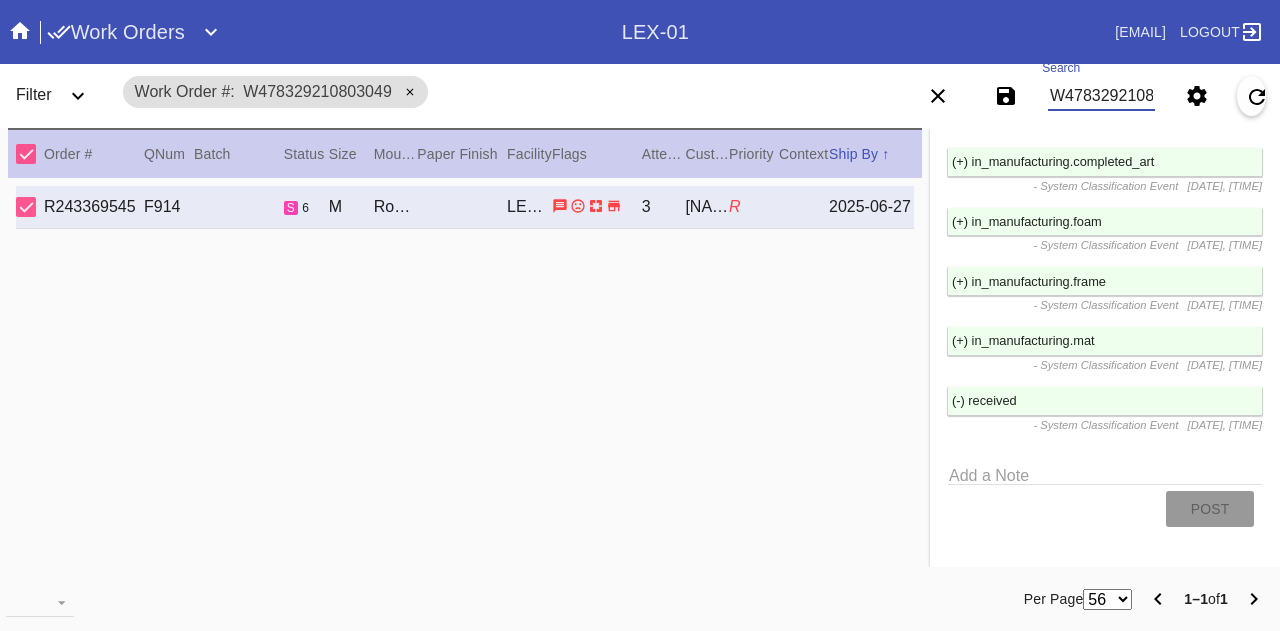 click on "W478329210803049" at bounding box center (1101, 96) 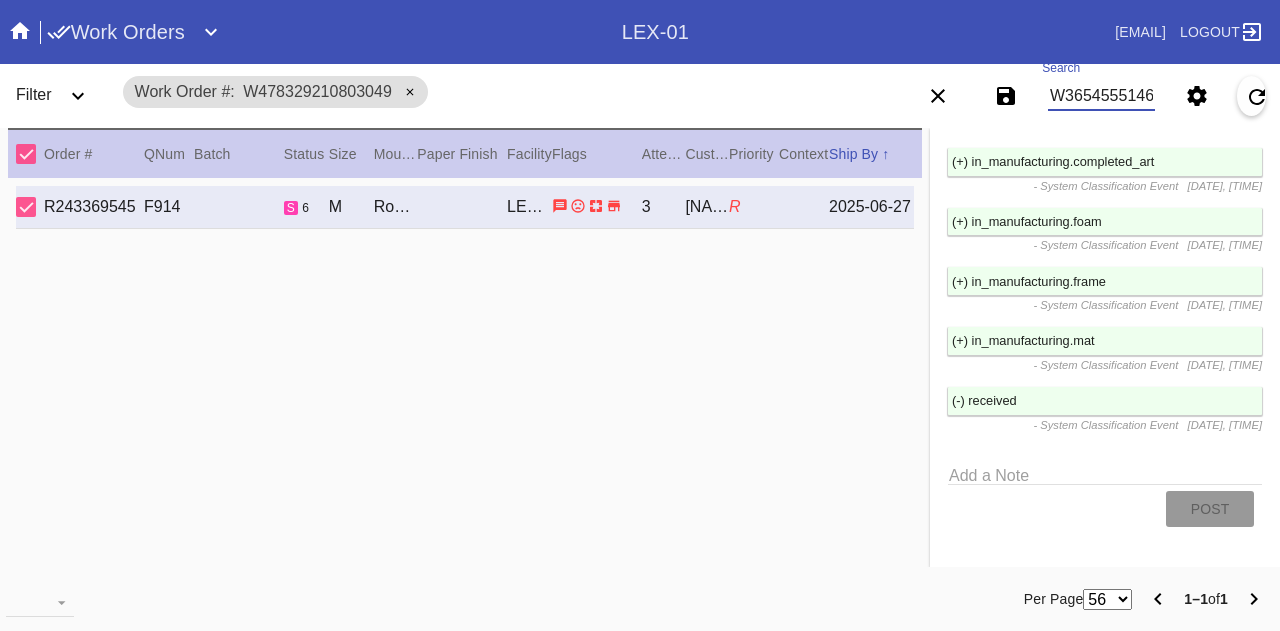 scroll, scrollTop: 0, scrollLeft: 45, axis: horizontal 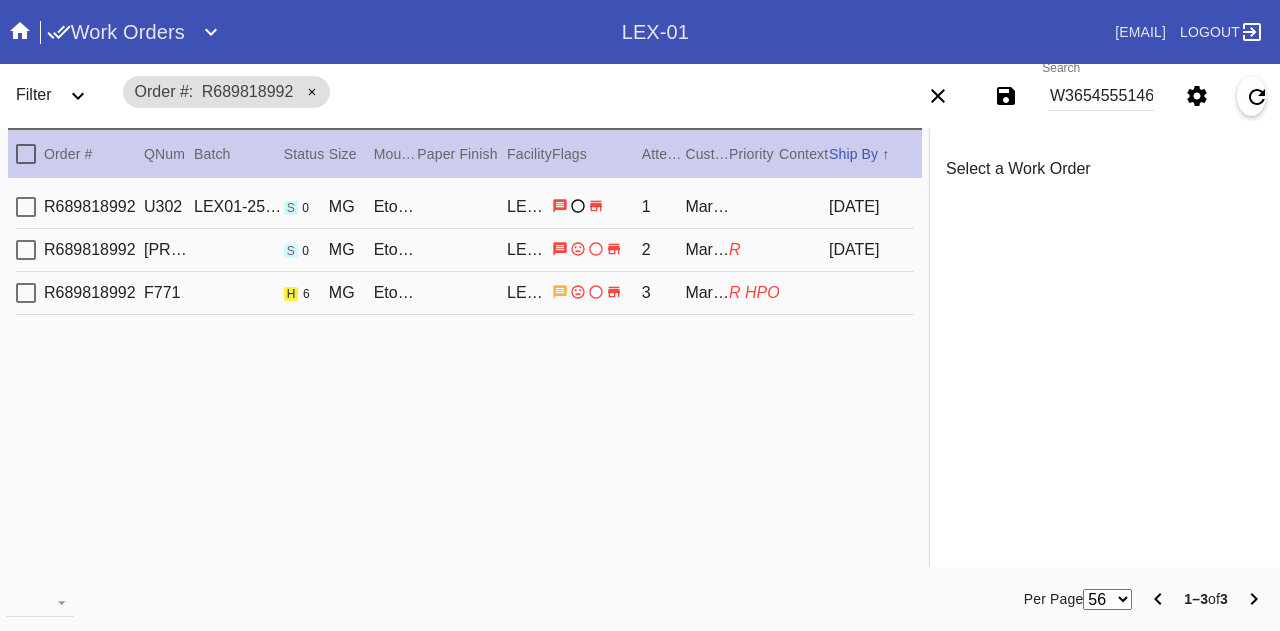 click on "R689818992 F771 h   6 MG Eton / No Mat LEX-01 3 [LAST]
R
HPO" at bounding box center [465, 293] 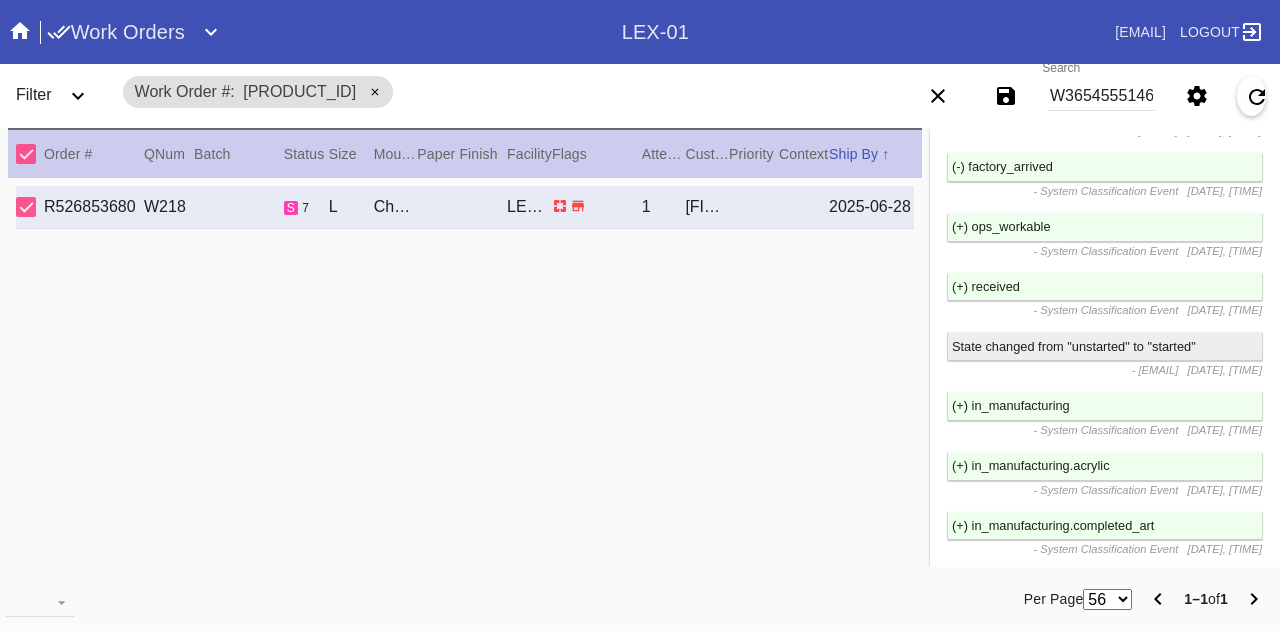 scroll, scrollTop: 2830, scrollLeft: 0, axis: vertical 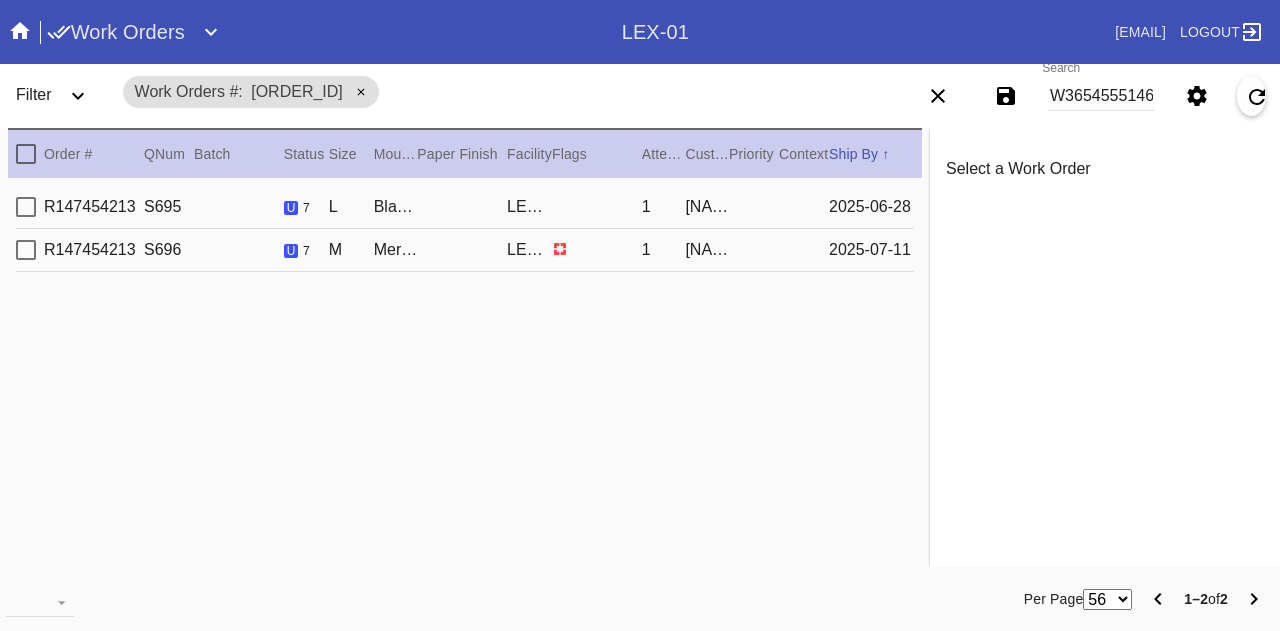 click on "L" at bounding box center (351, 207) 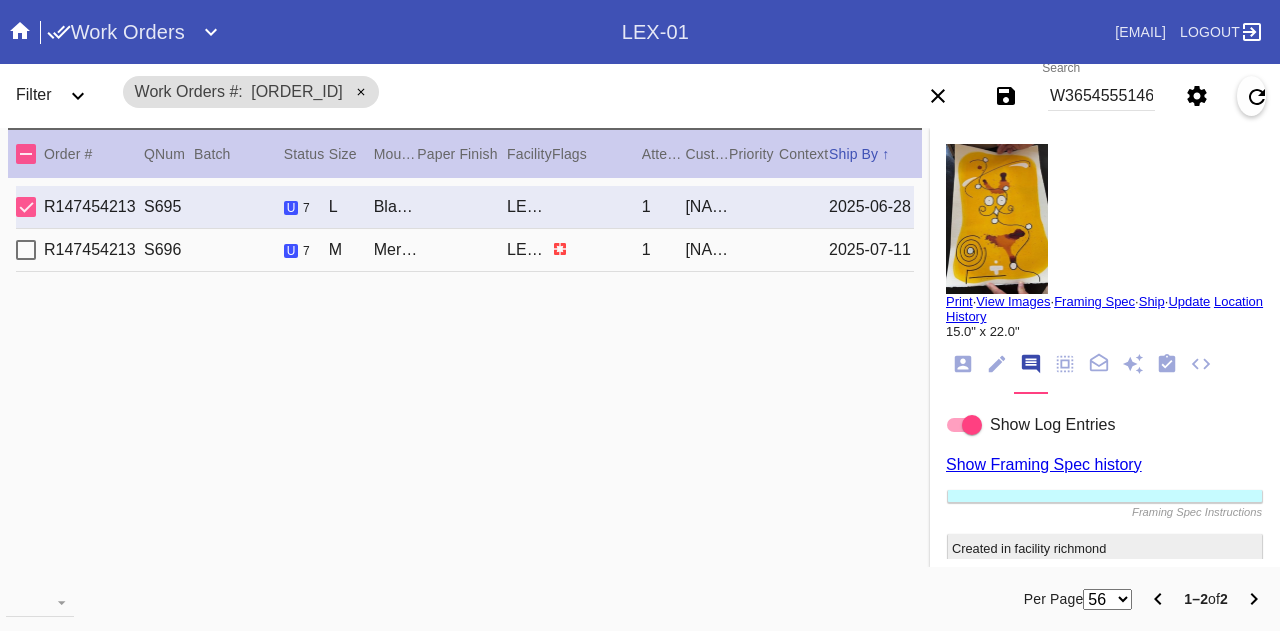click on "M" at bounding box center (351, 207) 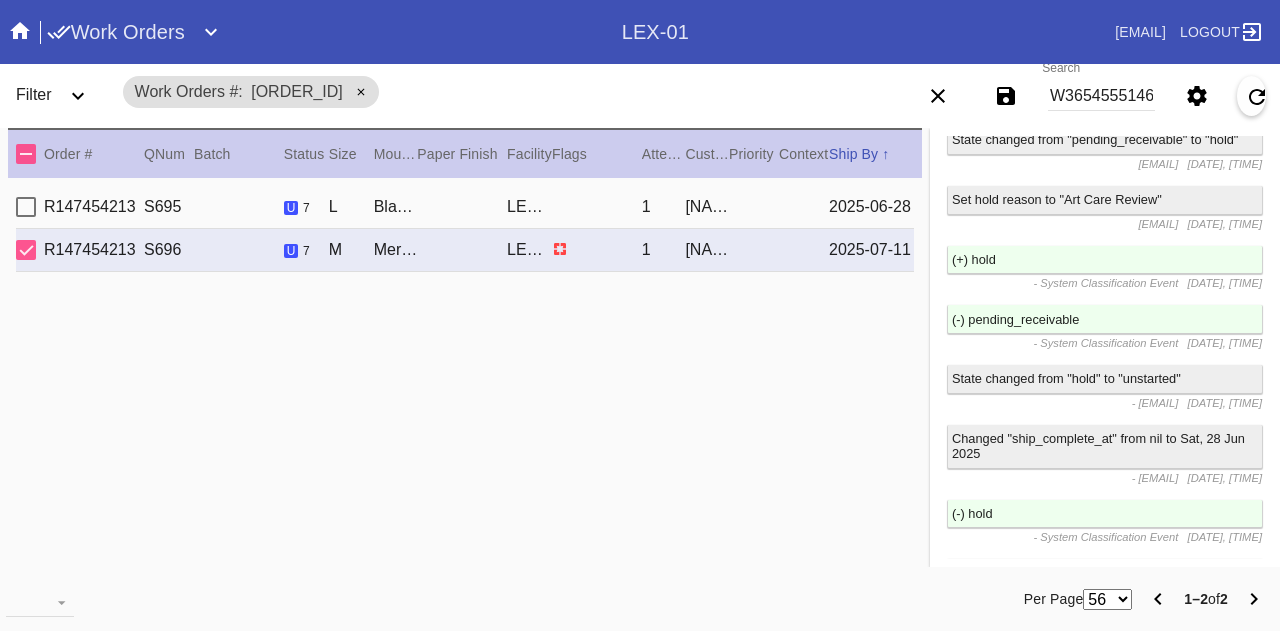 scroll, scrollTop: 843, scrollLeft: 0, axis: vertical 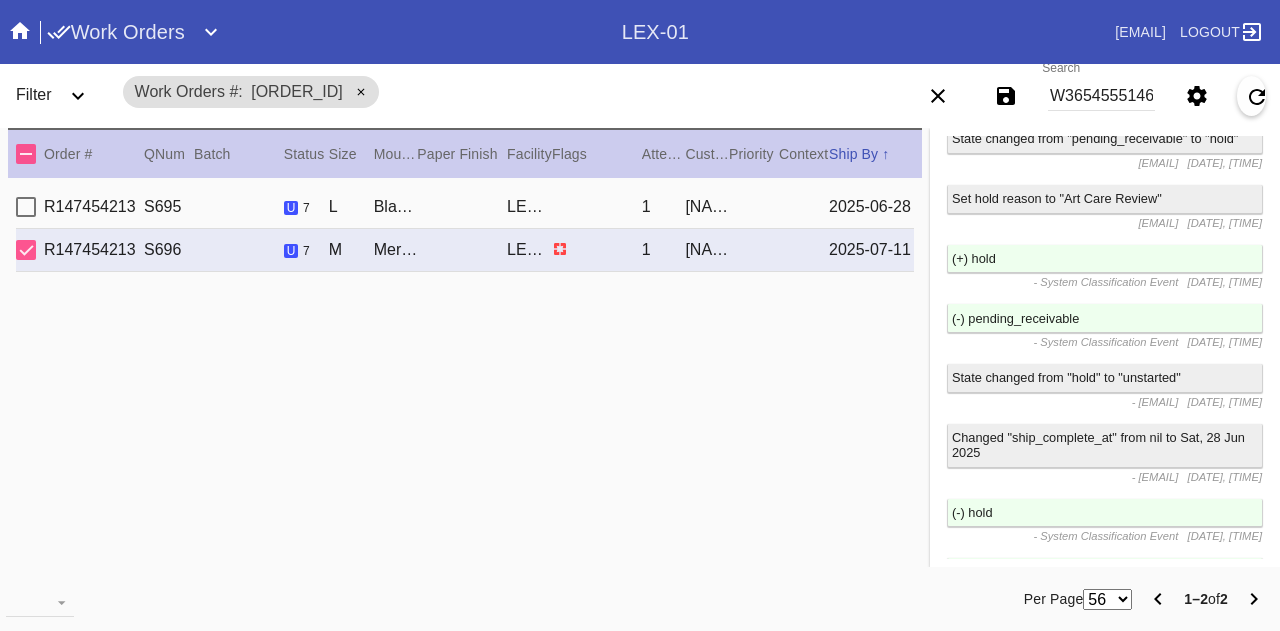 click on "W365455514638438" at bounding box center [1101, 96] 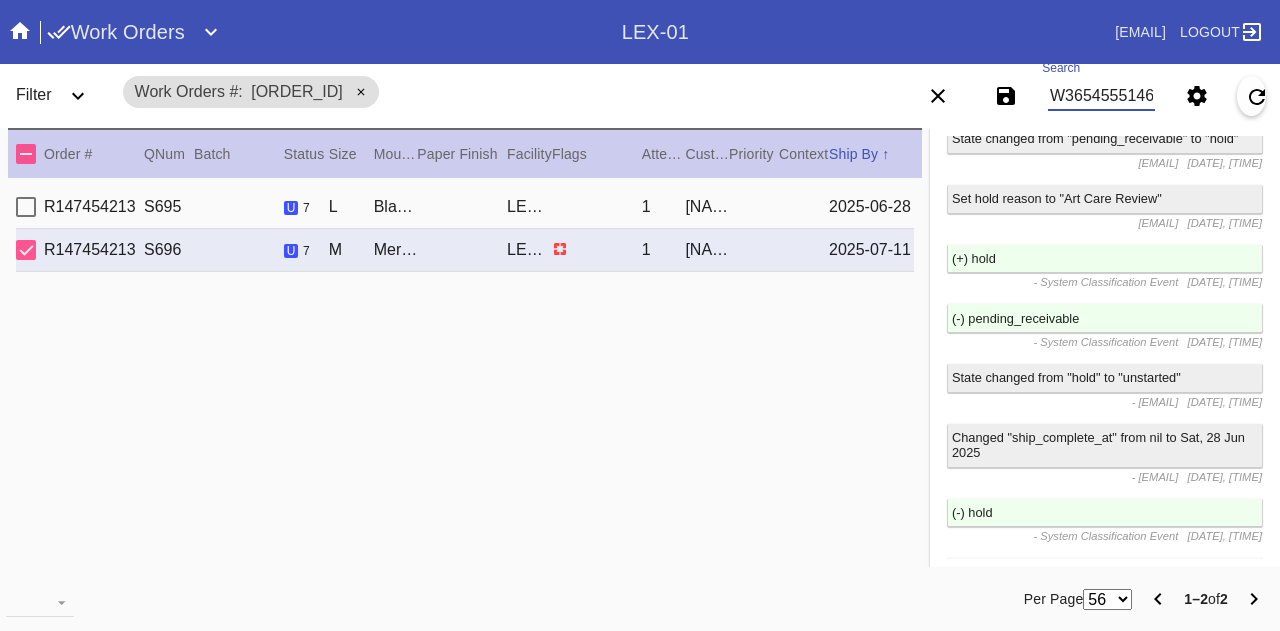 click on "W365455514638438" at bounding box center (1101, 96) 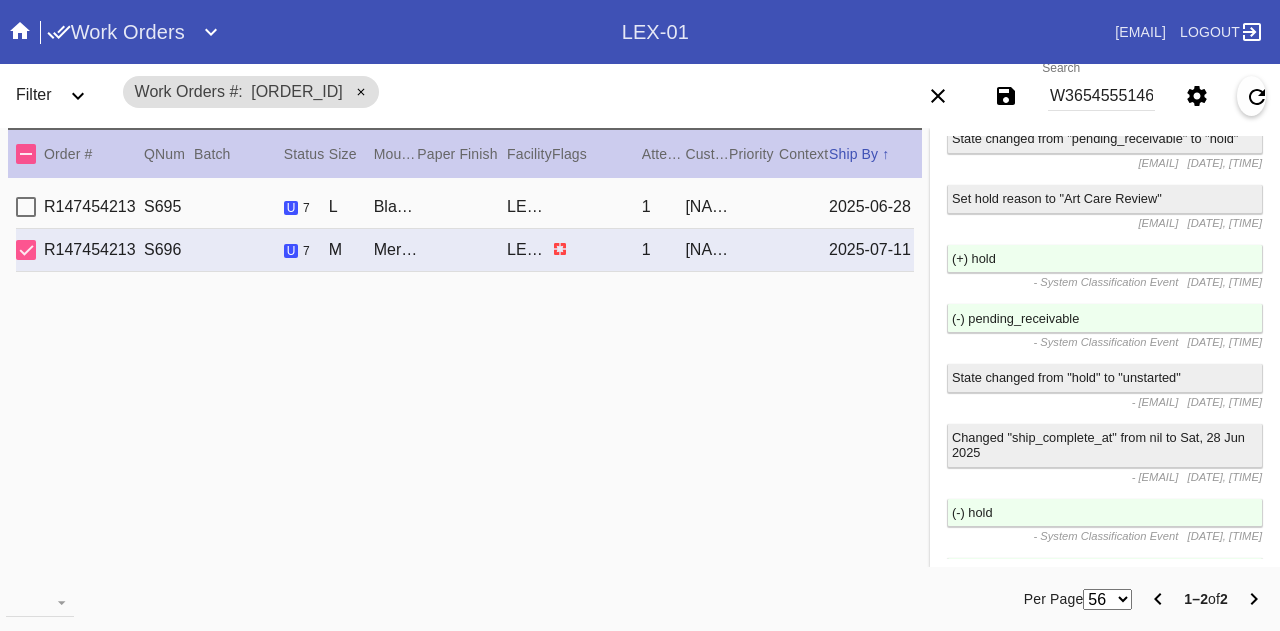click on "[ORDER_ID] [SIZE] [MATERIAL] / [COLOR] [LOCATION] [QUANTITY] [NAME]
[DATE] [ORDER_ID] [SIZE] [MATERIAL] / [COLOR] [LOCATION] [QUANTITY] [NAME]
[DATE]" at bounding box center (465, 383) 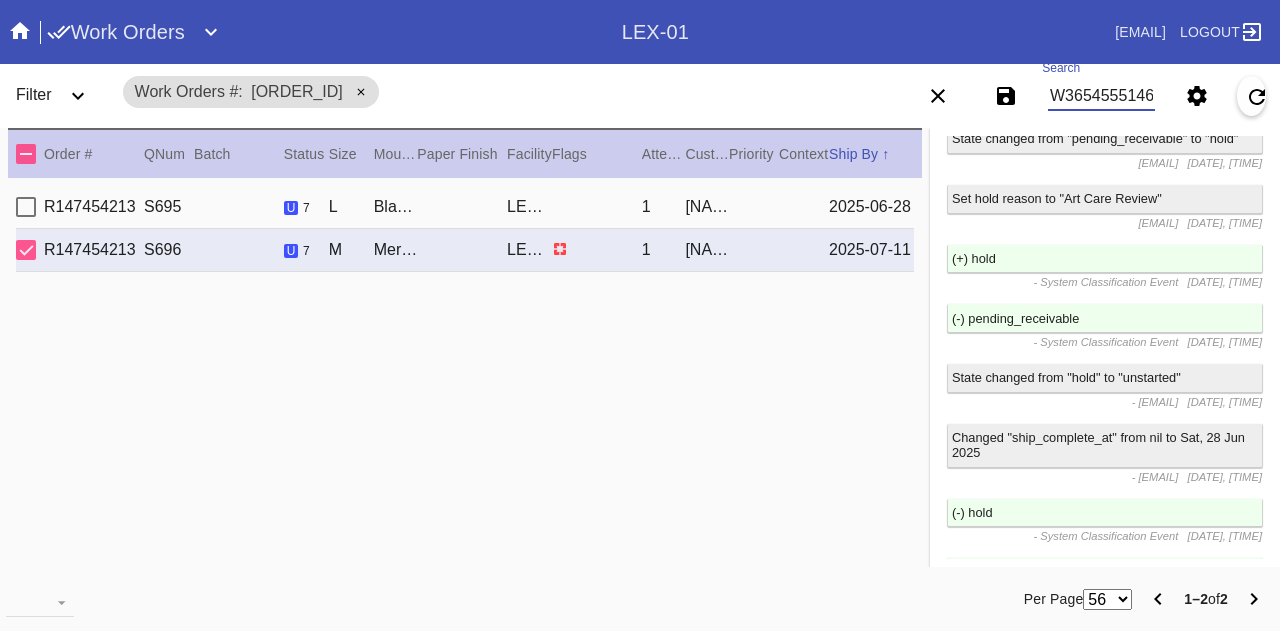 click on "W365455514638438" at bounding box center (1101, 96) 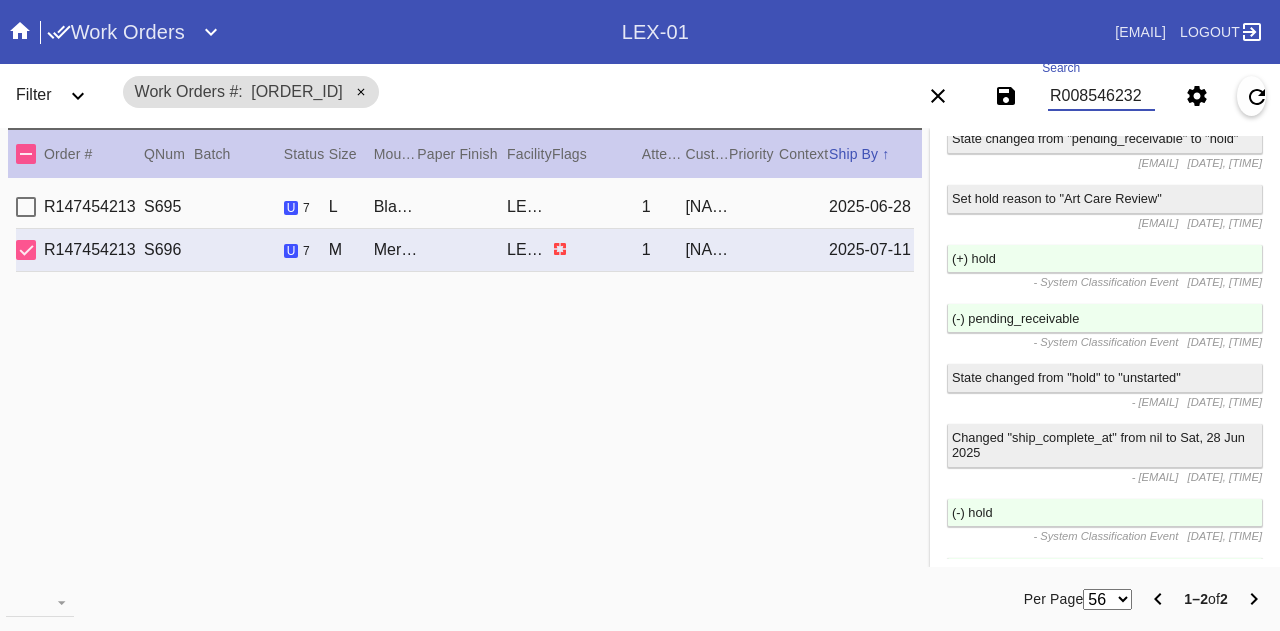 type on "R008546232" 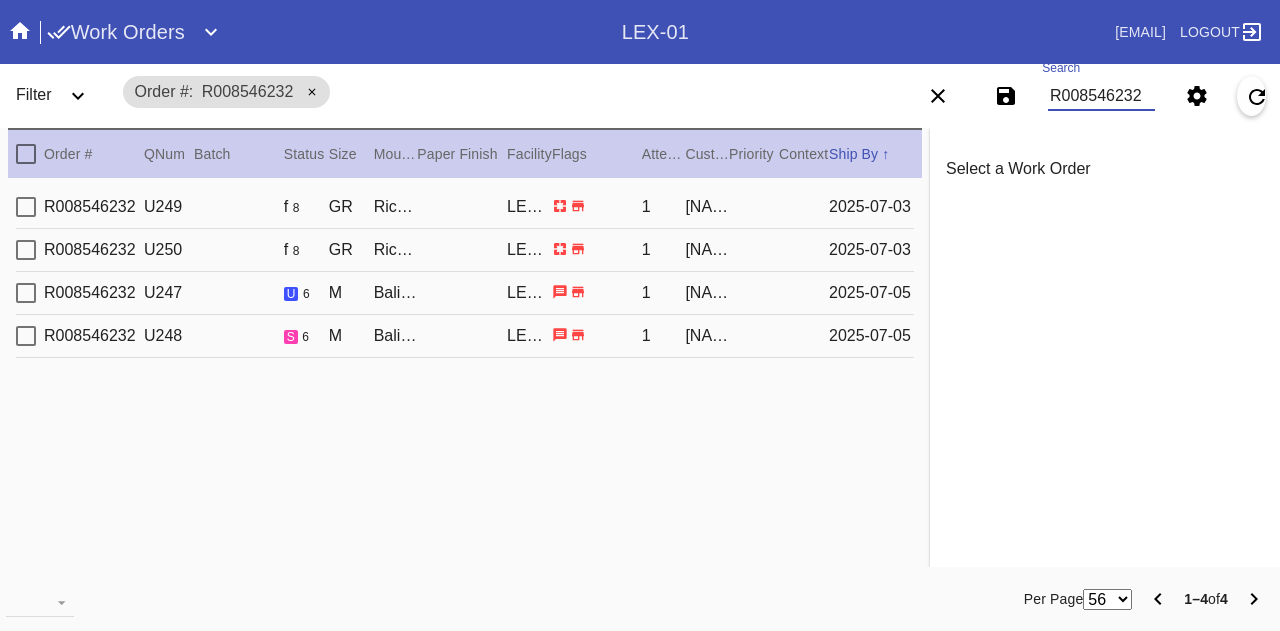 scroll, scrollTop: 0, scrollLeft: 0, axis: both 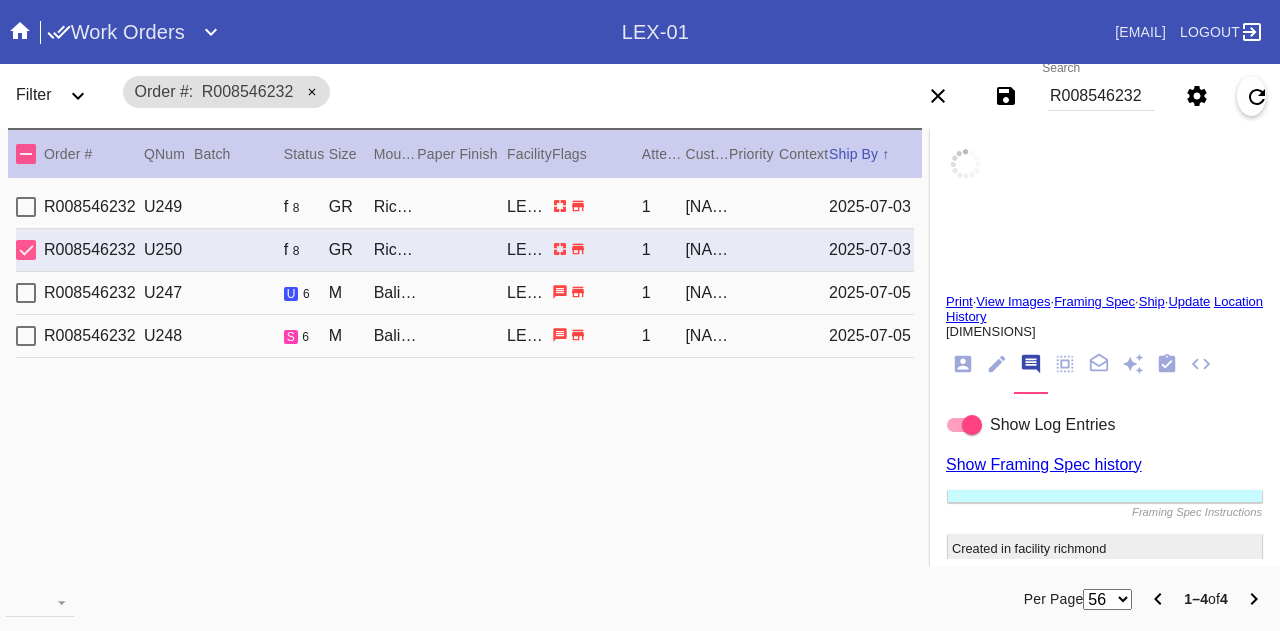 click on "[ORDER_ID] [SIZE] [MATERIAL] / [COLOR] [LOCATION] [QUANTITY] [NAME]
[DATE]" at bounding box center [465, 293] 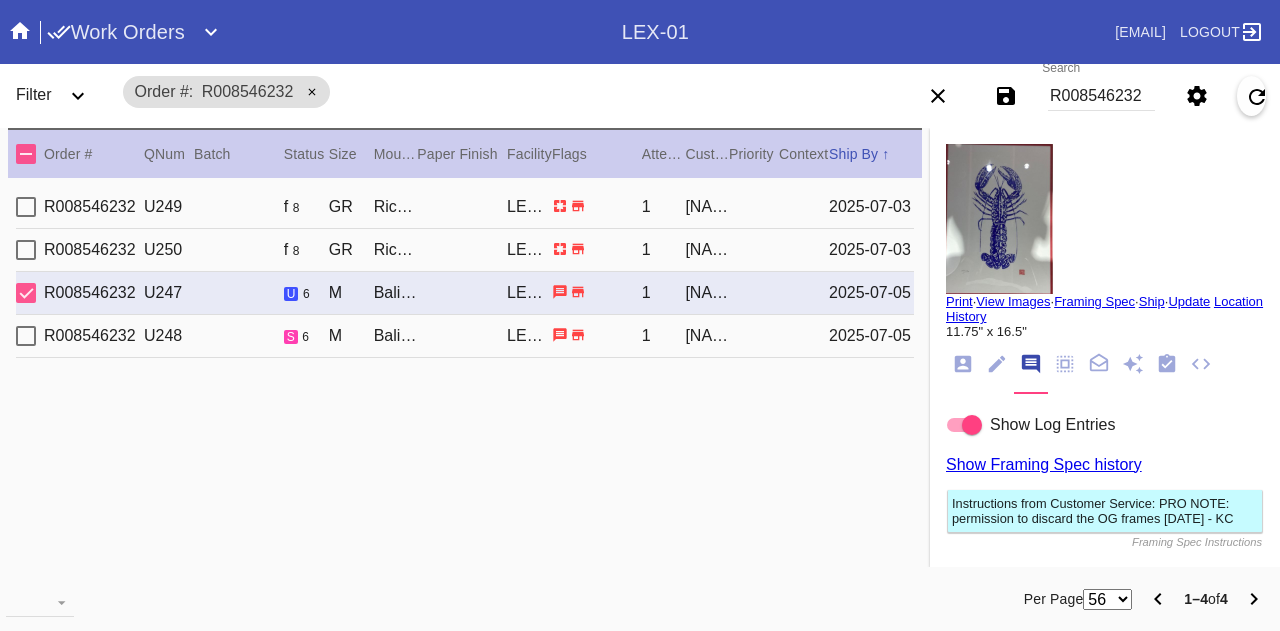 click on "[NAME]" at bounding box center (707, 207) 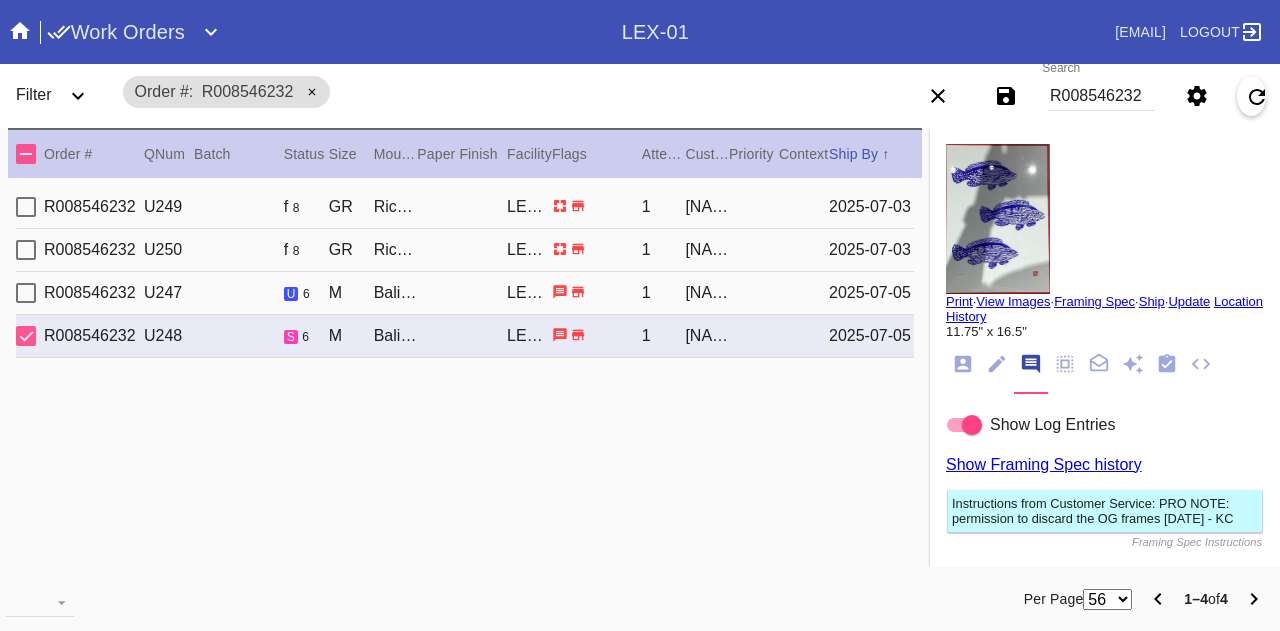 click at bounding box center [998, 219] 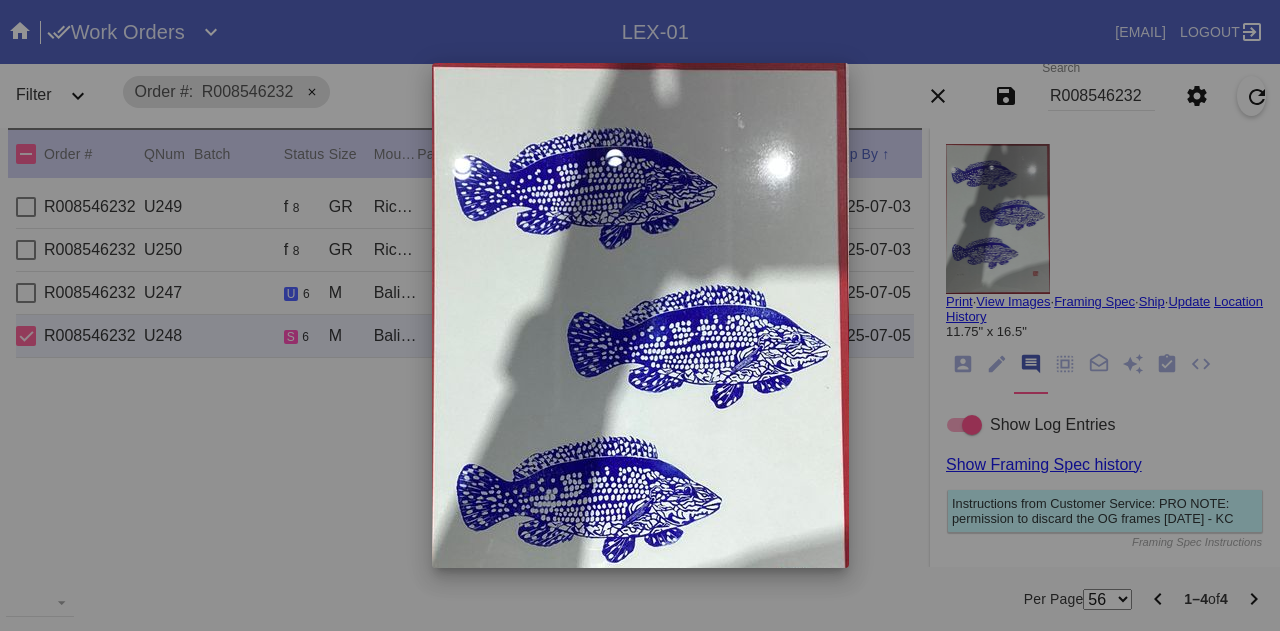 click at bounding box center (640, 315) 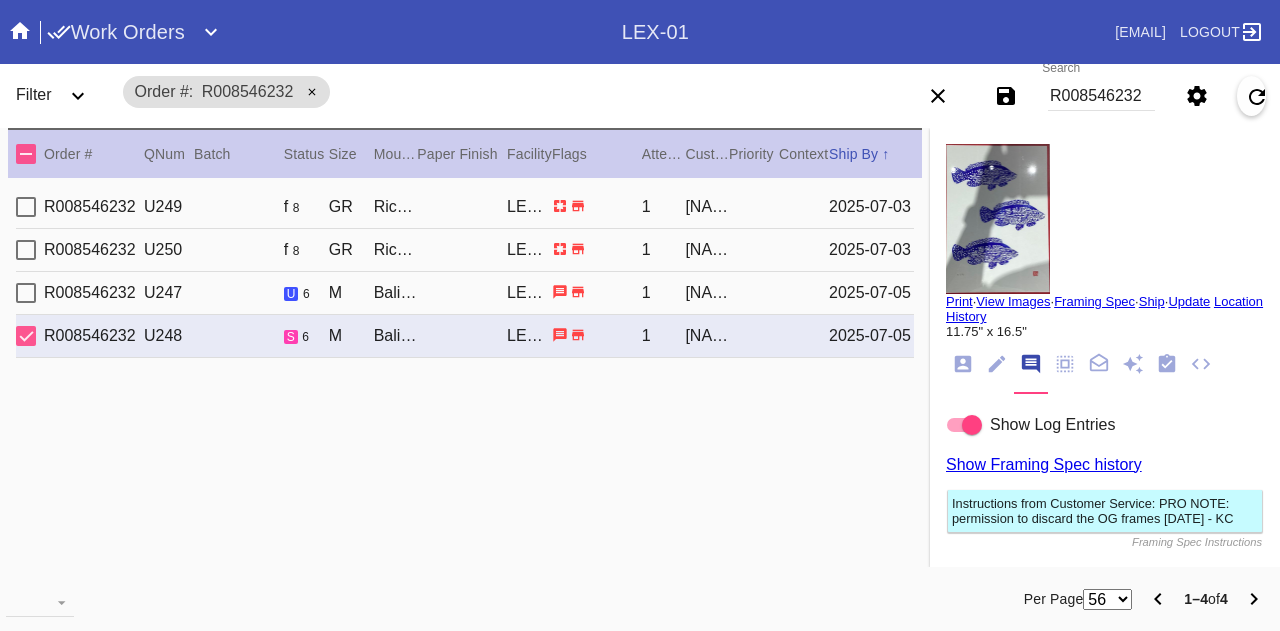click on "View Images" at bounding box center [1013, 301] 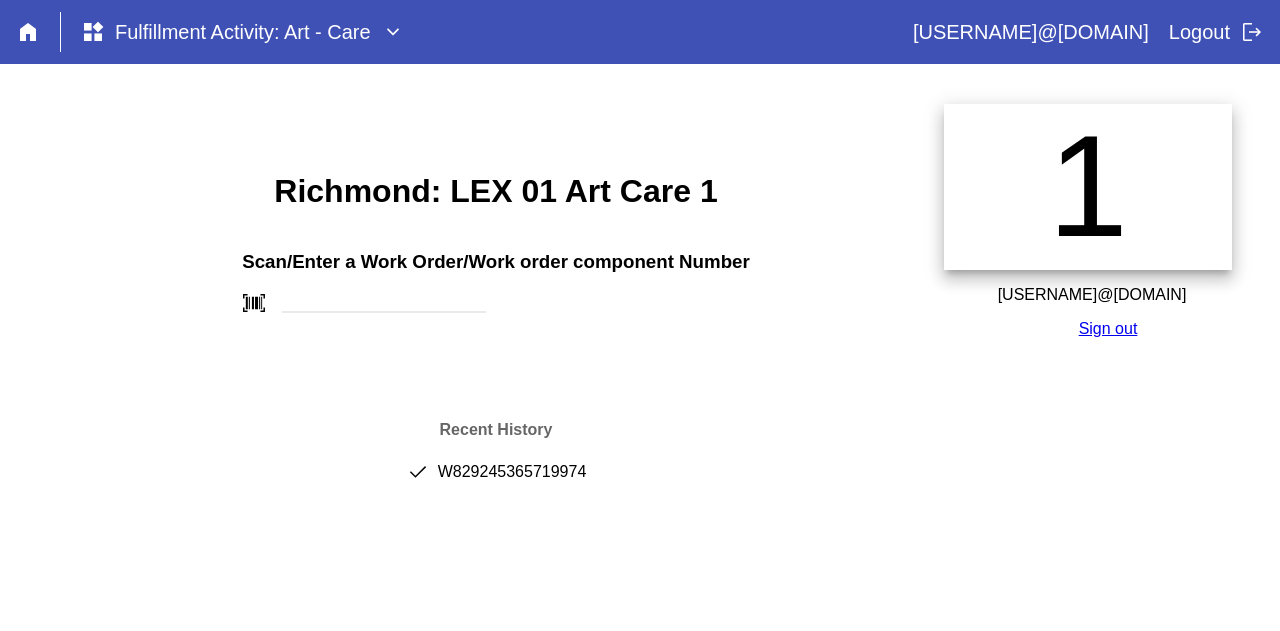 scroll, scrollTop: 0, scrollLeft: 0, axis: both 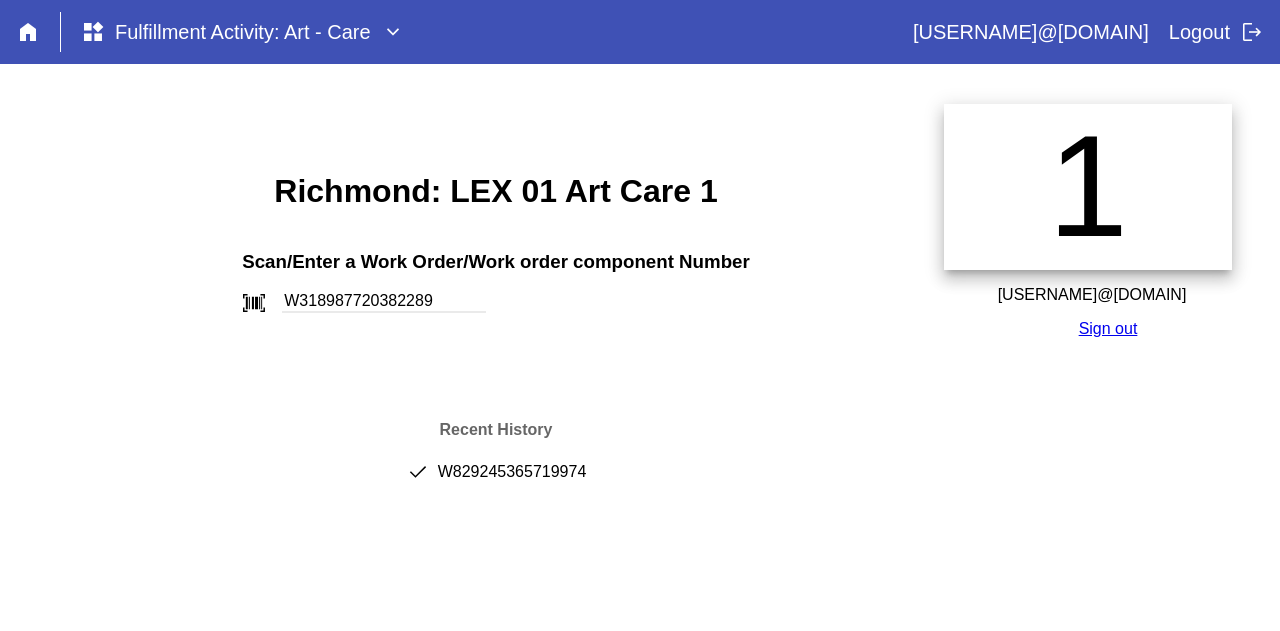 type on "W318987720382289" 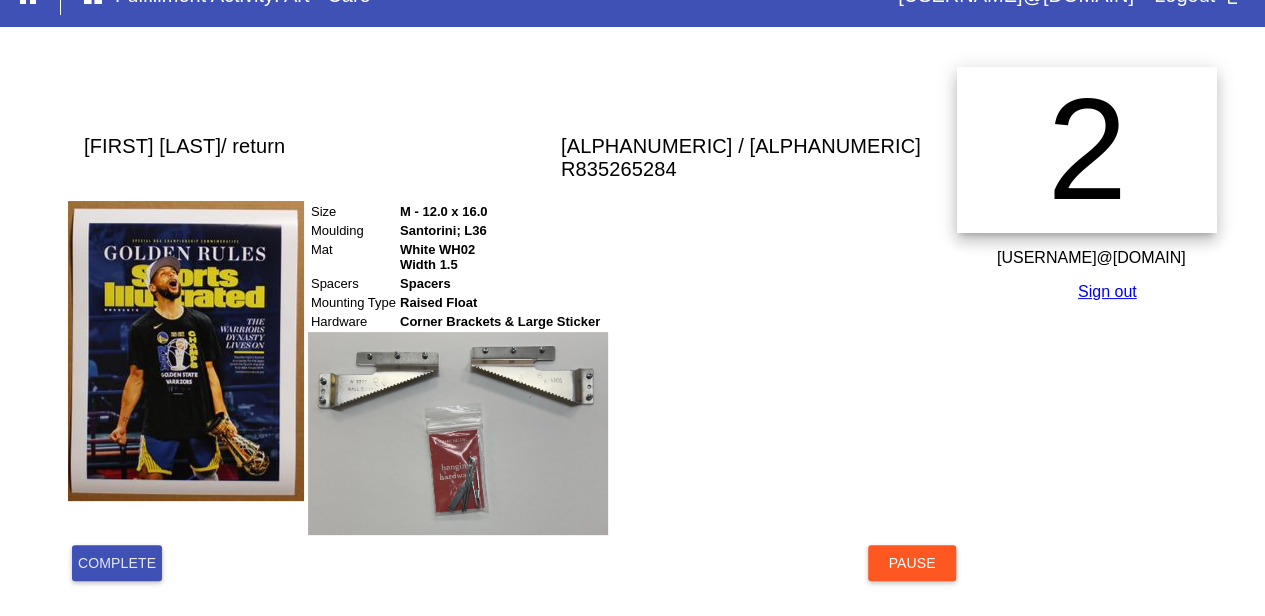 scroll, scrollTop: 209, scrollLeft: 0, axis: vertical 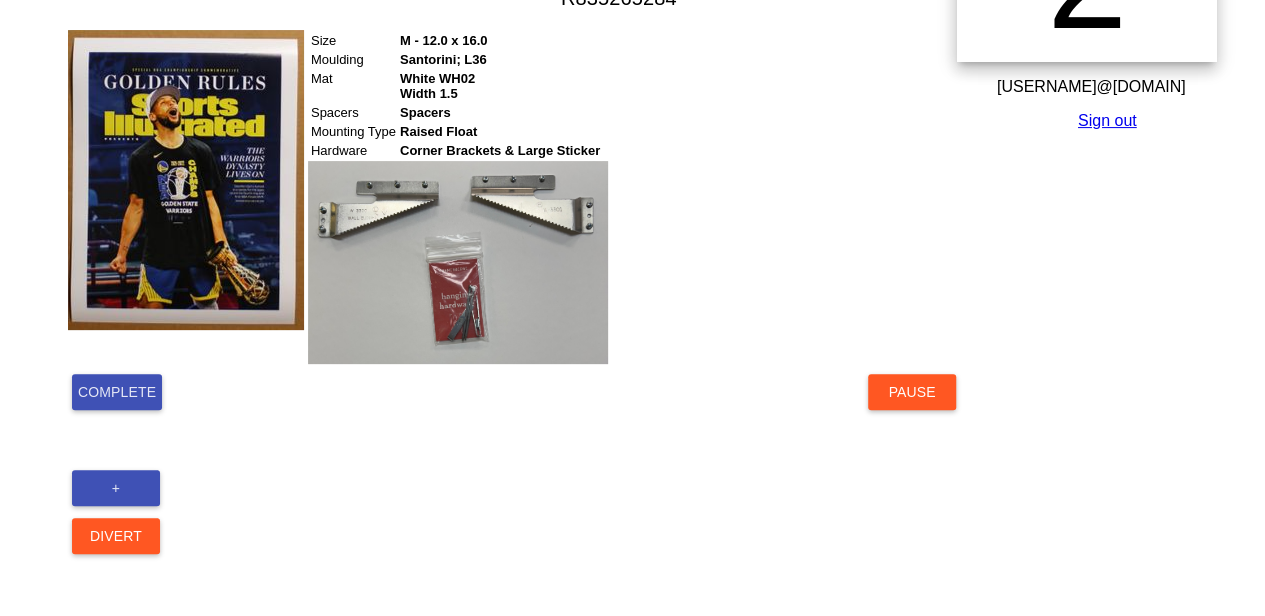 click on "Complete" at bounding box center (117, 392) 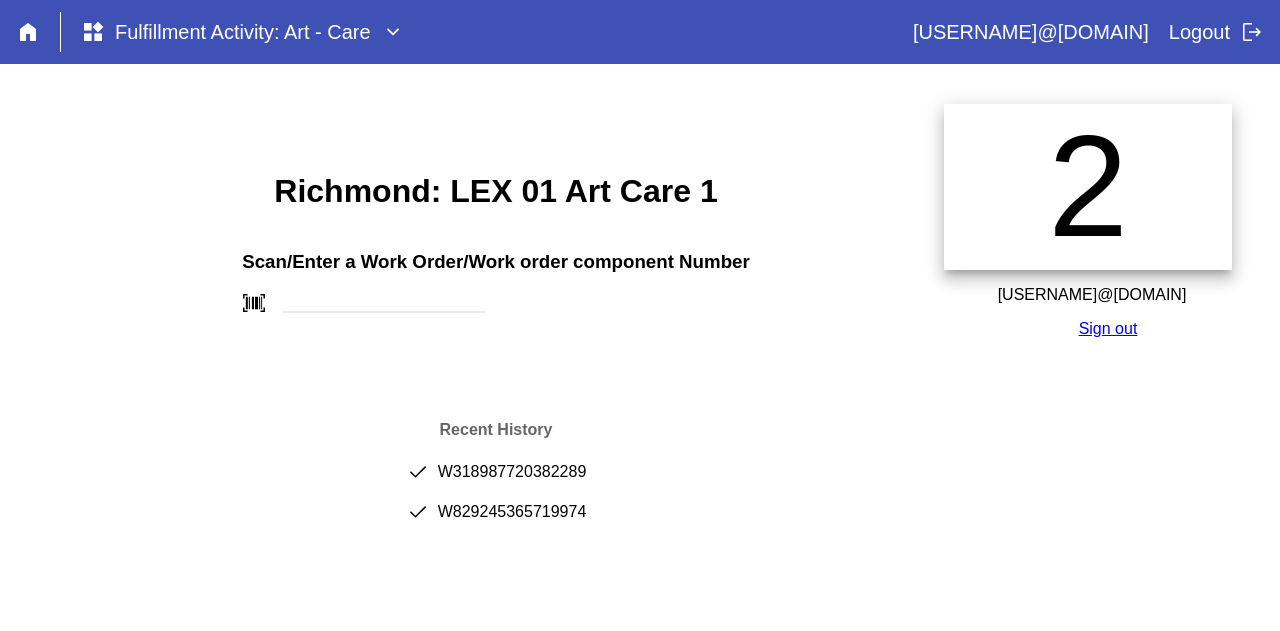 scroll, scrollTop: 0, scrollLeft: 0, axis: both 